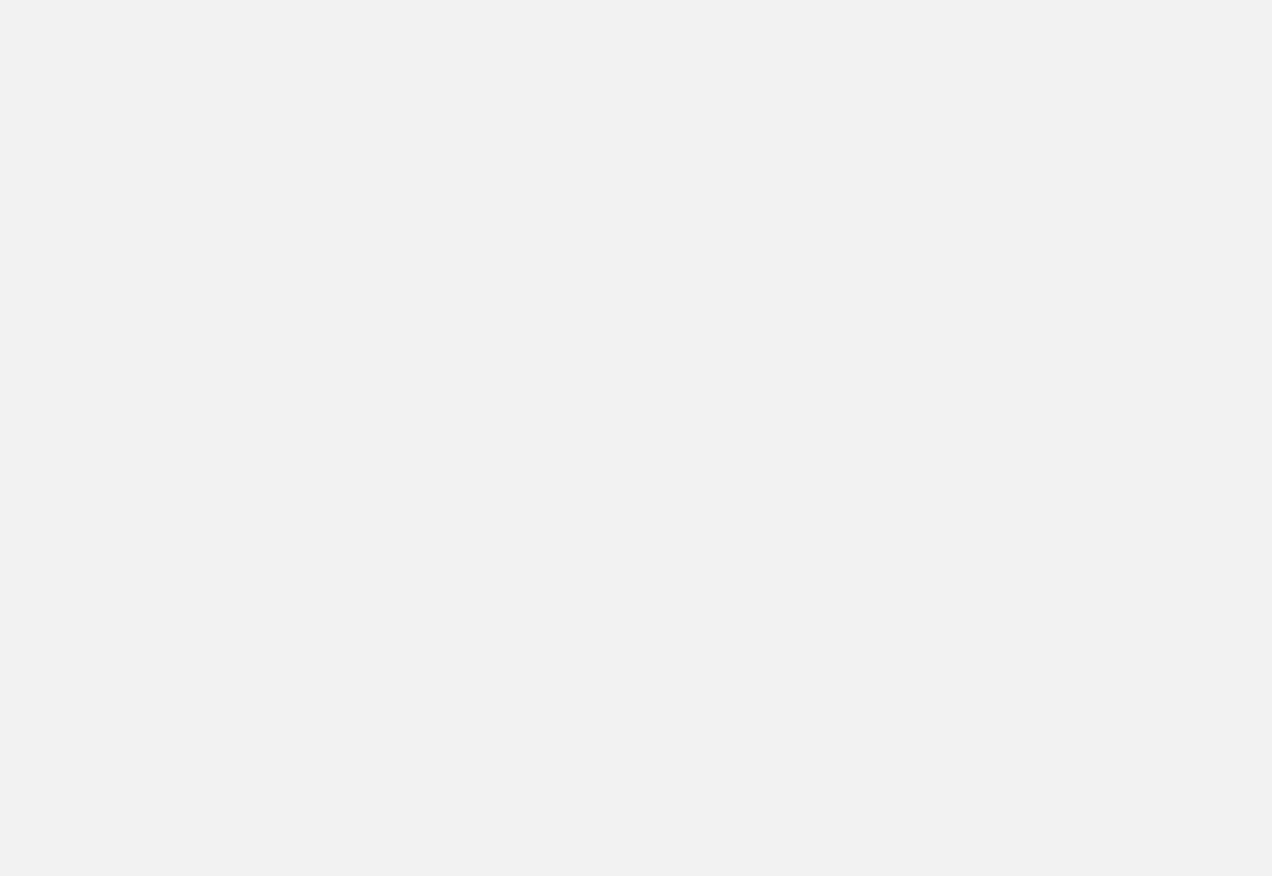 scroll, scrollTop: 0, scrollLeft: 0, axis: both 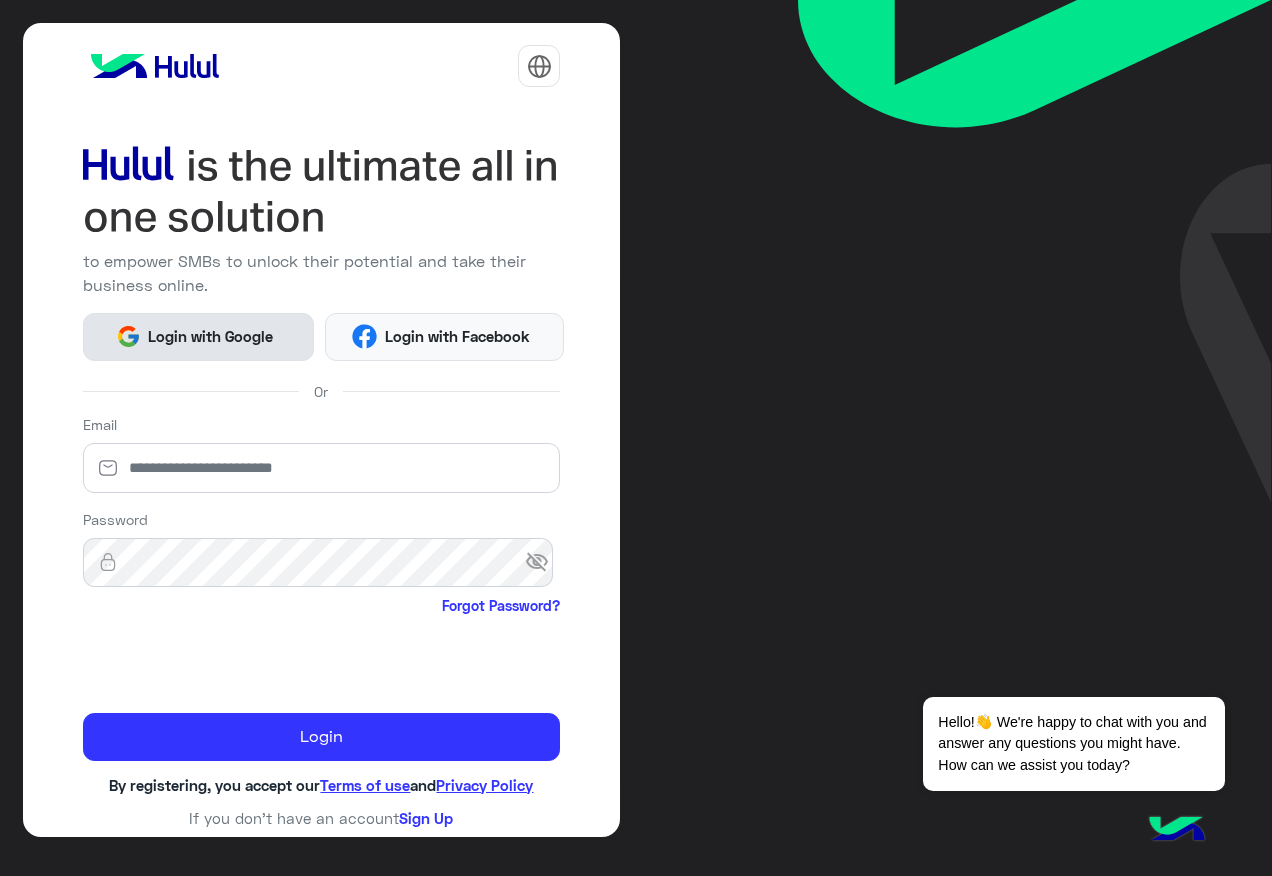 click on "Login with Google" 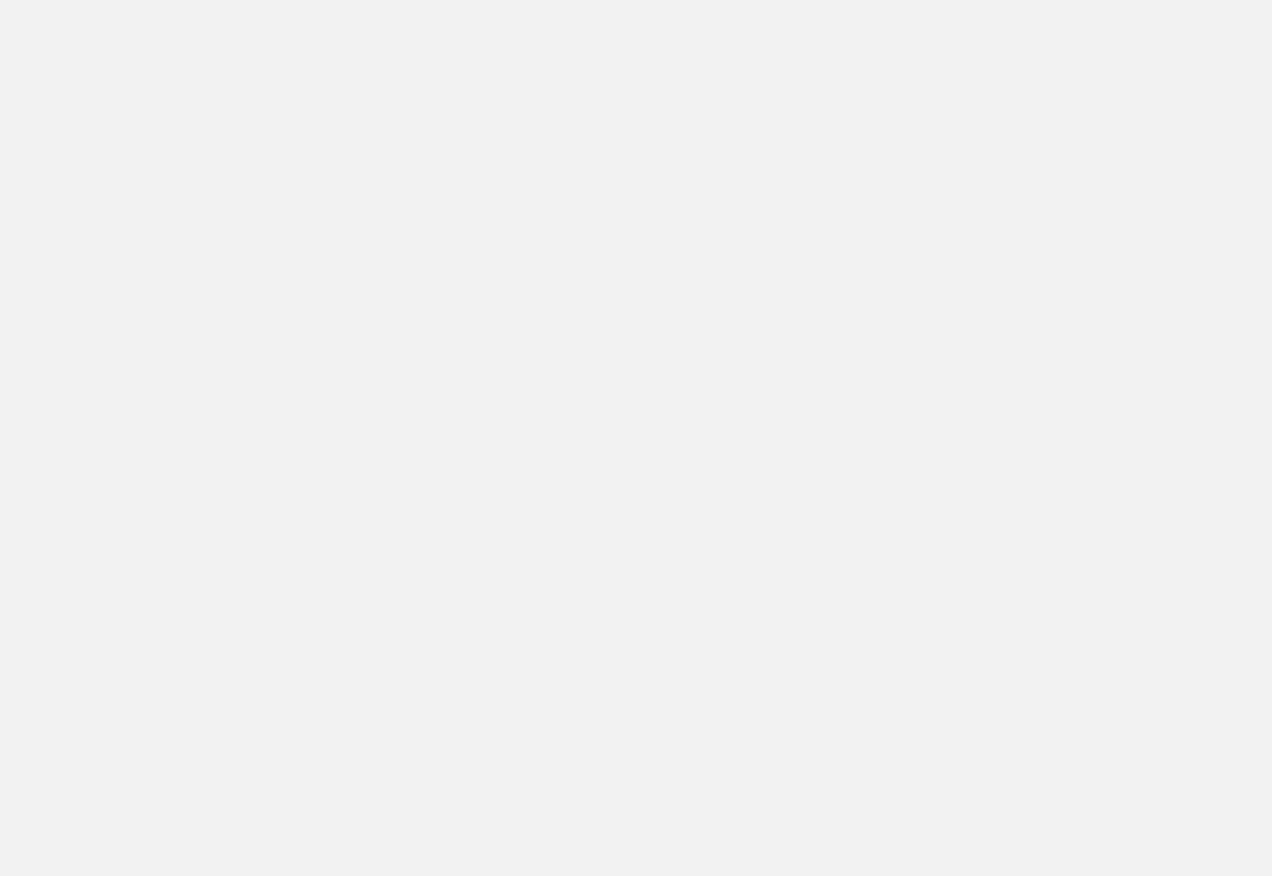 scroll, scrollTop: 0, scrollLeft: 0, axis: both 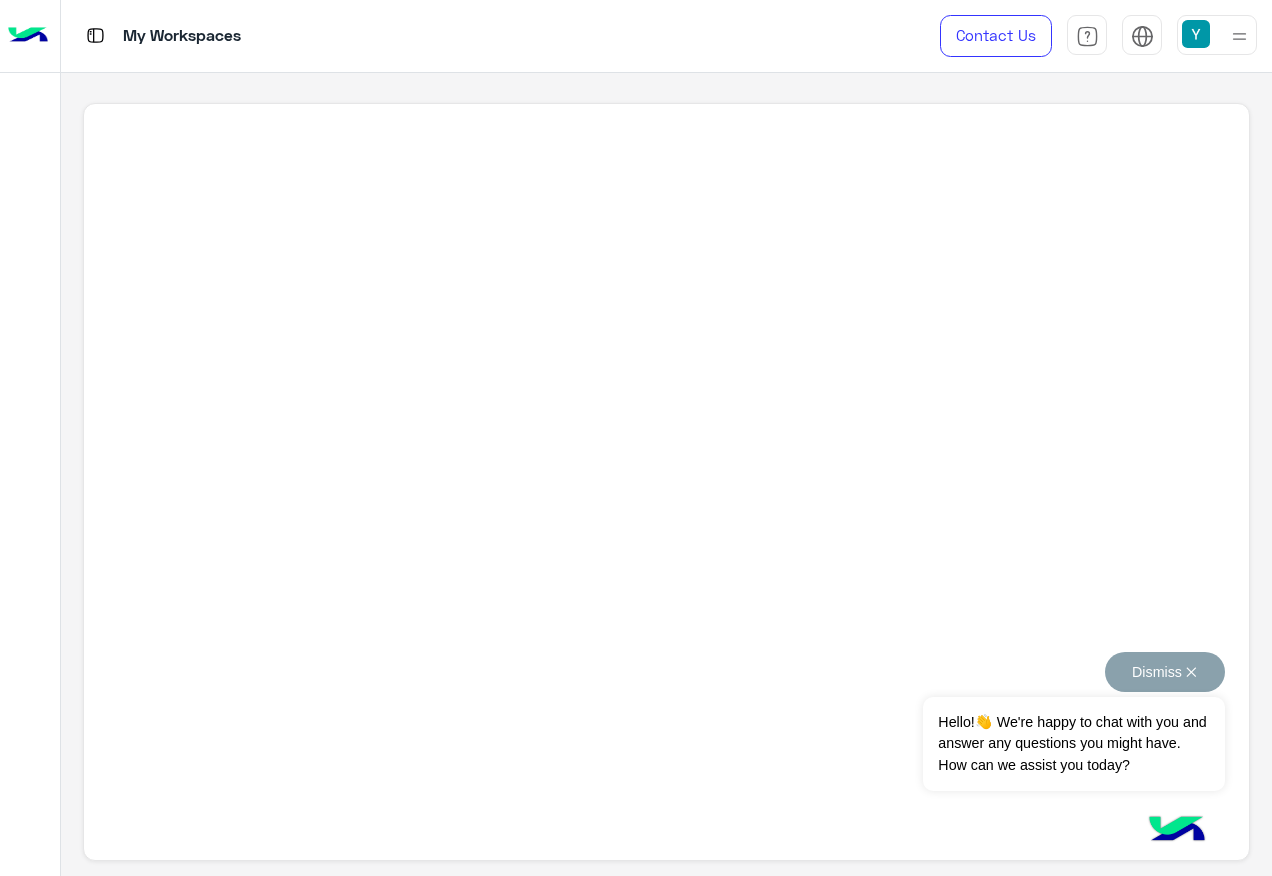 click on "Dismiss ✕" at bounding box center (1165, 672) 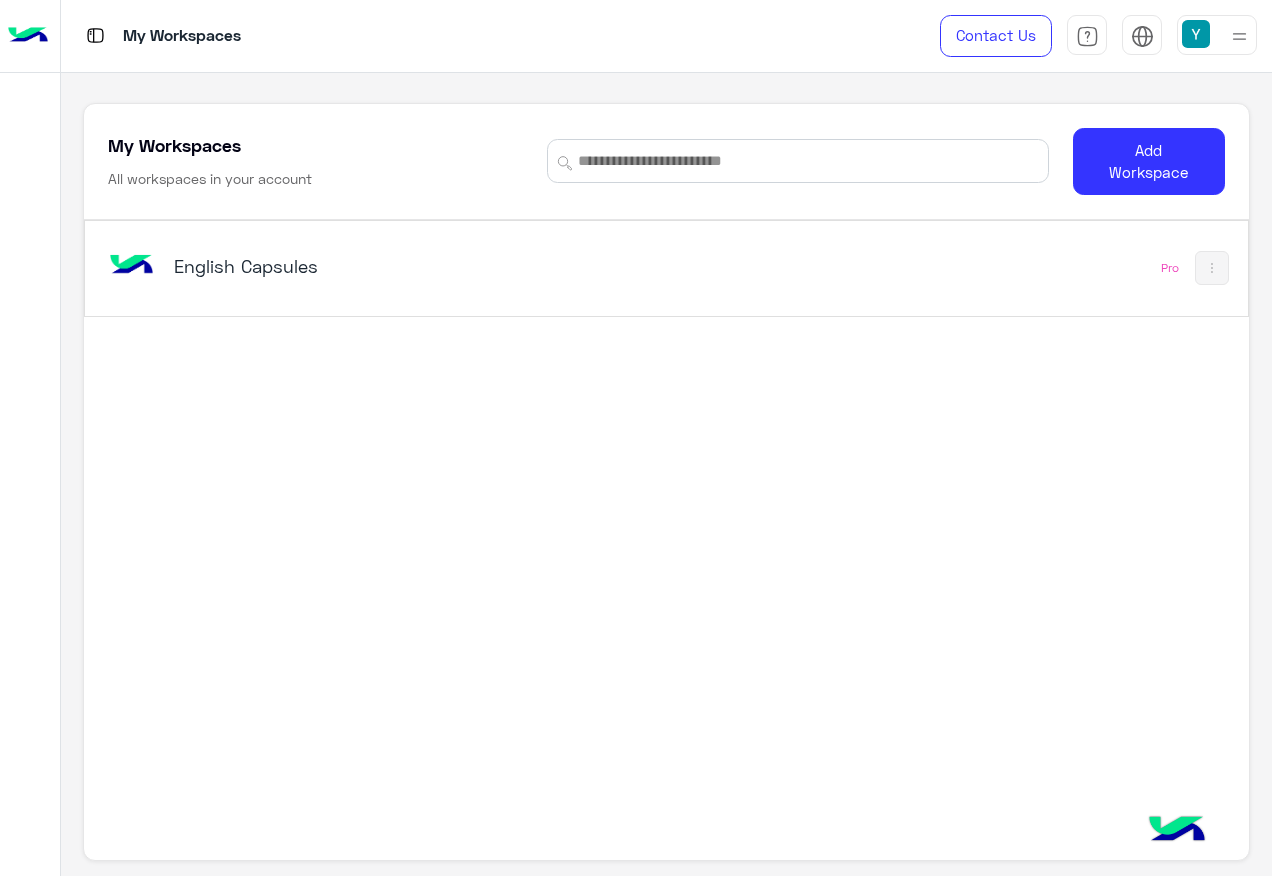 click on "English Capsules   Pro" at bounding box center [666, 268] 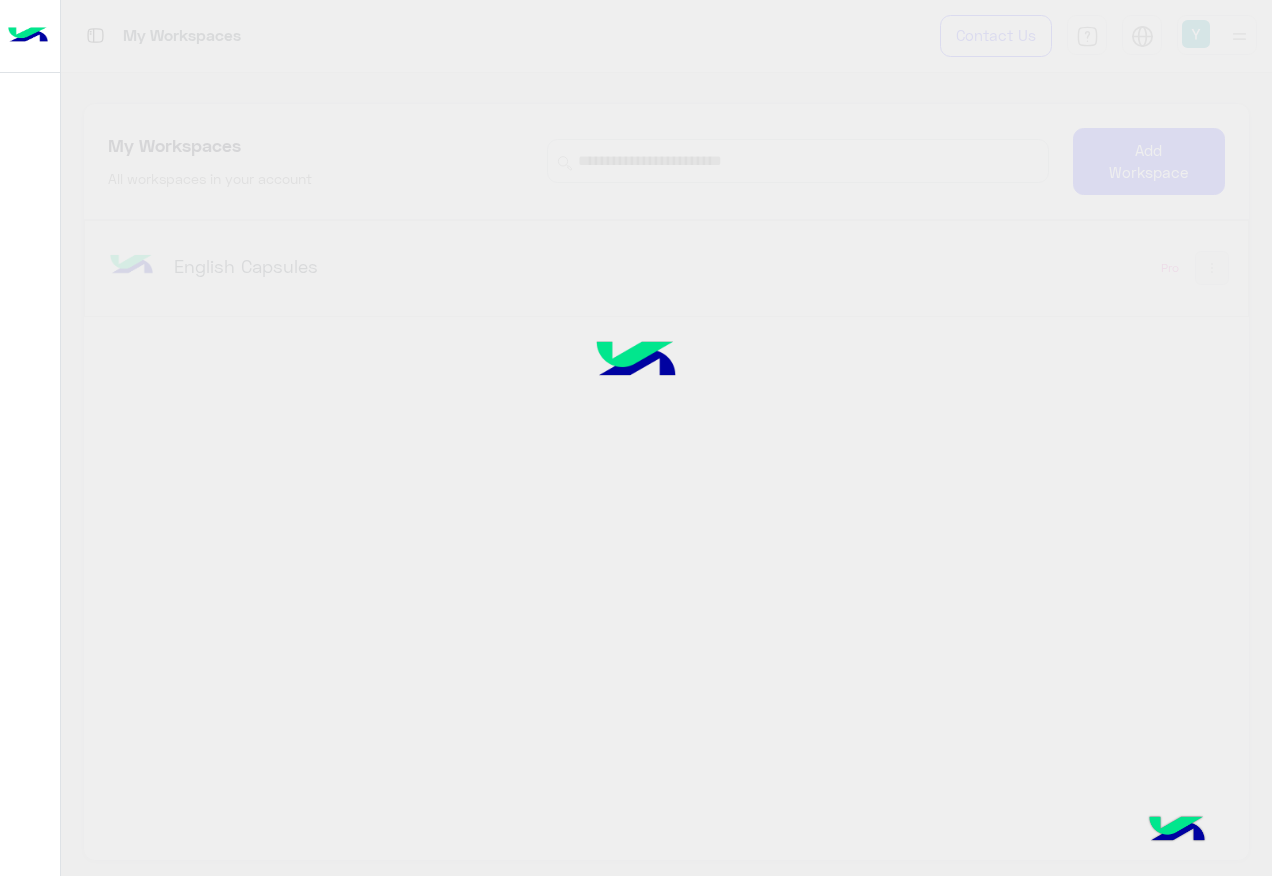 click on "My Workspaces   Contact Us  Help Center عربي English My Workspaces All workspaces in your account  Add Workspace   English Capsules   Pro" at bounding box center (666, 438) 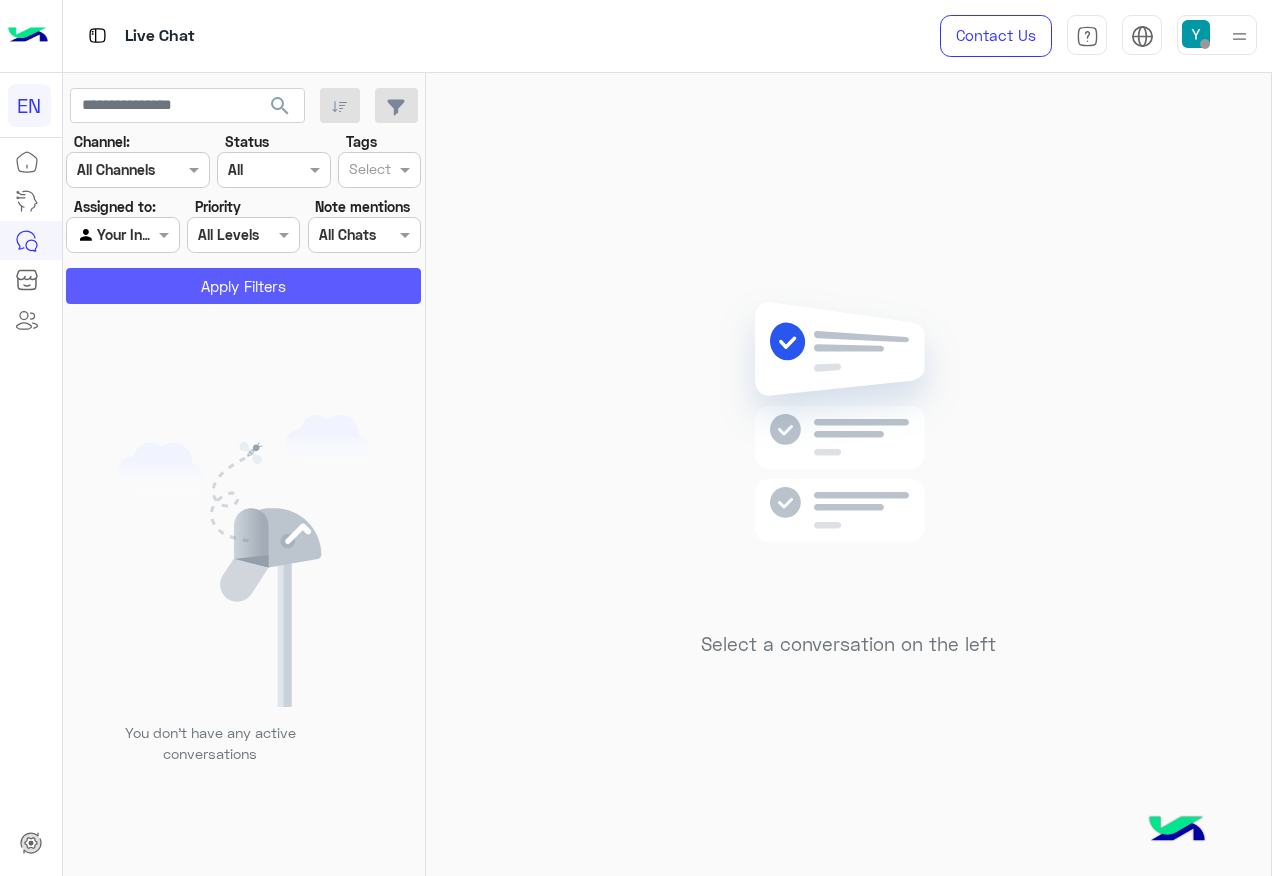 click on "Apply Filters" 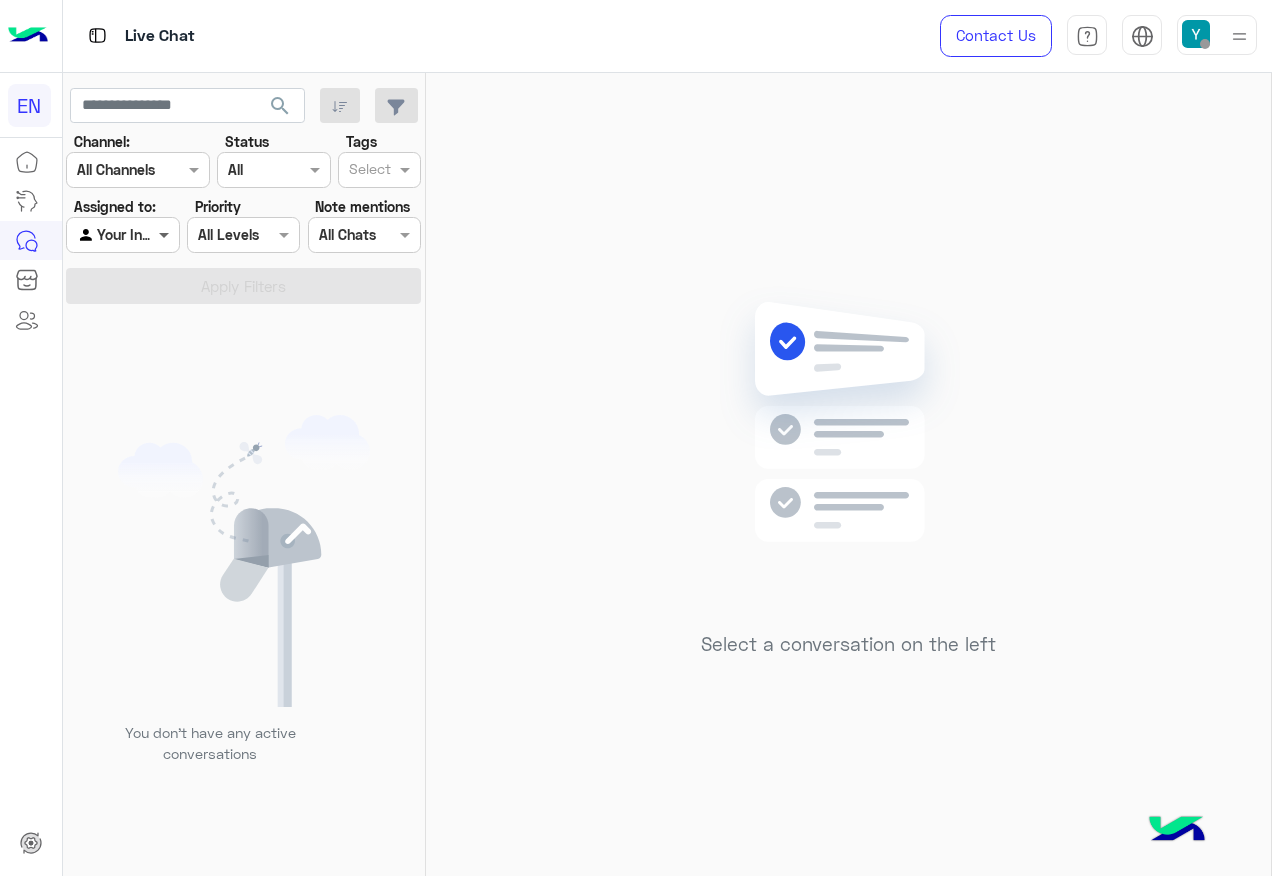 click at bounding box center (166, 234) 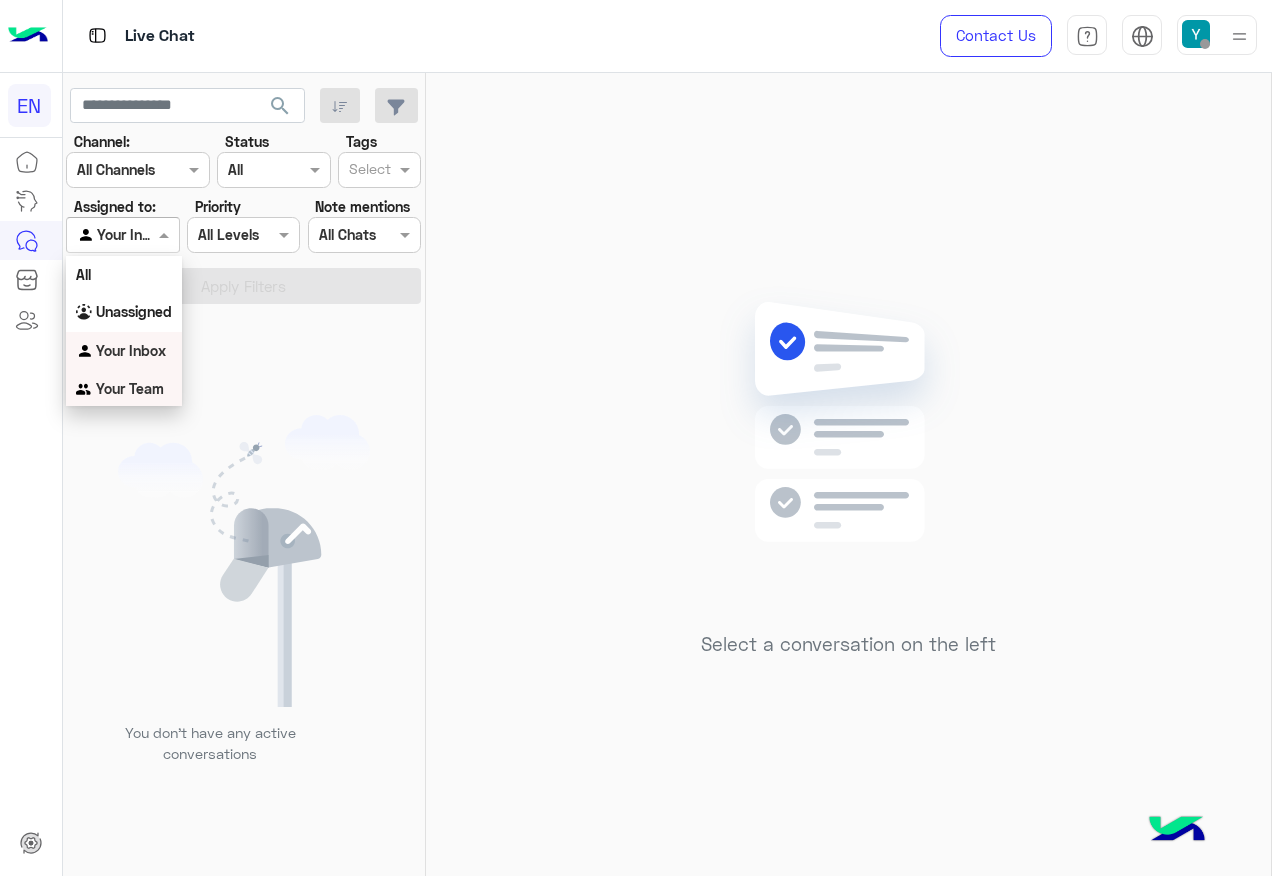click on "Your Team" at bounding box center [124, 389] 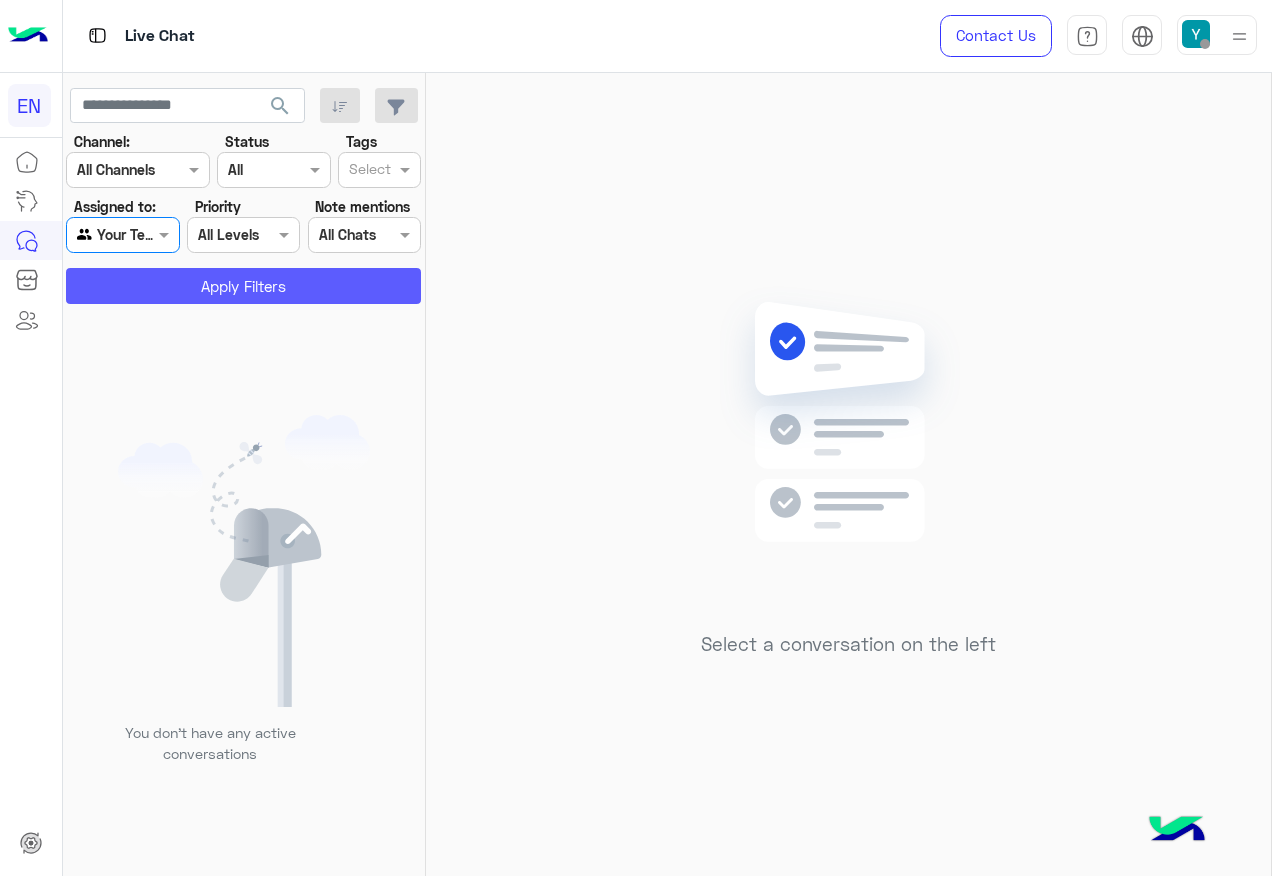 click on "Apply Filters" 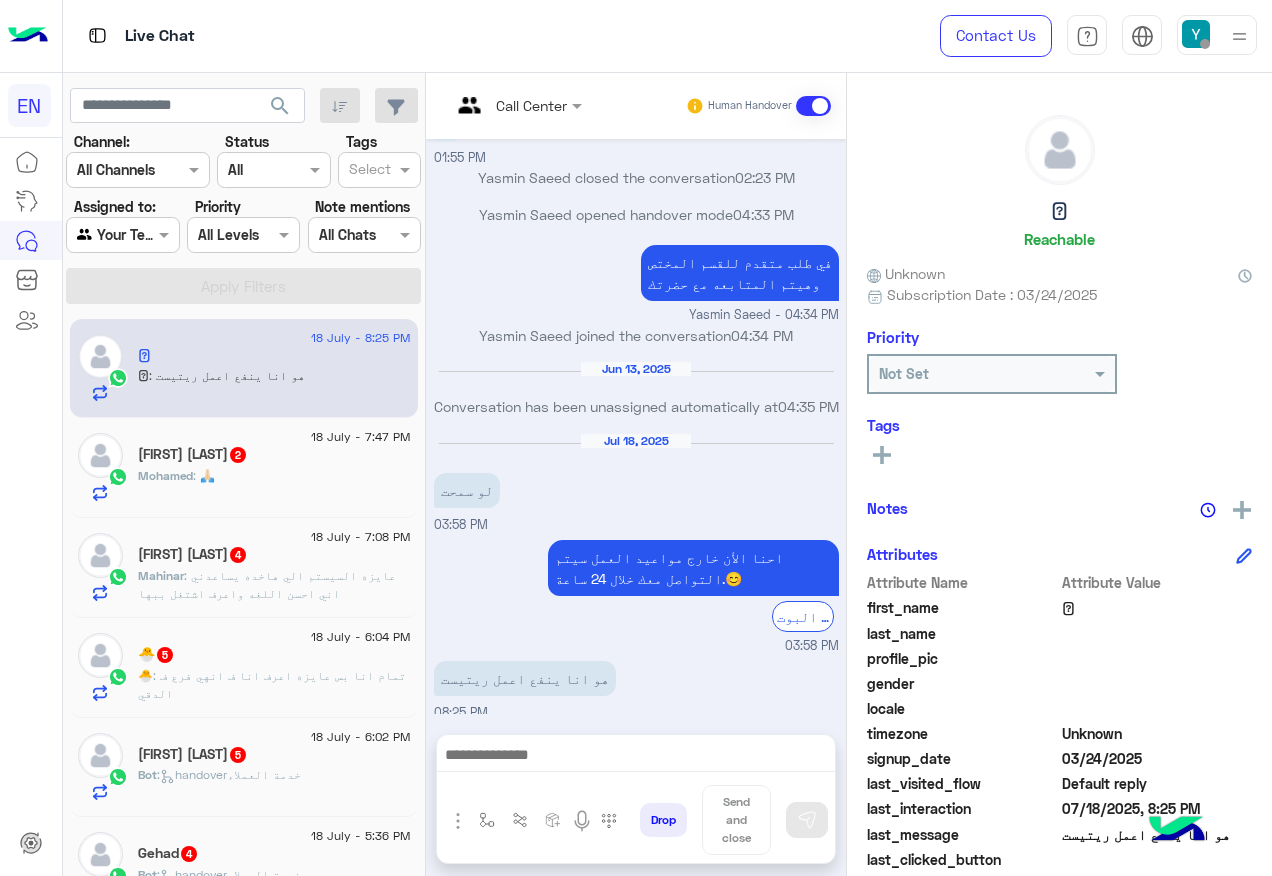 scroll, scrollTop: 936, scrollLeft: 0, axis: vertical 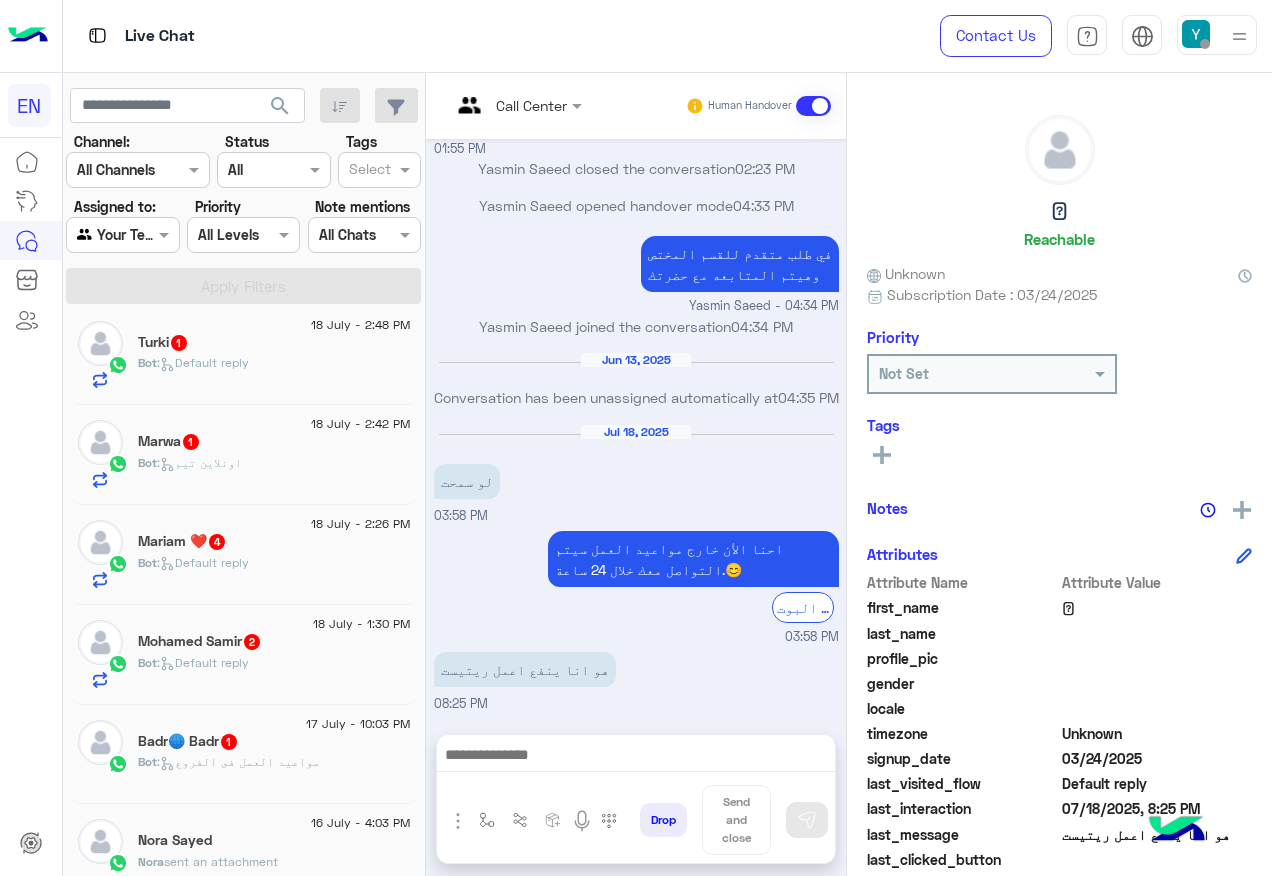 click on "17 July - 10:03 PM" 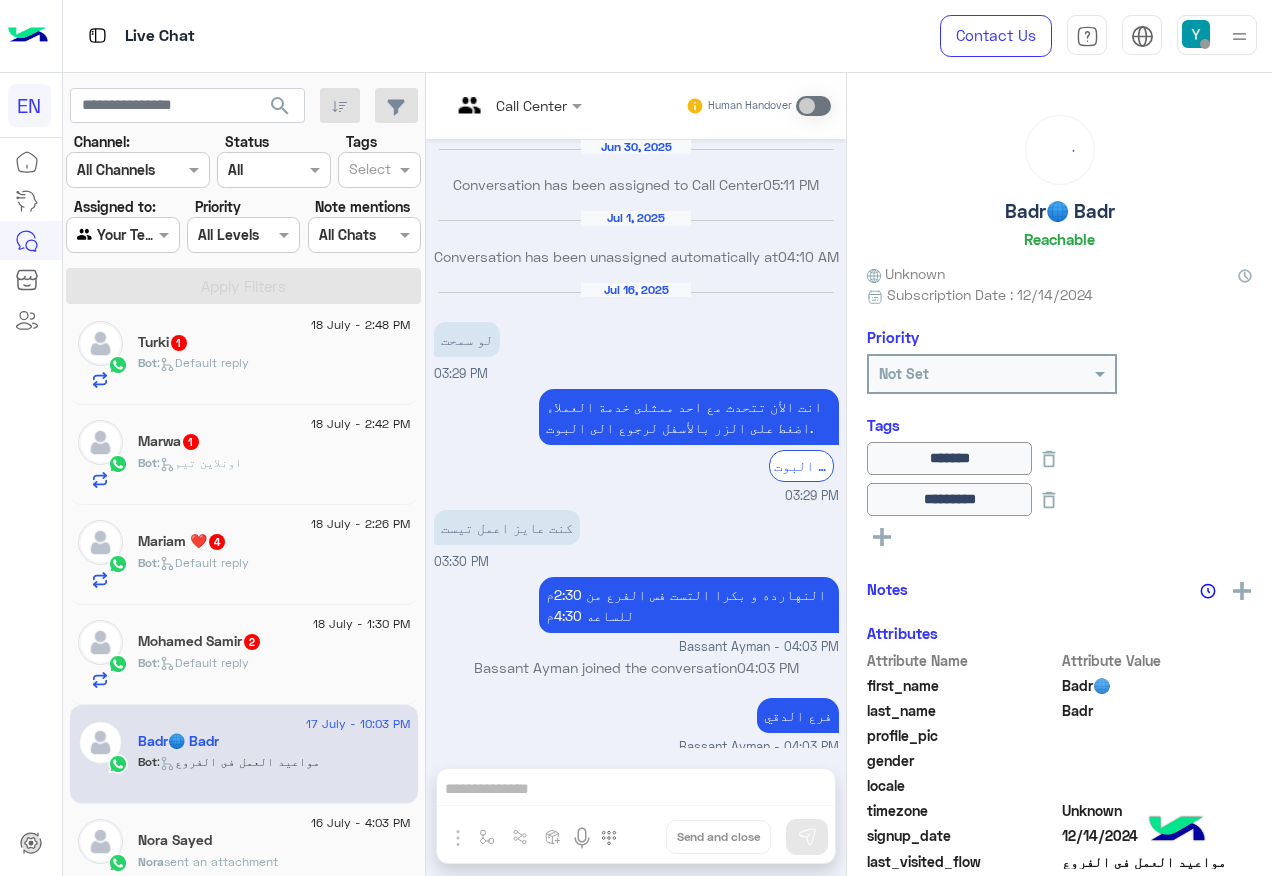 scroll, scrollTop: 865, scrollLeft: 0, axis: vertical 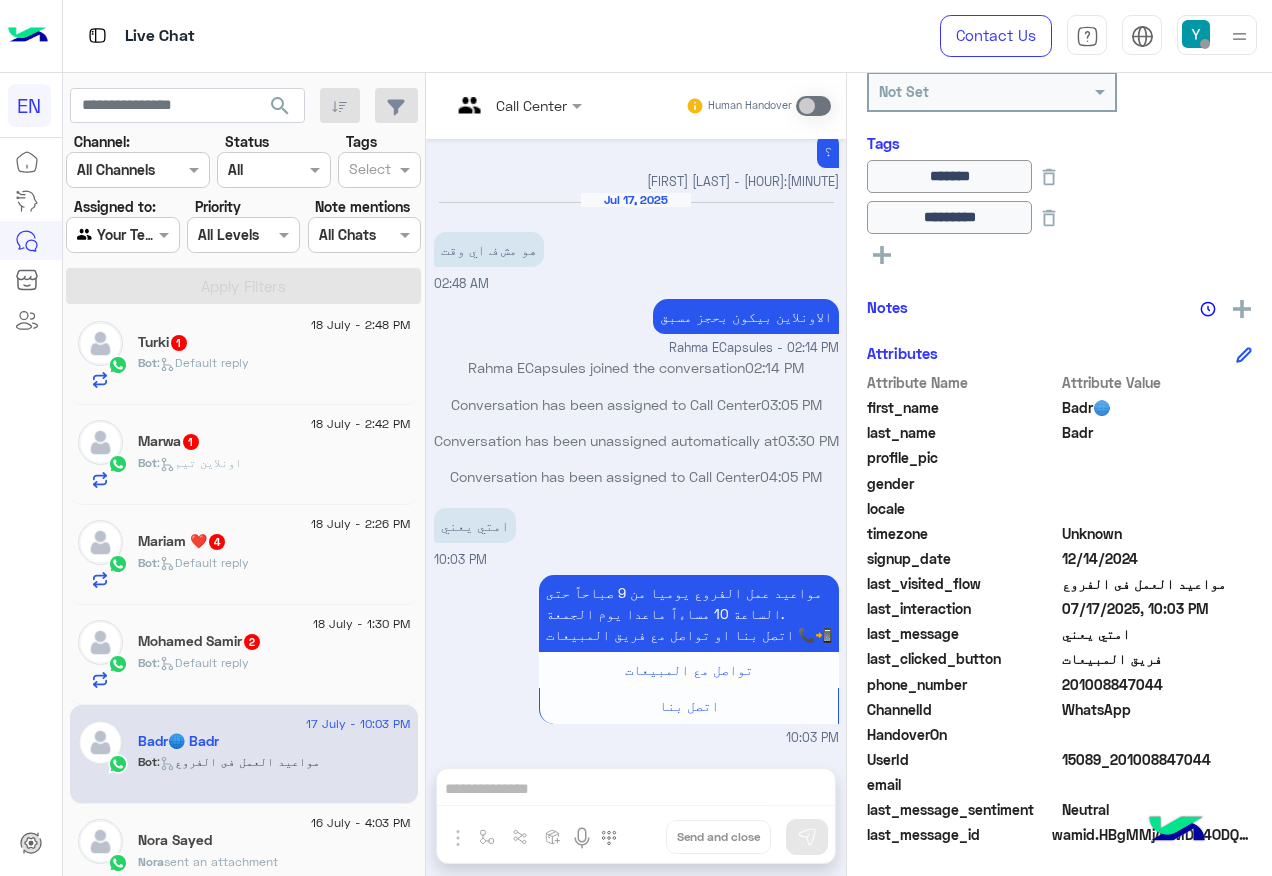click on "201008847044" 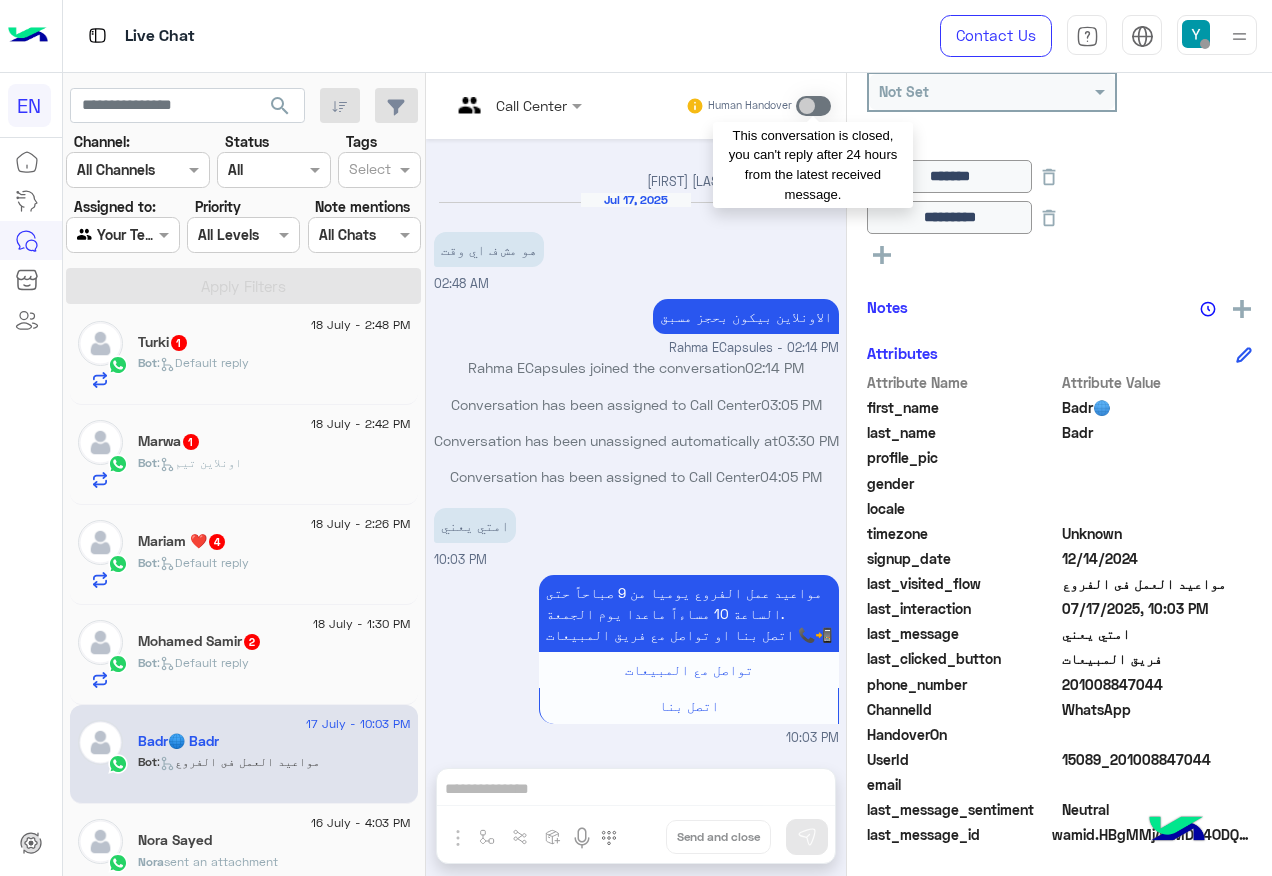 click at bounding box center [813, 106] 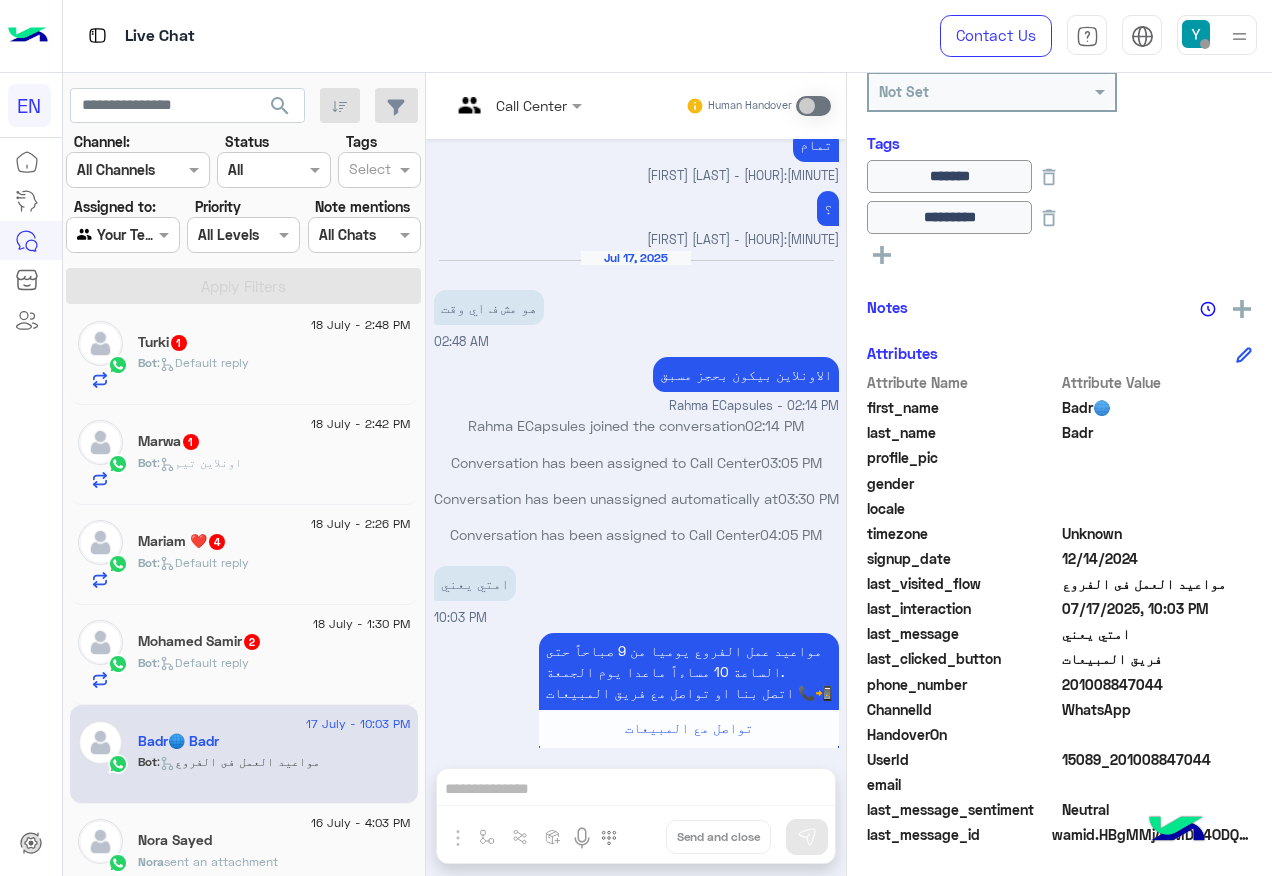 scroll, scrollTop: 865, scrollLeft: 0, axis: vertical 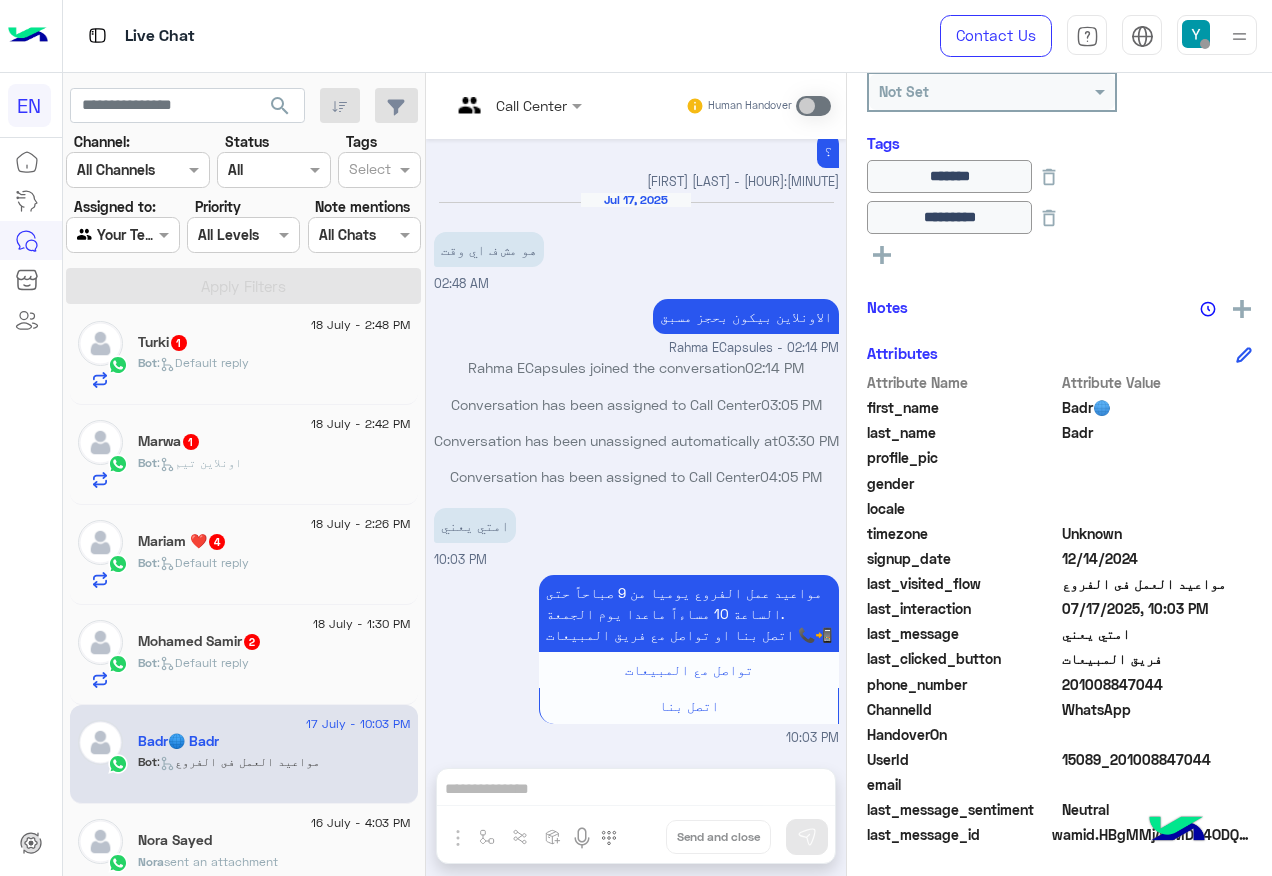 click on "Call Center Human Handover     [MONTH] [DAY], [YEAR]   Conversation has been assigned to Call Center   [HOUR]:[MINUTE]       [MONTH] [DAY]   Conversation has been unassigned automatically at   [HOUR]:[MINUTE]       [MONTH] [DAY]  لو سمحت   [HOUR]:[MINUTE]  انت الأن تتحدث مع احد ممثلى خدمة العملاء اضغط على الزر بالأسفل لرجوع الى البوت.  الرجوع الى البوت     [HOUR]:[MINUTE]  كنت عايز اعمل تيست   [HOUR]:[MINUTE]  النهارده و بكرا التست فس الفرع من 2:30م للساعه 4:30م  [FIRST] [LAST] -  [HOUR]:[MINUTE]   [FIRST] [LAST] joined the conversation   [HOUR]:[MINUTE]      فرع الدقي  [FIRST] [LAST] -  [HOUR]:[MINUTE]  لا انا هعملو اون   [HOUR]:[MINUTE]  هيكون معانا علي اخر الاسبوع الجي  [FIRST] [LAST] -  [HOUR]:[MINUTE]  تمام  [FIRST] [LAST] -  [HOUR]:[MINUTE]  ؟  [FIRST] [LAST] -  [HOUR]:[MINUTE]   [MONTH] [DAY]  هو مش ف اي وقت   [HOUR]:[MINUTE]  الاونلاين بيكون بحجز مسبق  [FIRST] [LAST] -  [HOUR]:[MINUTE]   [HOUR]:[MINUTE]" at bounding box center [636, 478] 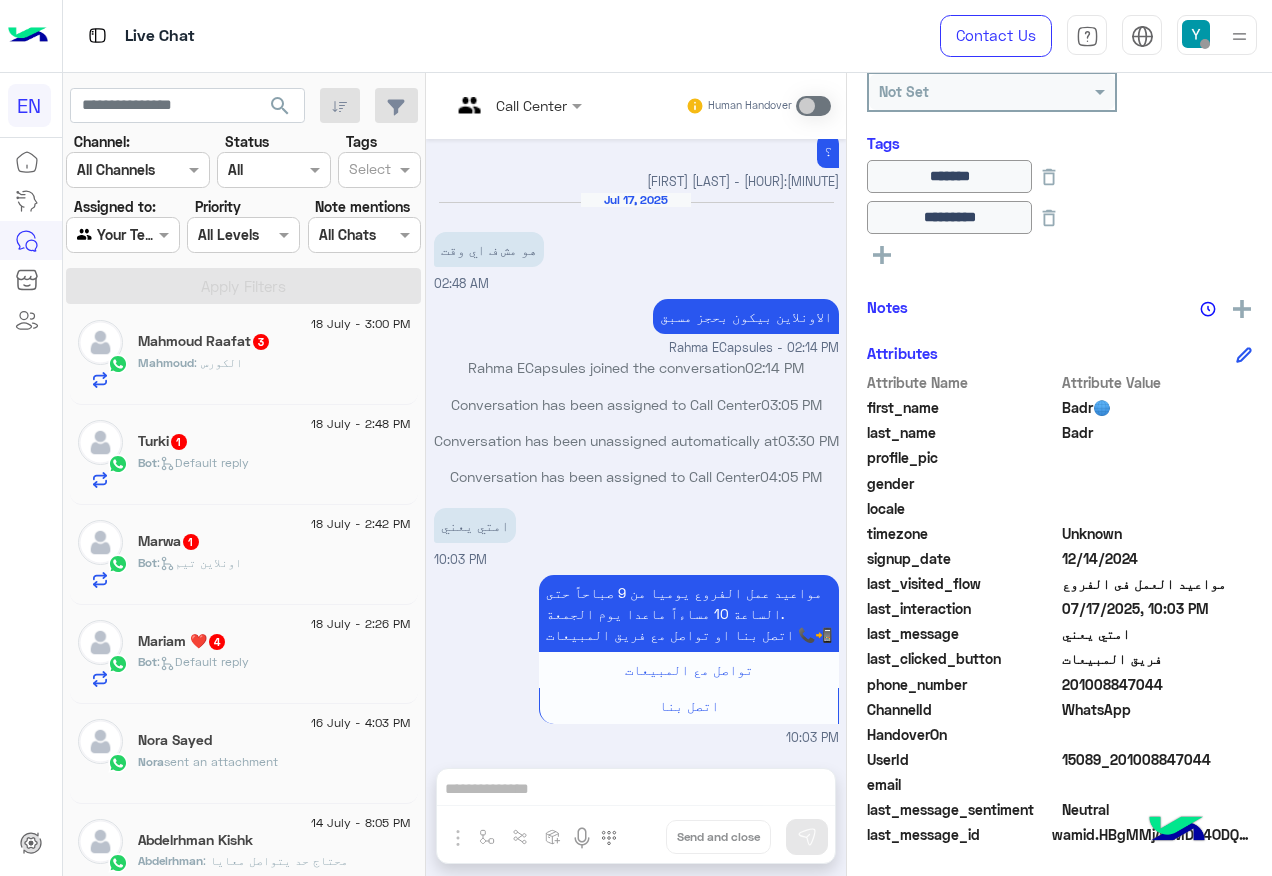 click on "Bot :   Default reply" 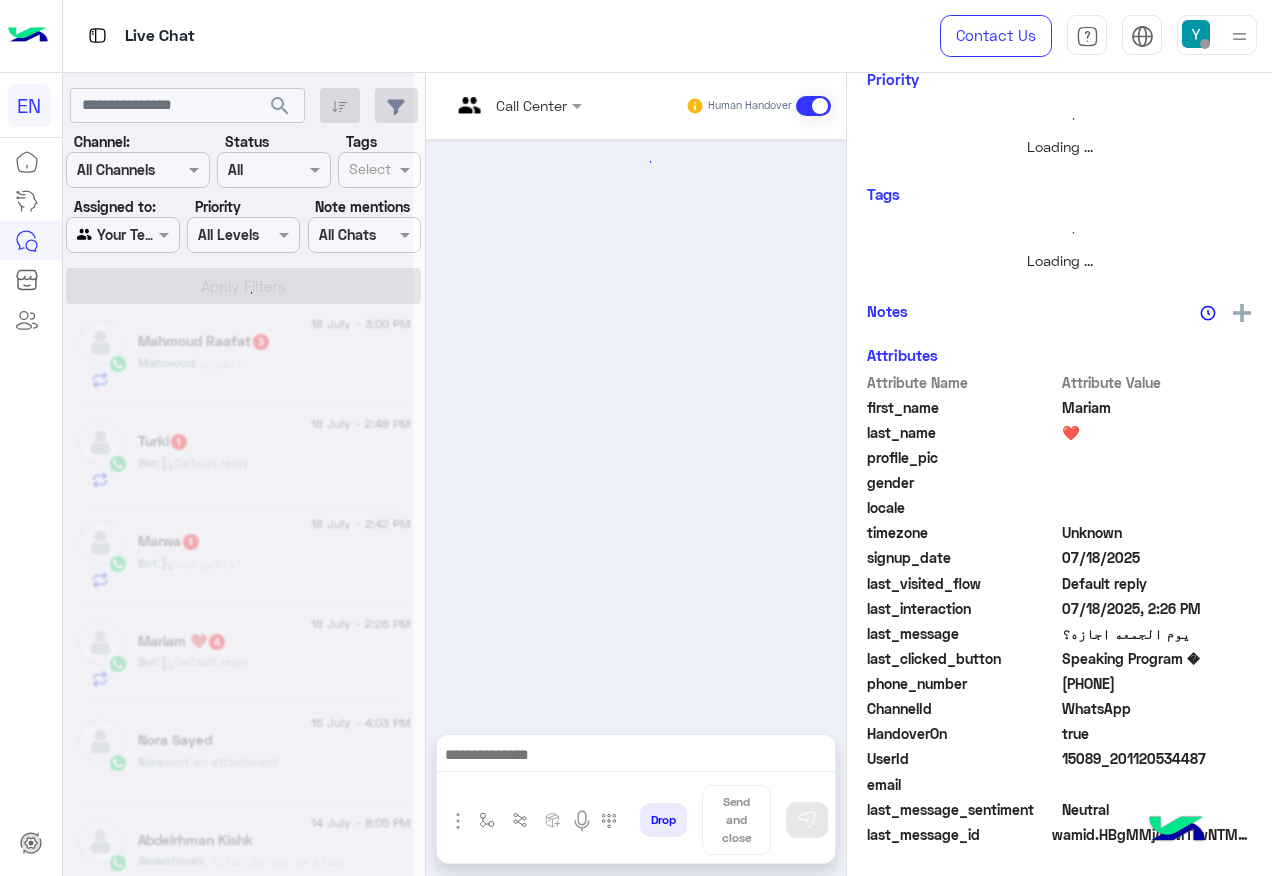 scroll, scrollTop: 258, scrollLeft: 0, axis: vertical 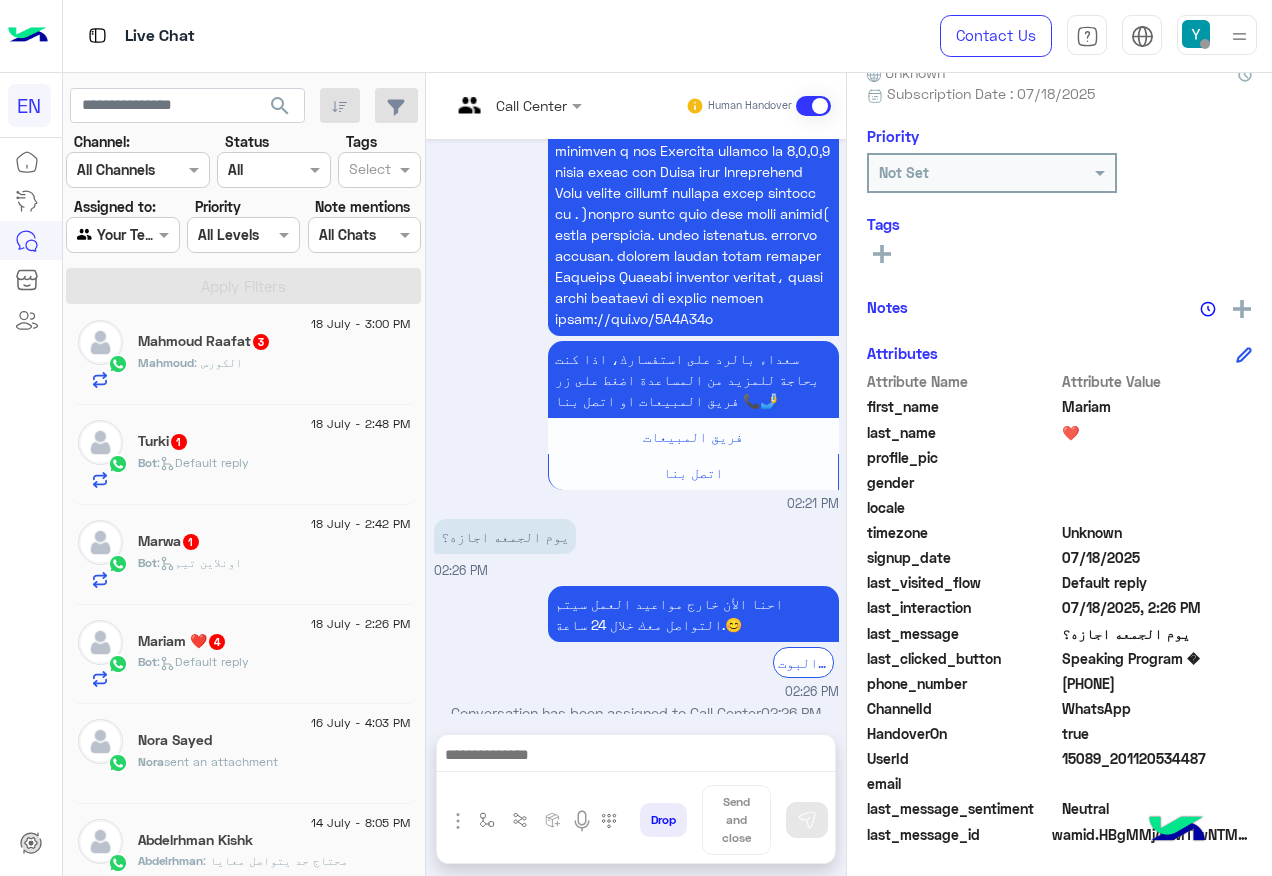 click on "[PHONE]" 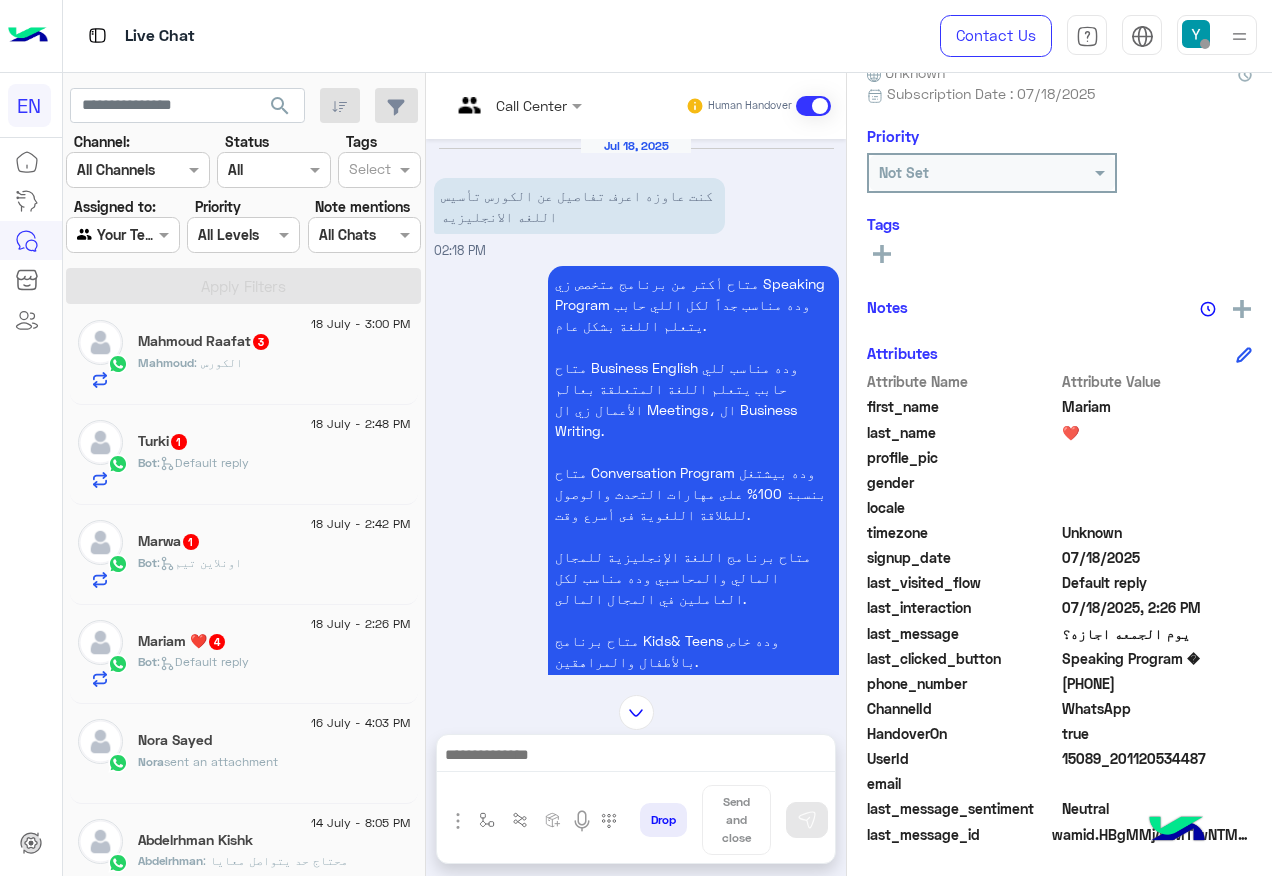 scroll, scrollTop: 0, scrollLeft: 0, axis: both 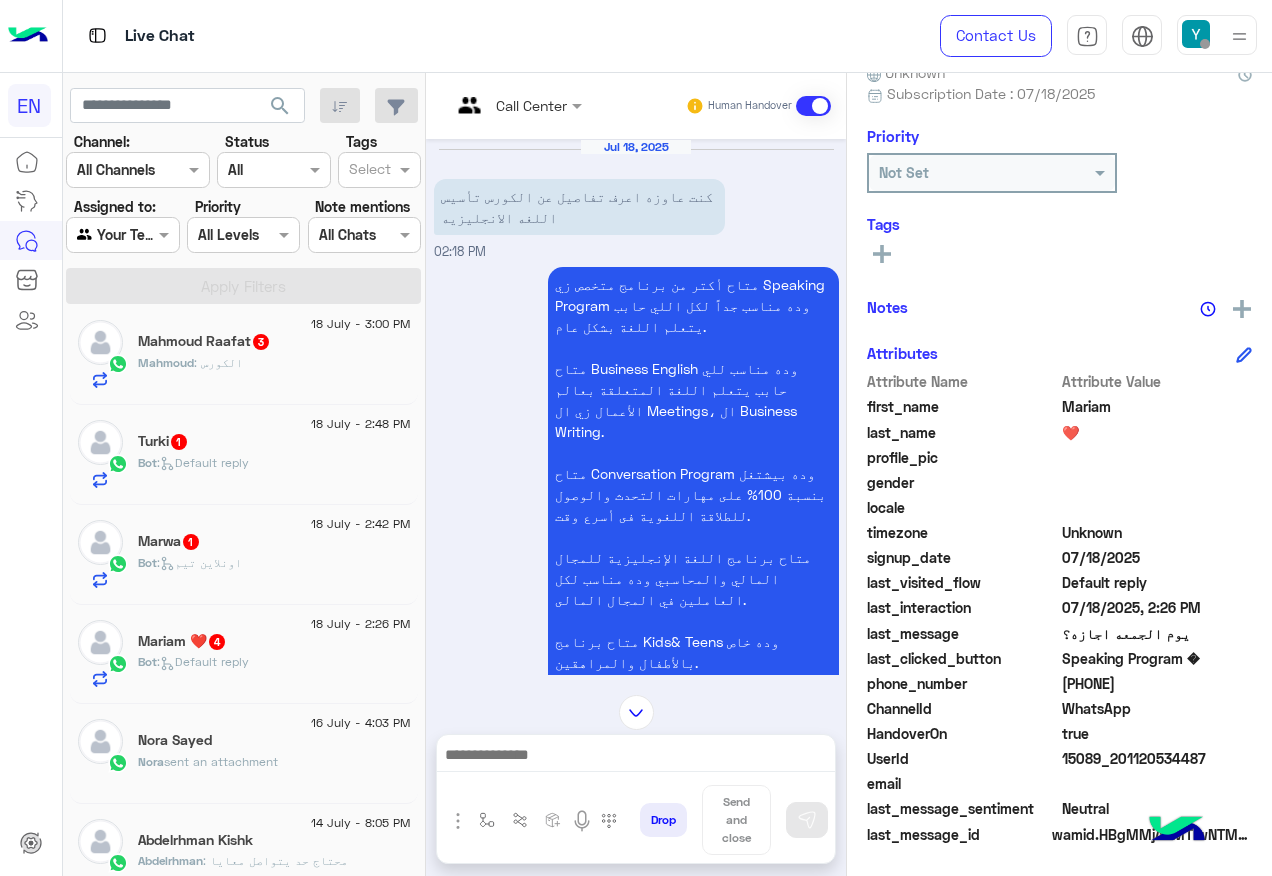 click at bounding box center [516, 104] 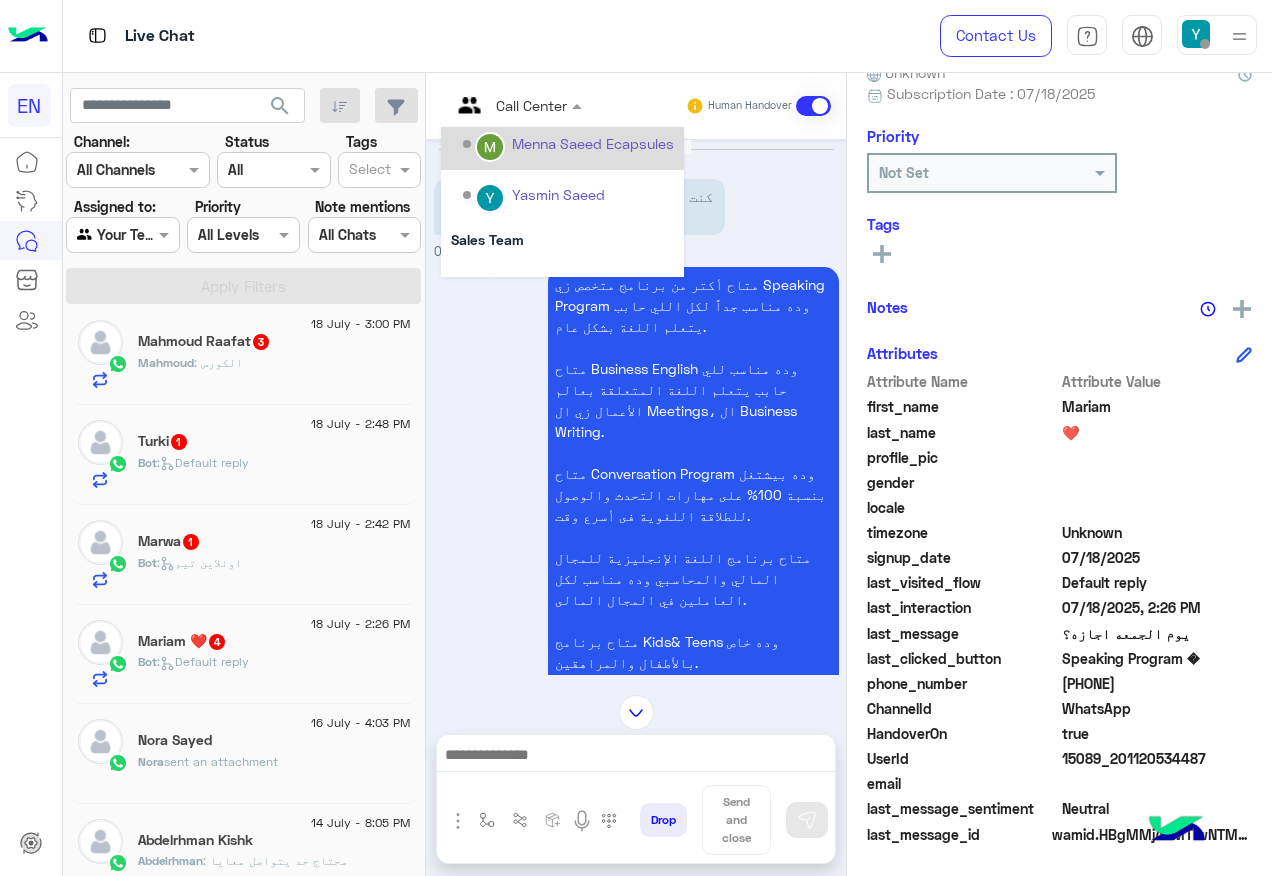 scroll, scrollTop: 332, scrollLeft: 0, axis: vertical 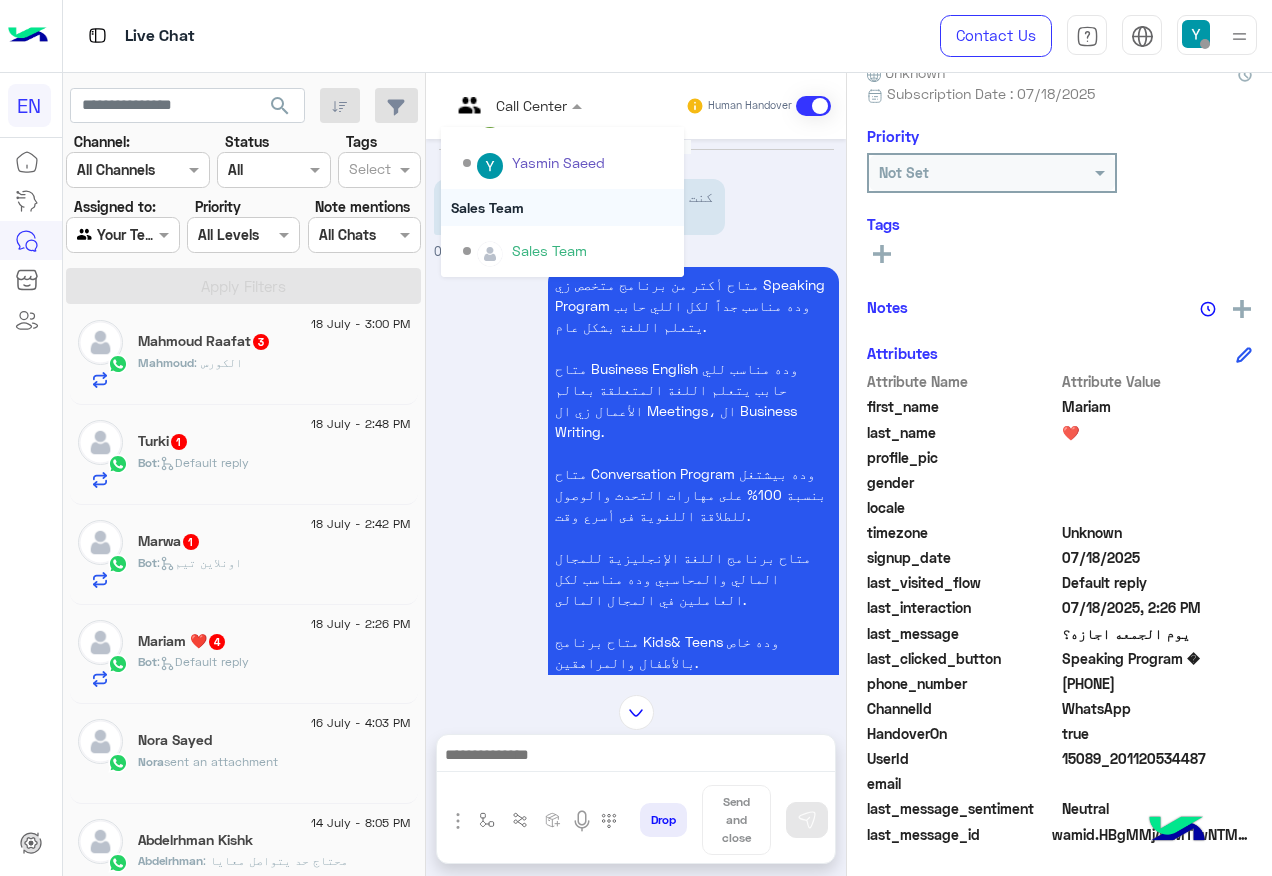 click on "Sales Team" at bounding box center (562, 207) 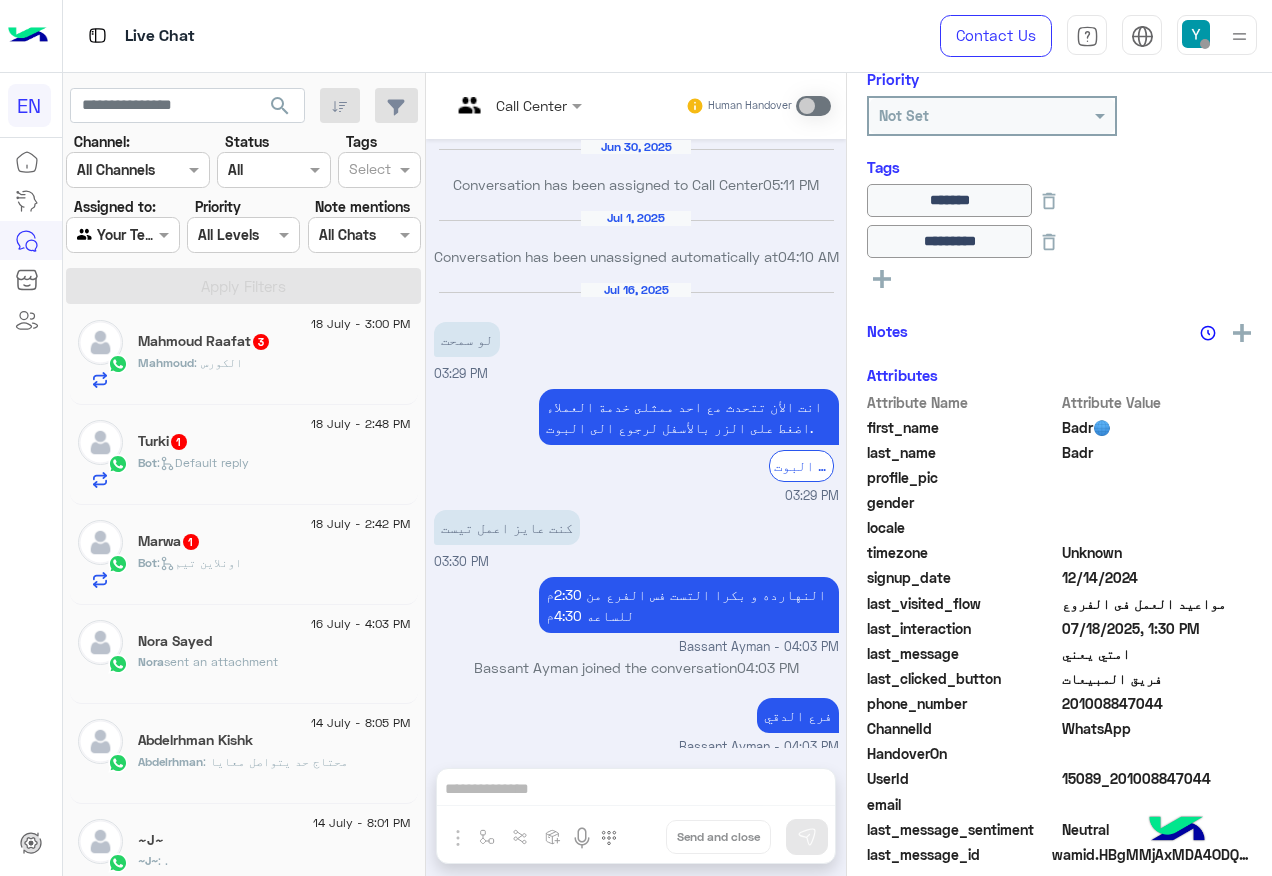 scroll, scrollTop: 278, scrollLeft: 0, axis: vertical 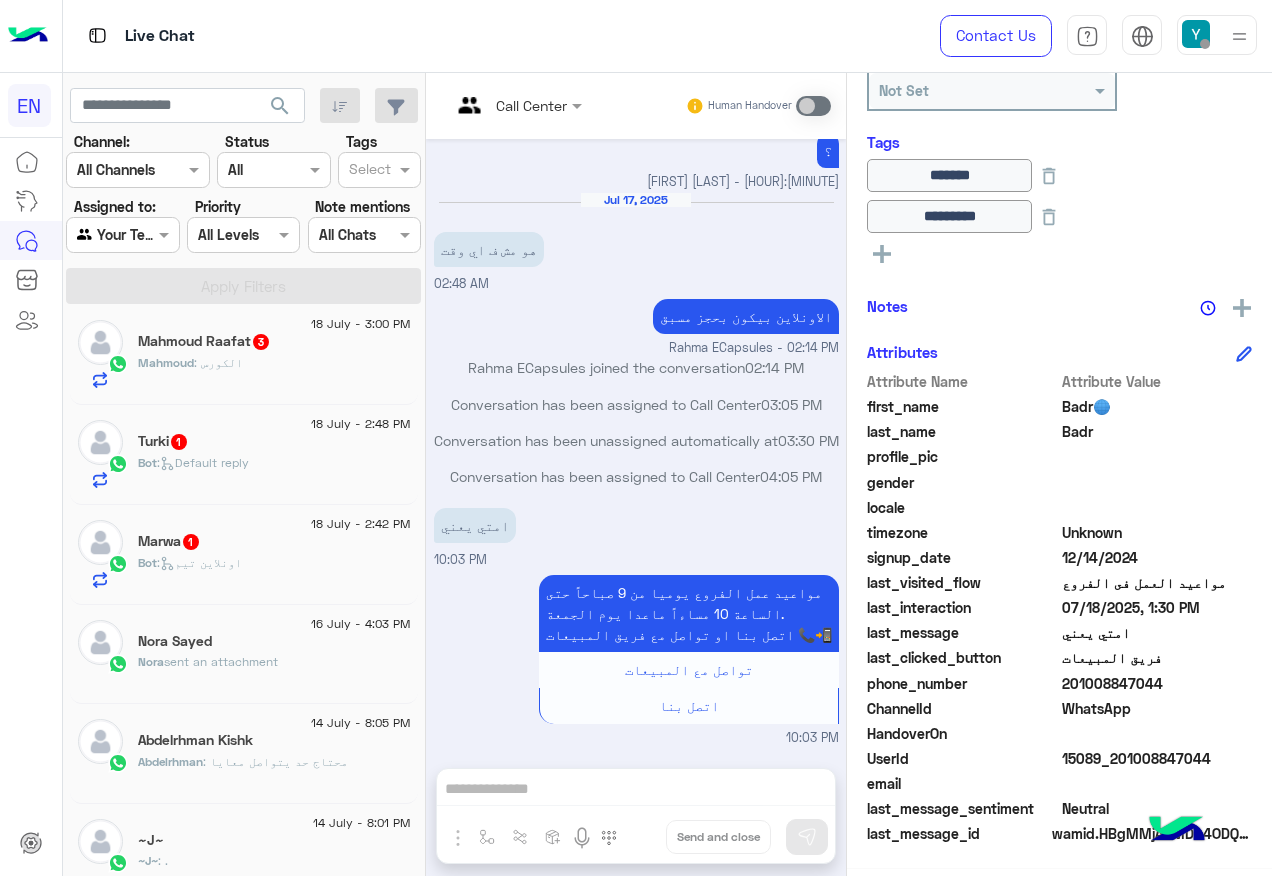 click on "Marwa   1" 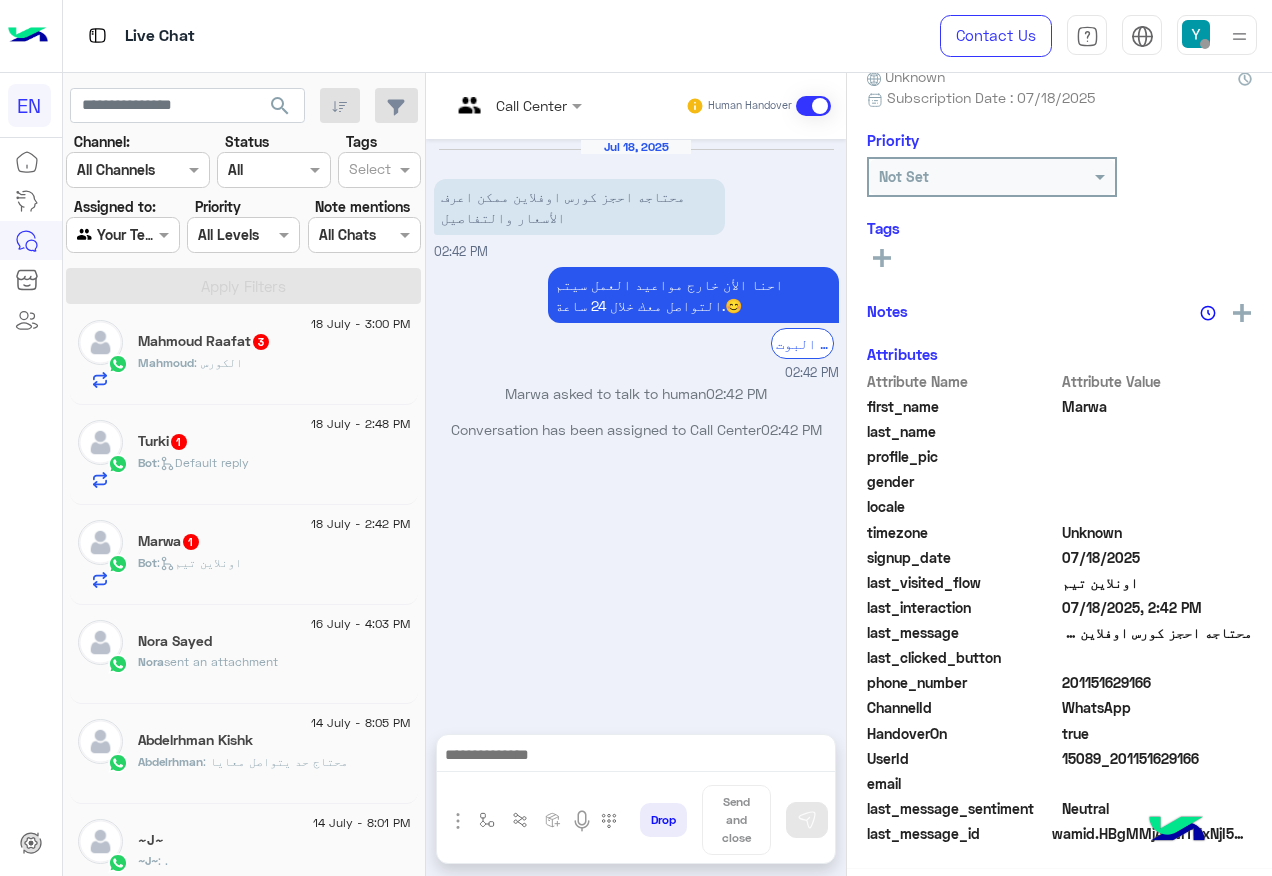 scroll, scrollTop: 201, scrollLeft: 0, axis: vertical 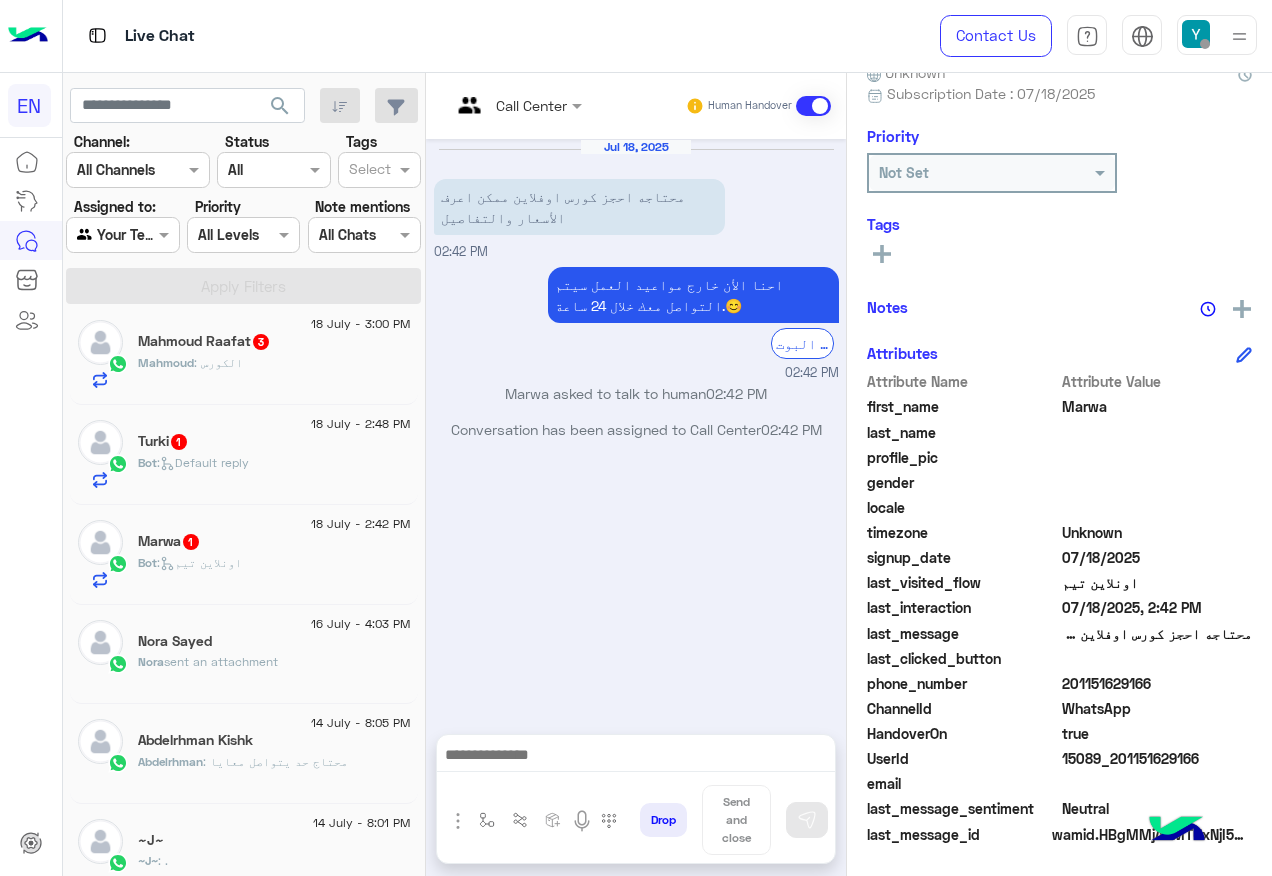 click at bounding box center [516, 104] 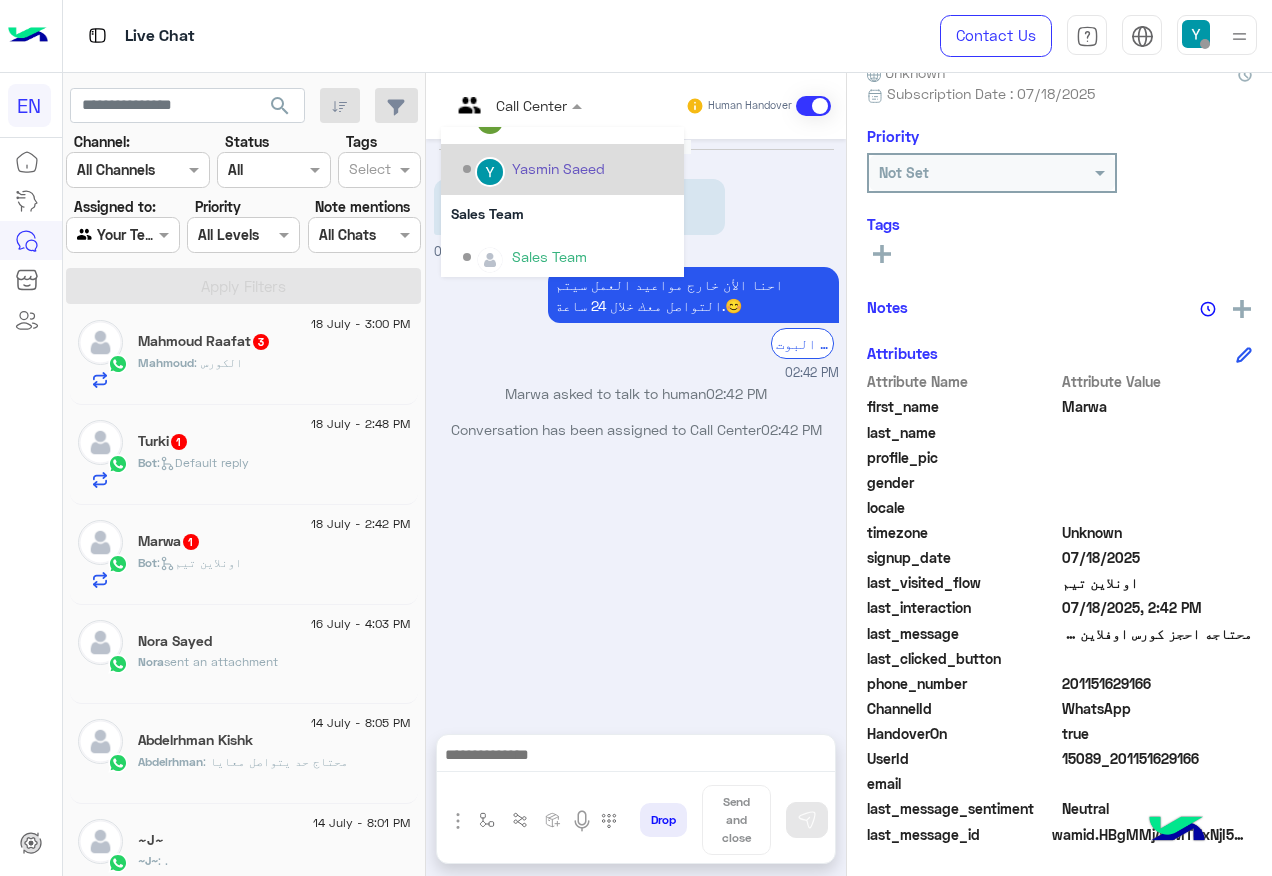scroll, scrollTop: 332, scrollLeft: 0, axis: vertical 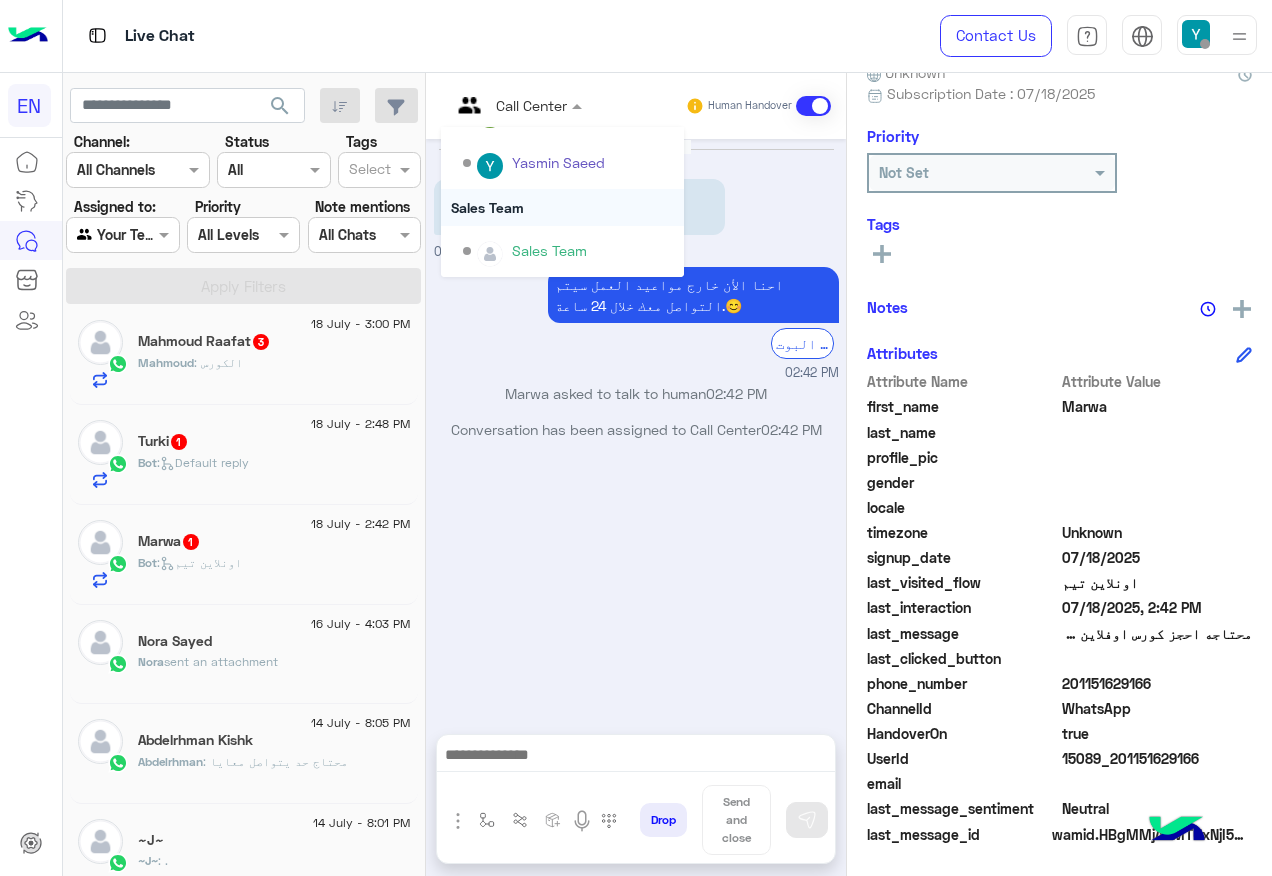click on "Sales Team" at bounding box center (562, 207) 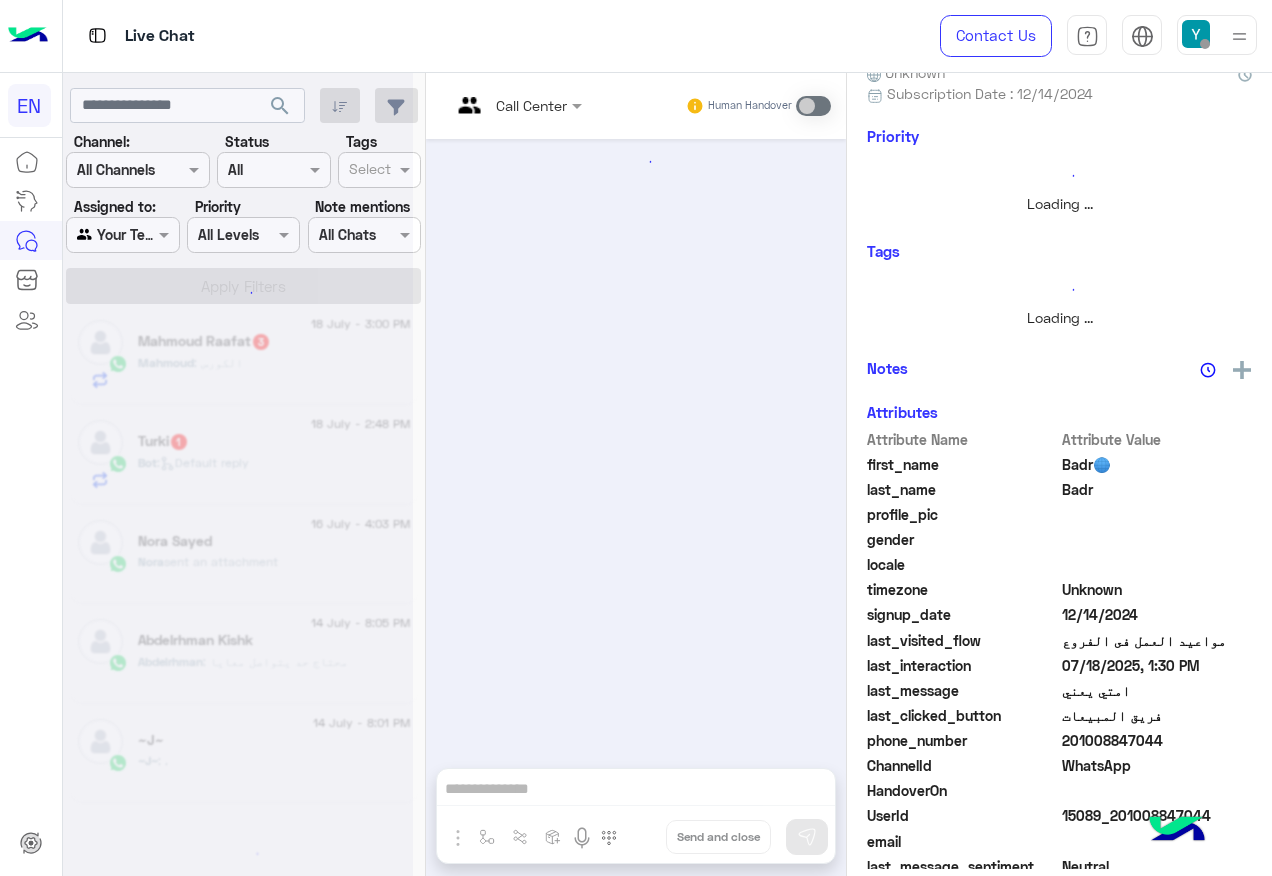 scroll, scrollTop: 258, scrollLeft: 0, axis: vertical 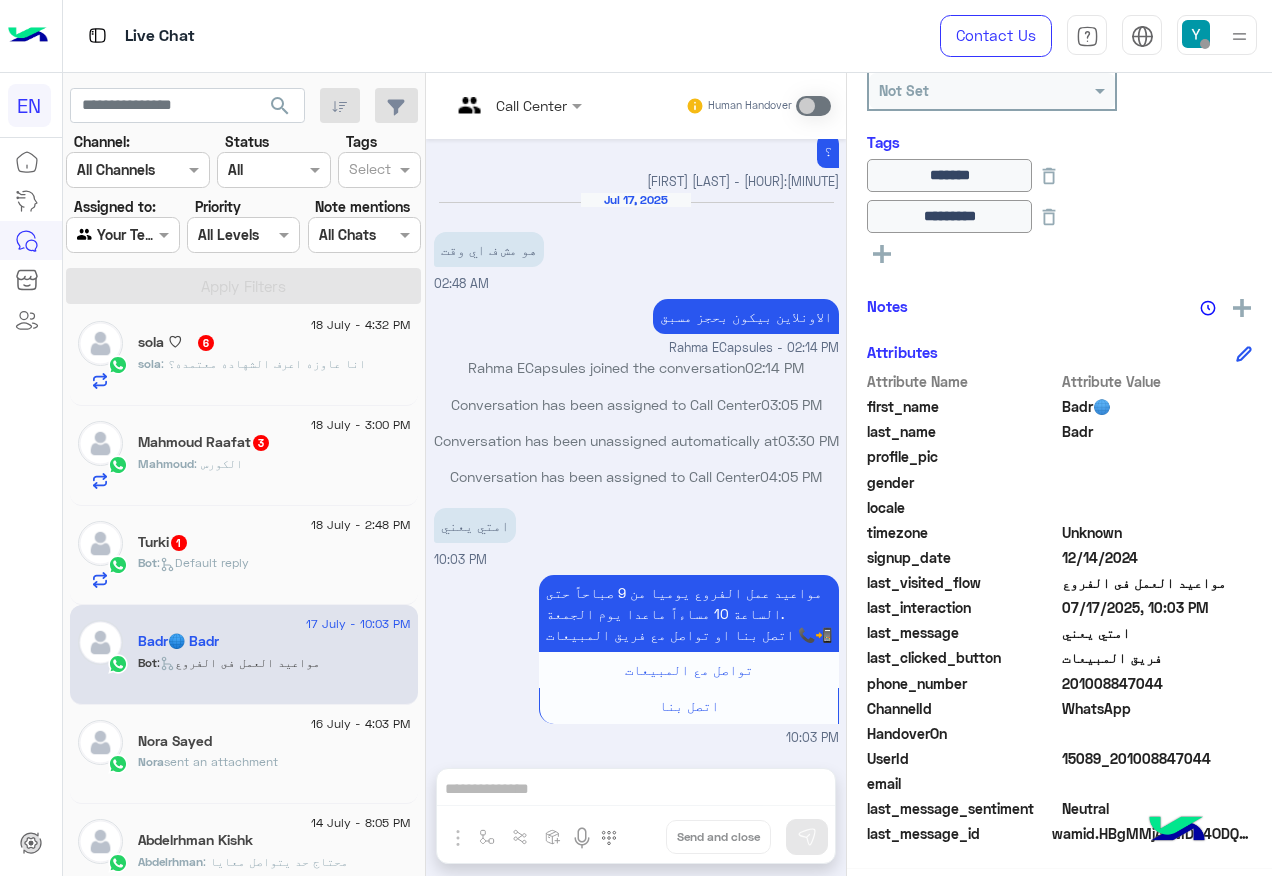 click on "Bot :   Default reply" 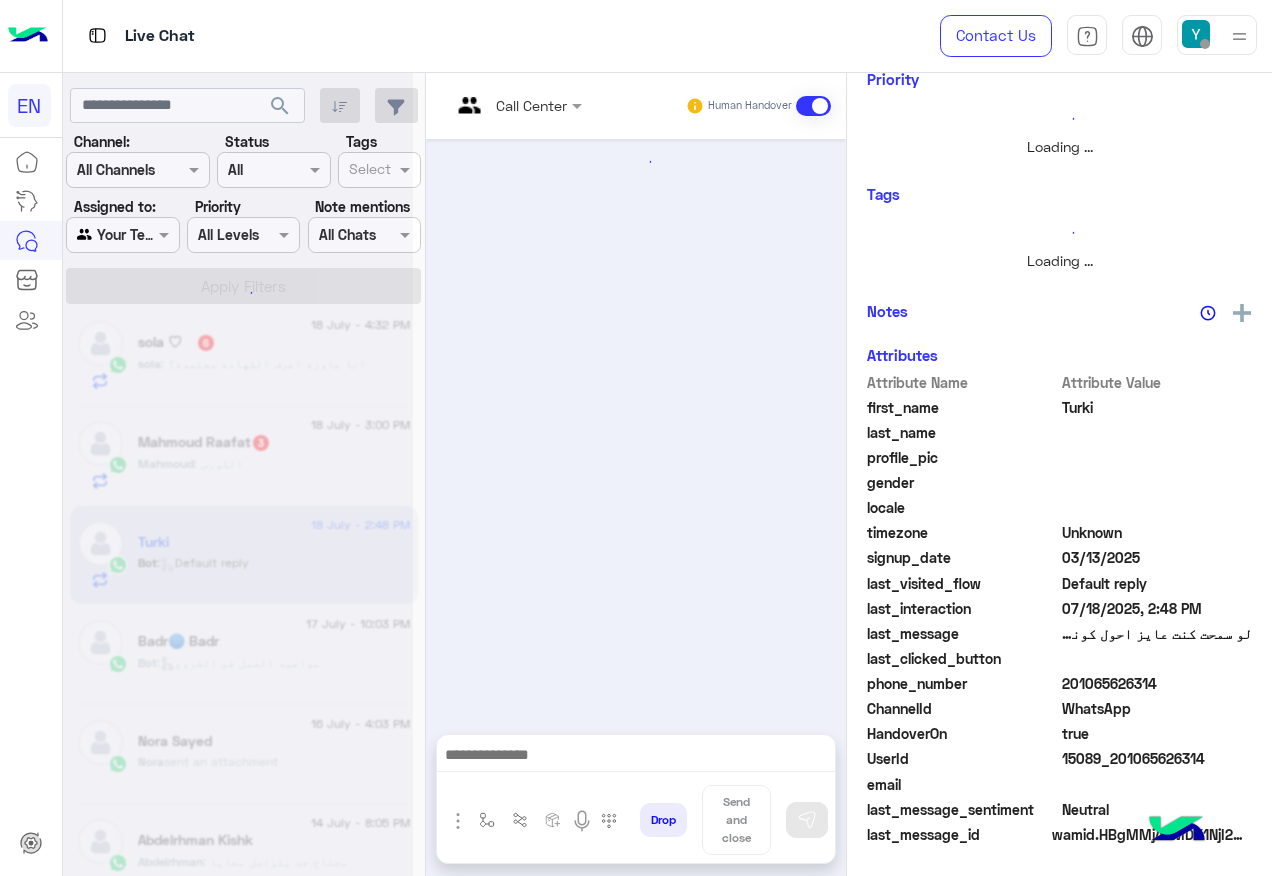 scroll, scrollTop: 258, scrollLeft: 0, axis: vertical 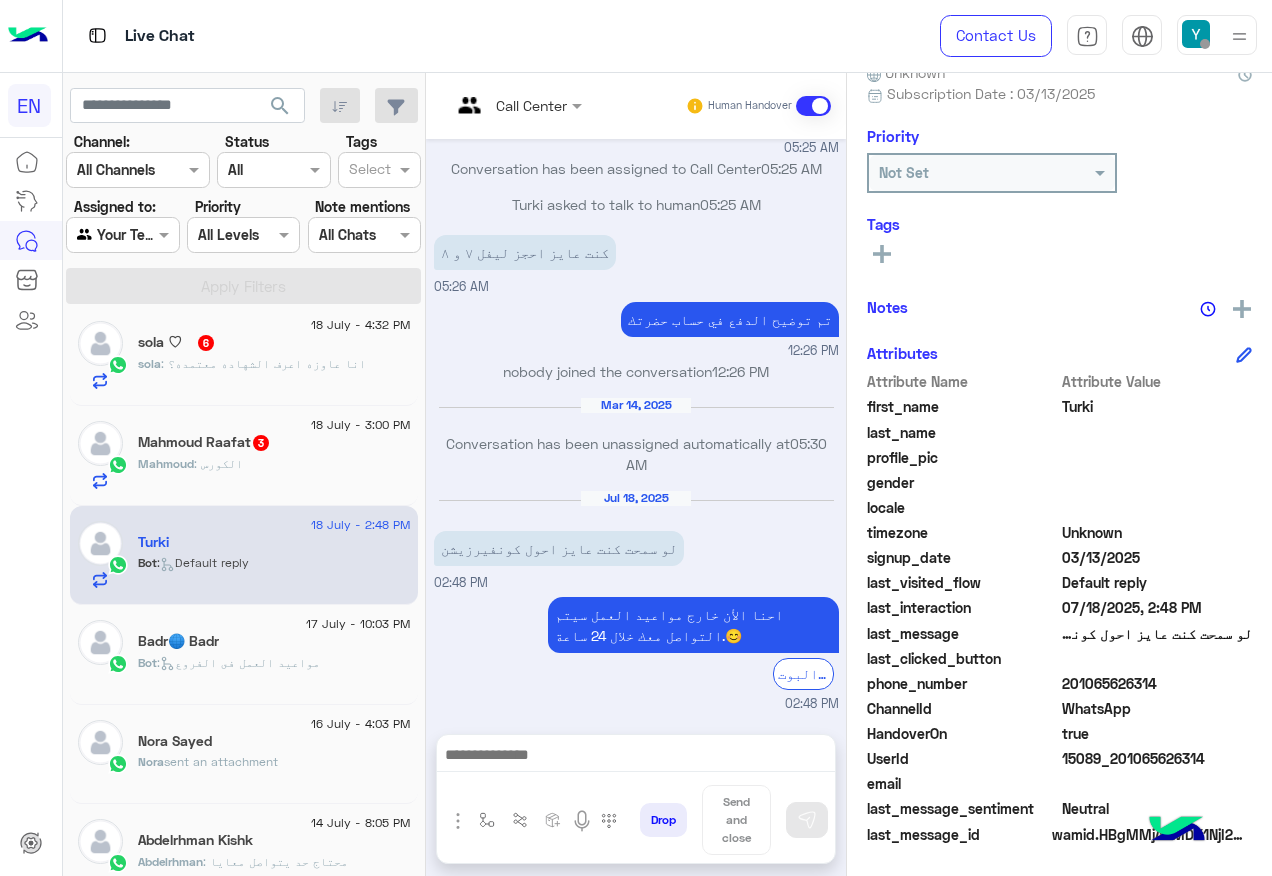 click on "201065626314" 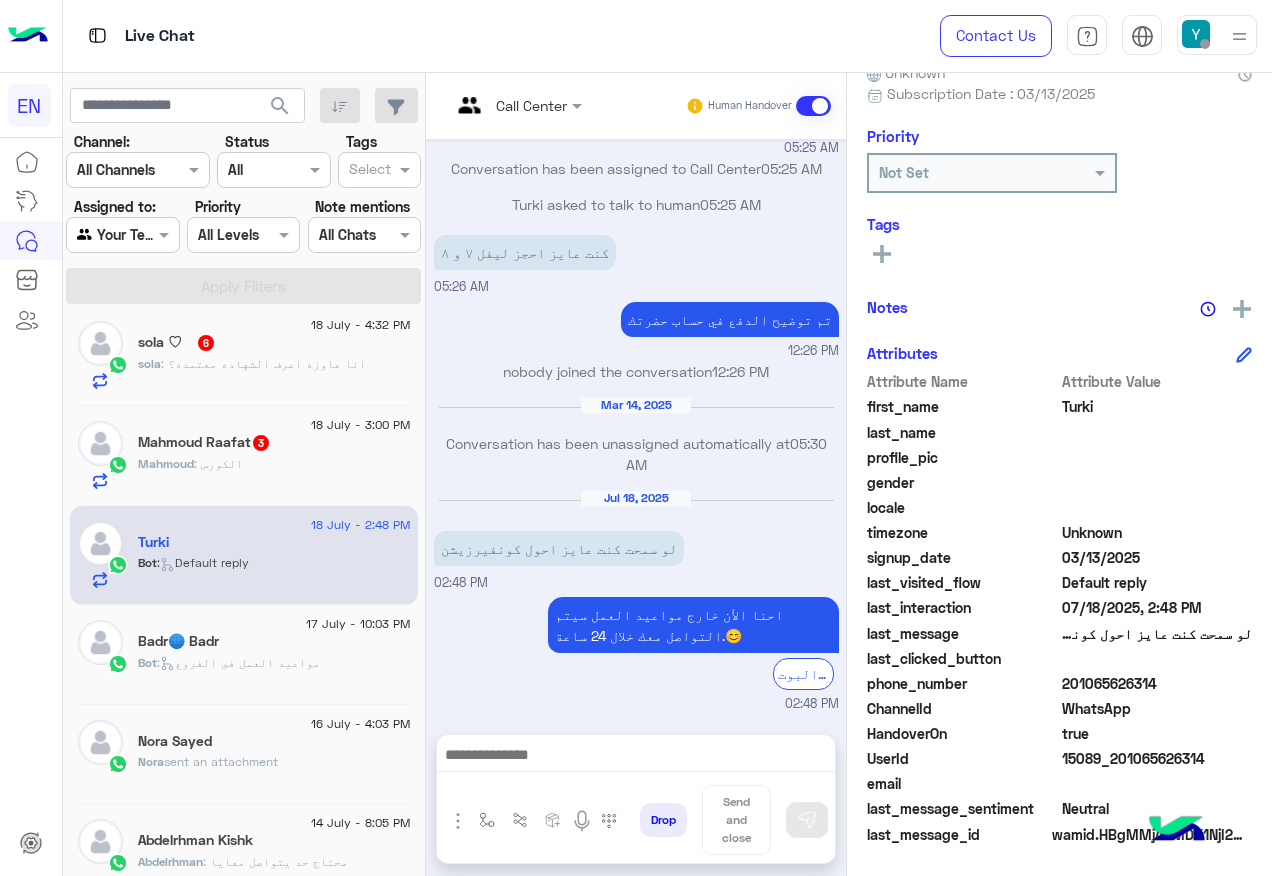 click on "[FIRST] [LAST] 3" 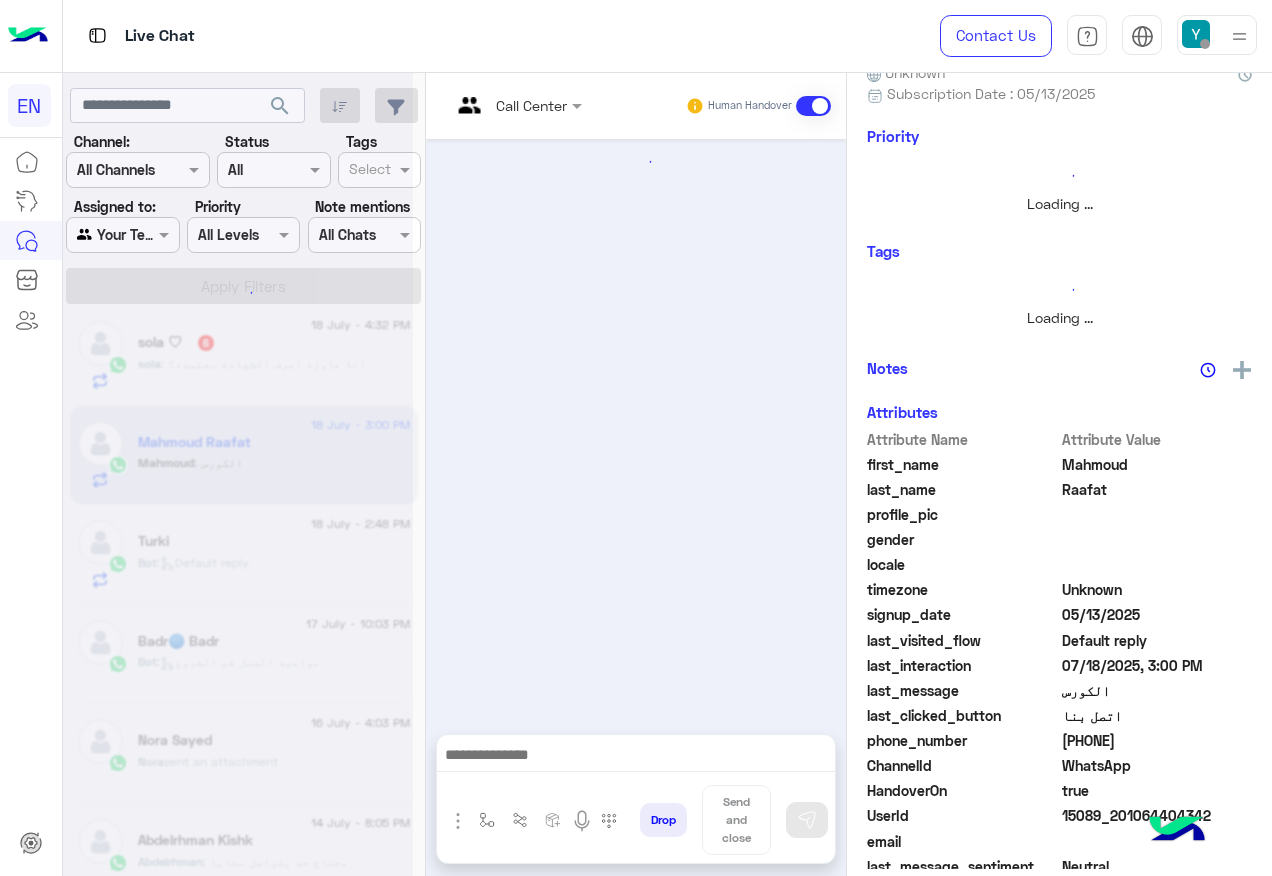 scroll, scrollTop: 258, scrollLeft: 0, axis: vertical 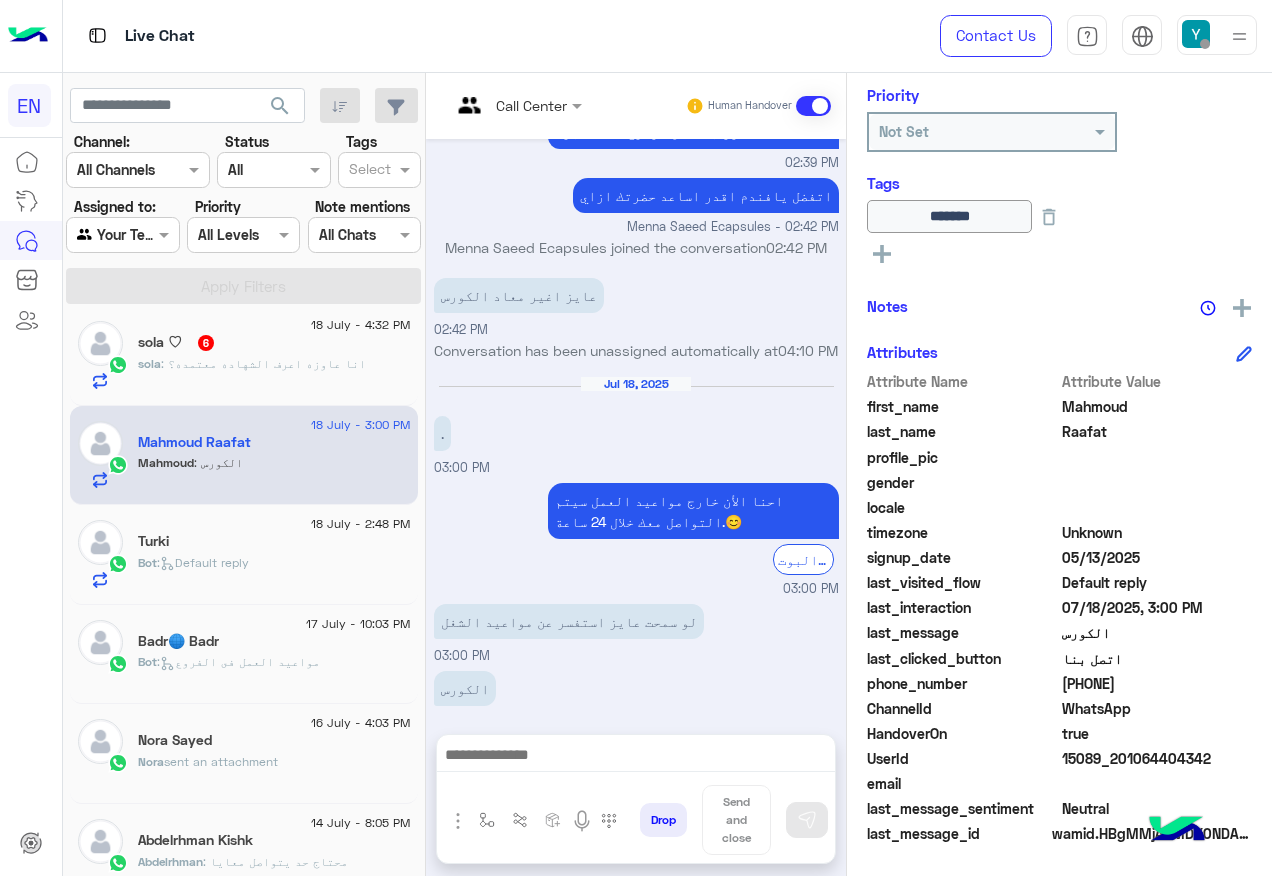 click on "[PHONE]" 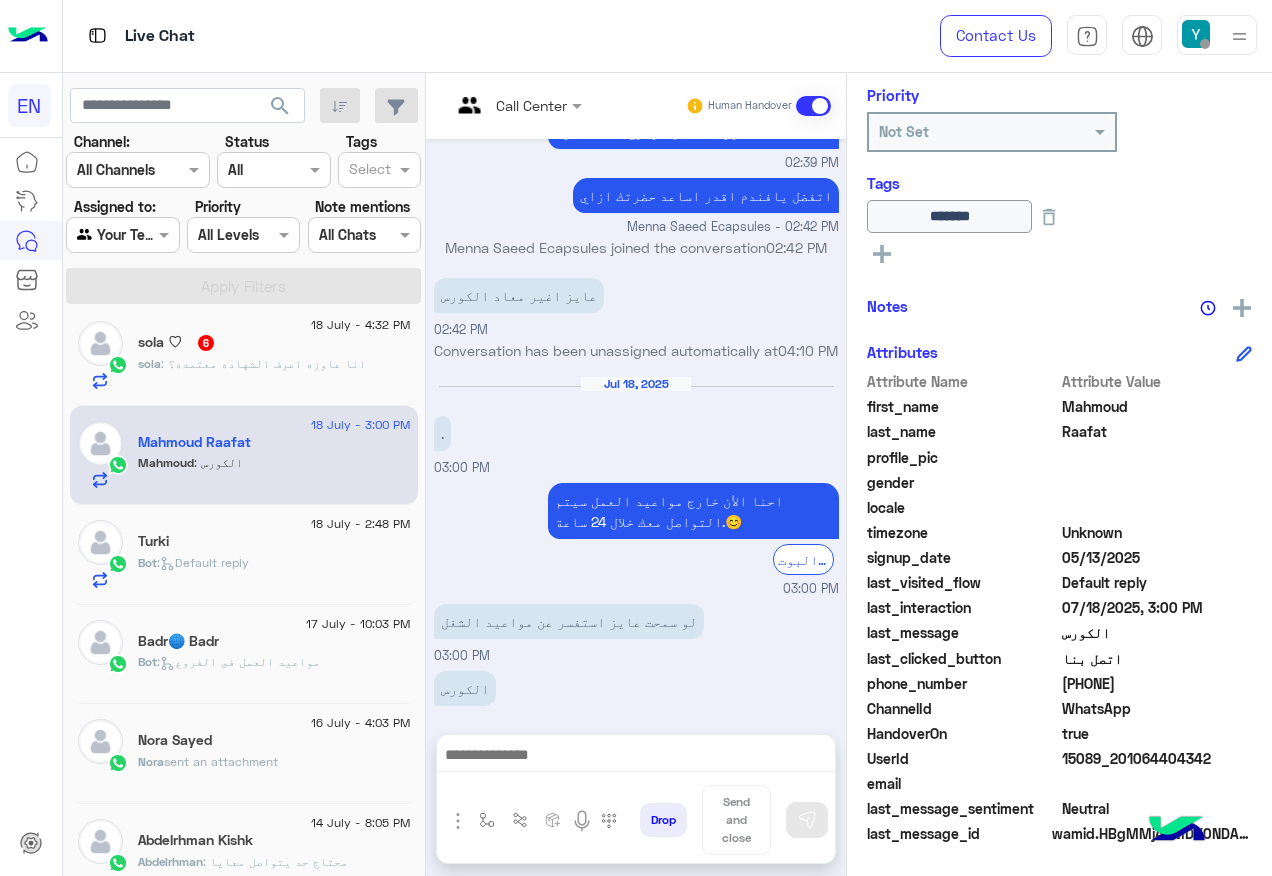 click at bounding box center [813, 106] 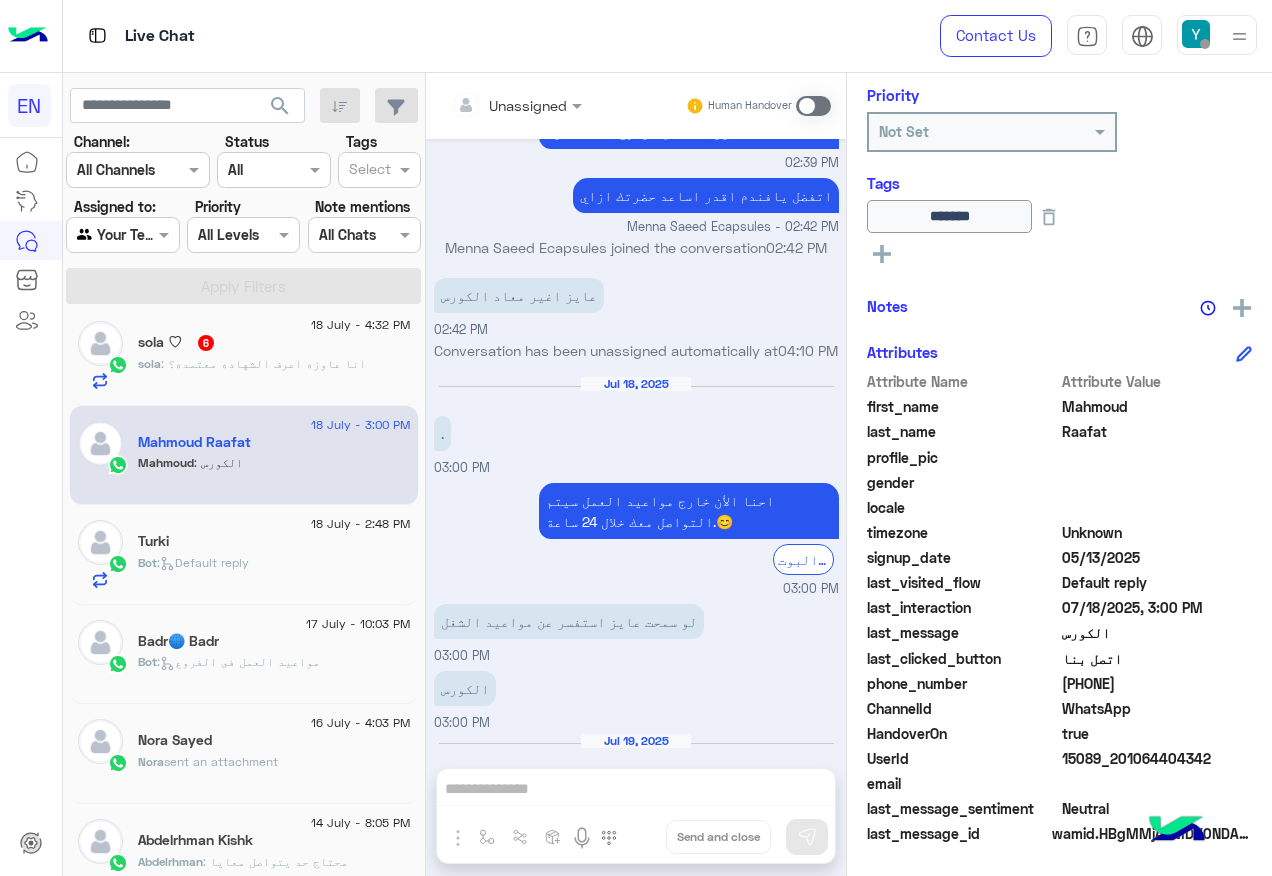 scroll, scrollTop: 1136, scrollLeft: 0, axis: vertical 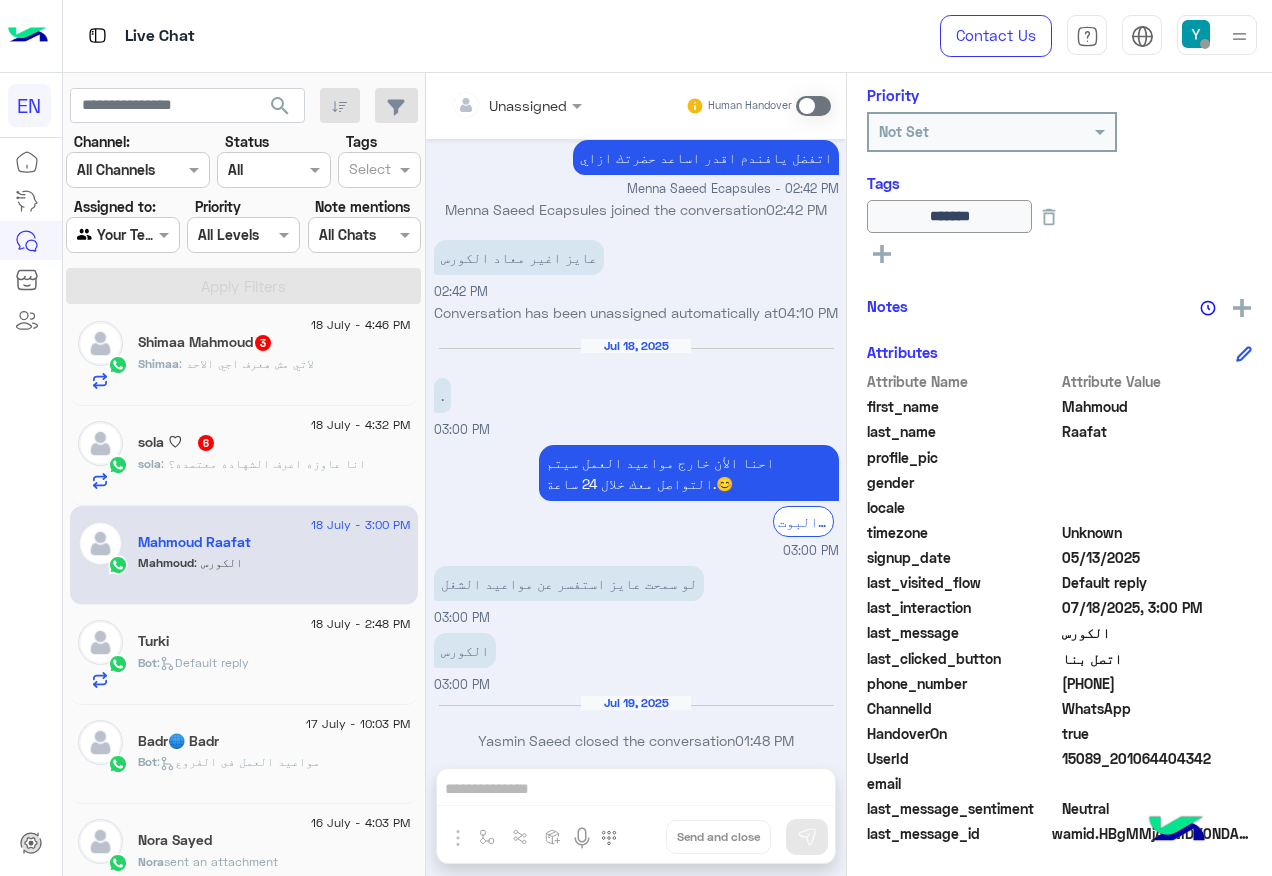 click on "sola : انا عاوزه اعرف الشهاده معتمده؟" 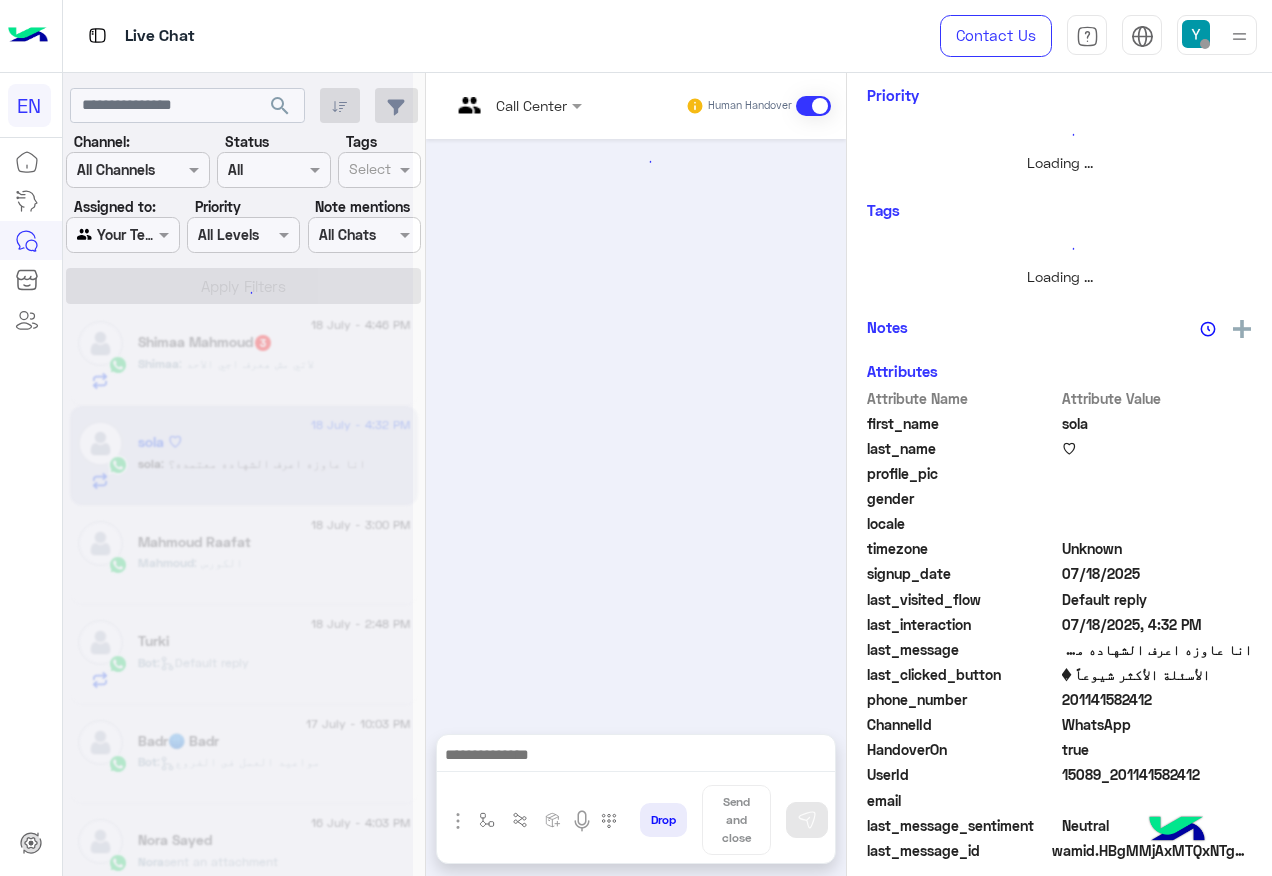 scroll, scrollTop: 258, scrollLeft: 0, axis: vertical 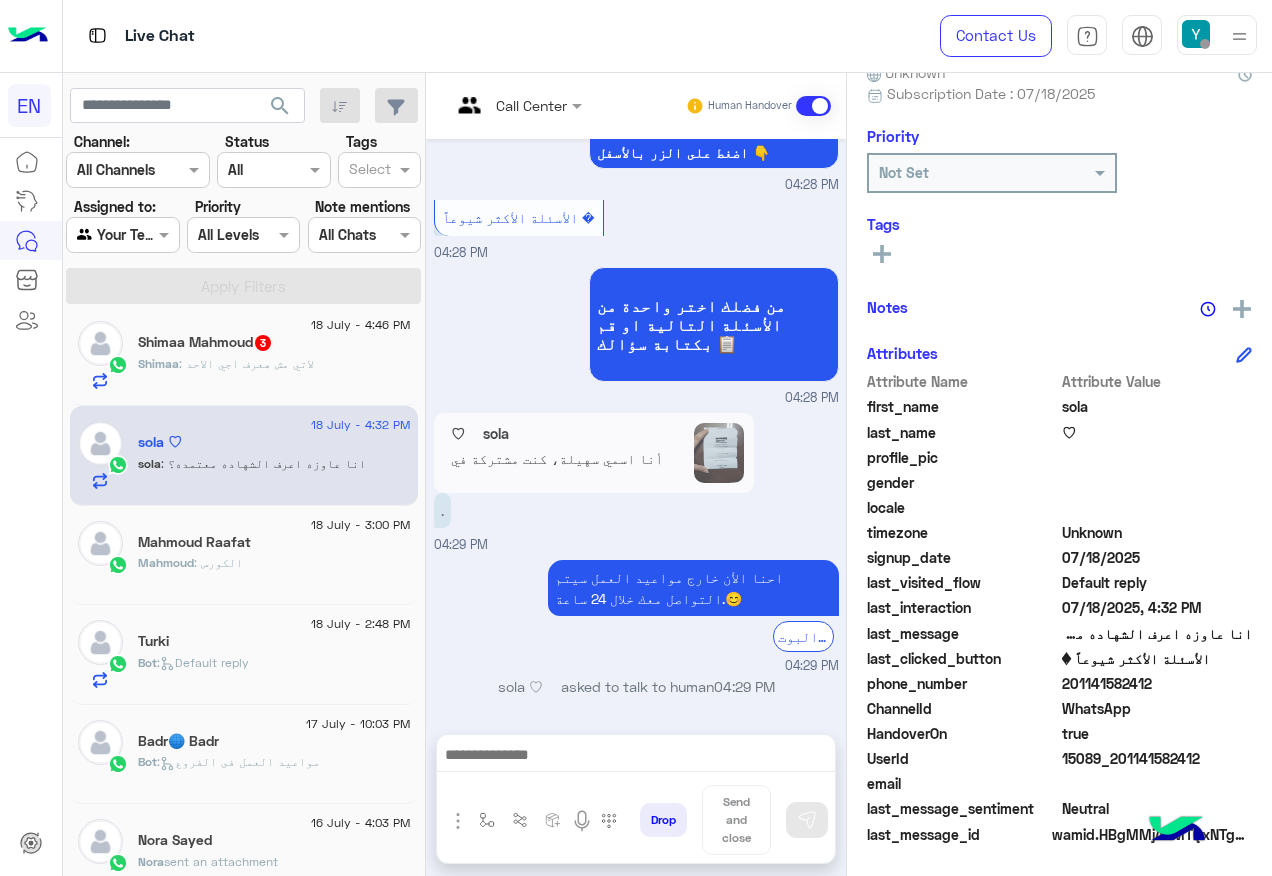 click on "201141582412" 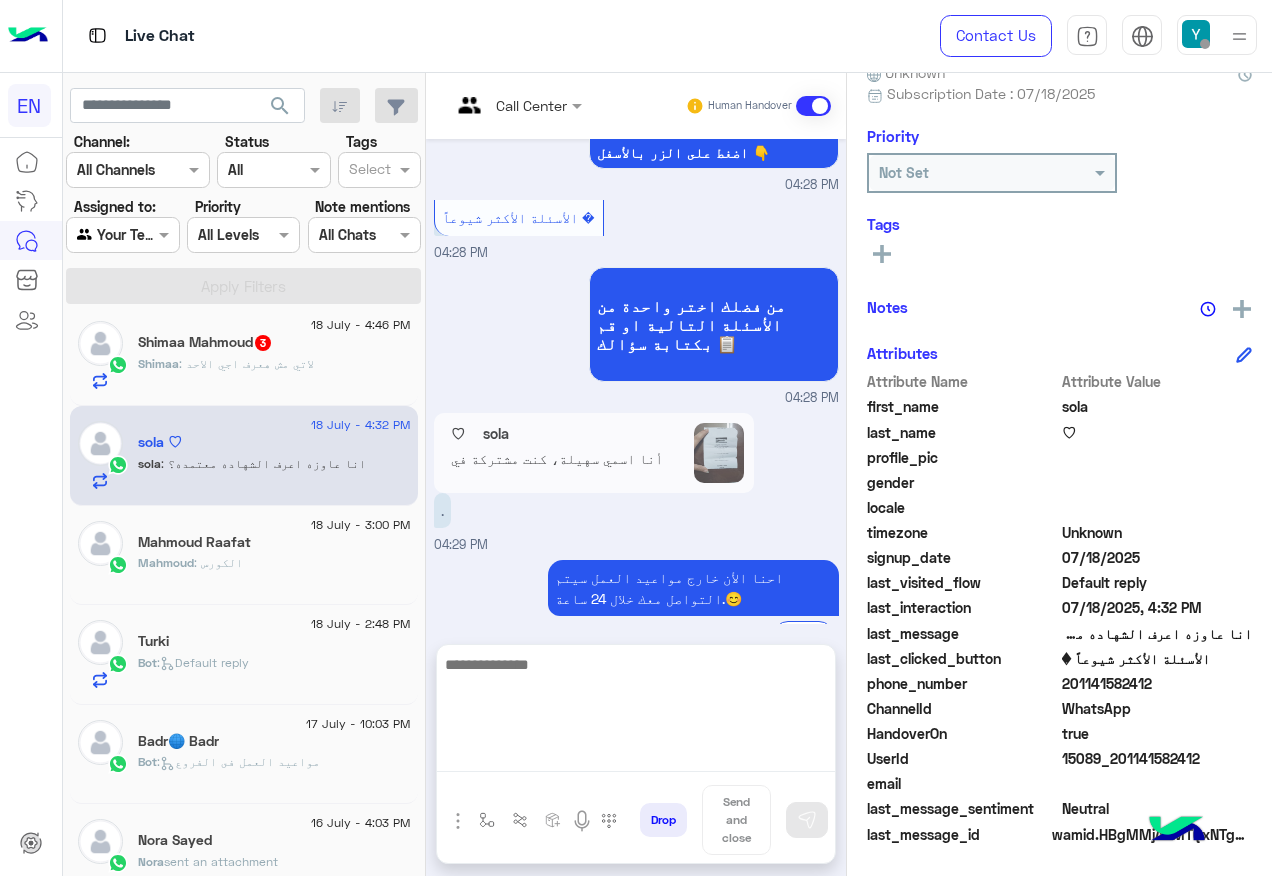click at bounding box center [636, 712] 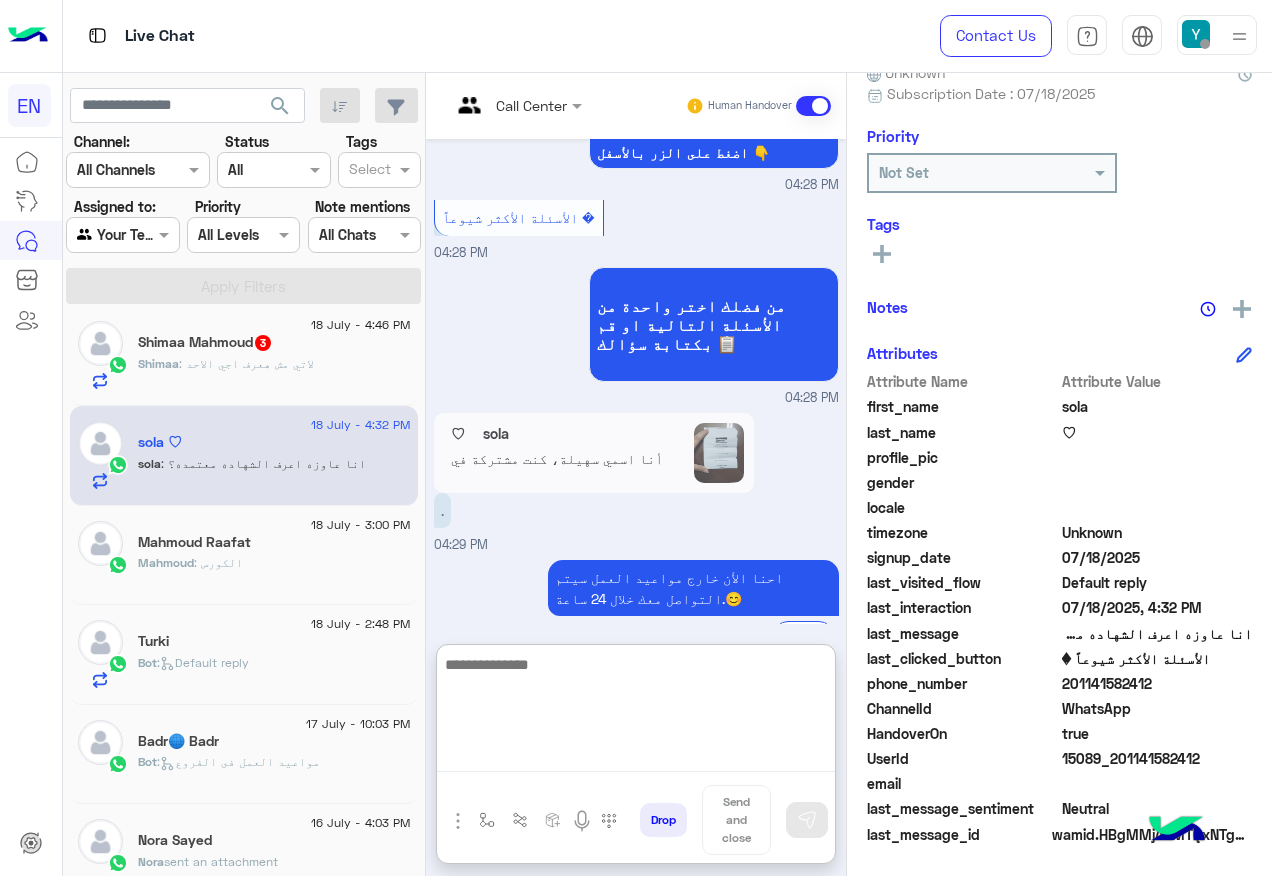 scroll, scrollTop: 1515, scrollLeft: 0, axis: vertical 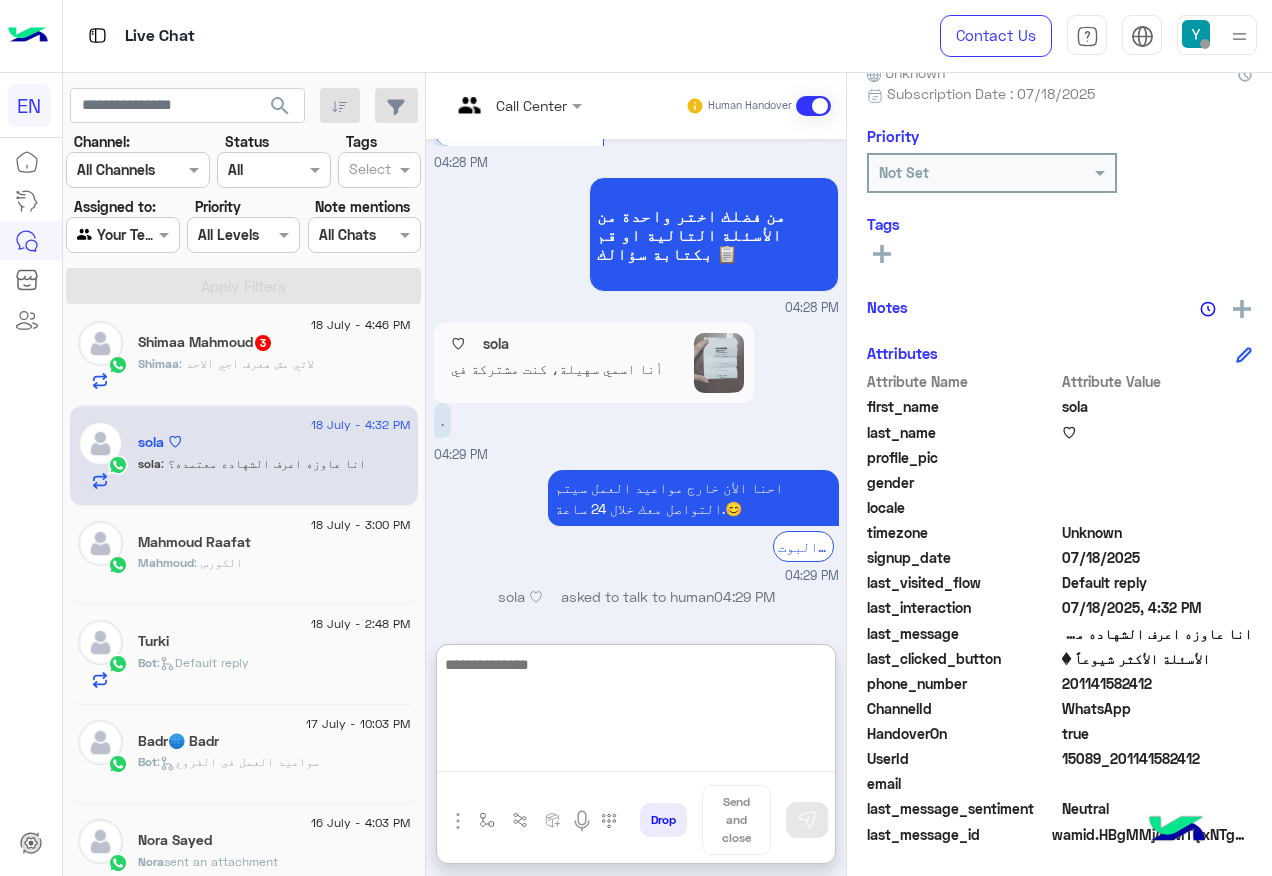 click at bounding box center (636, 712) 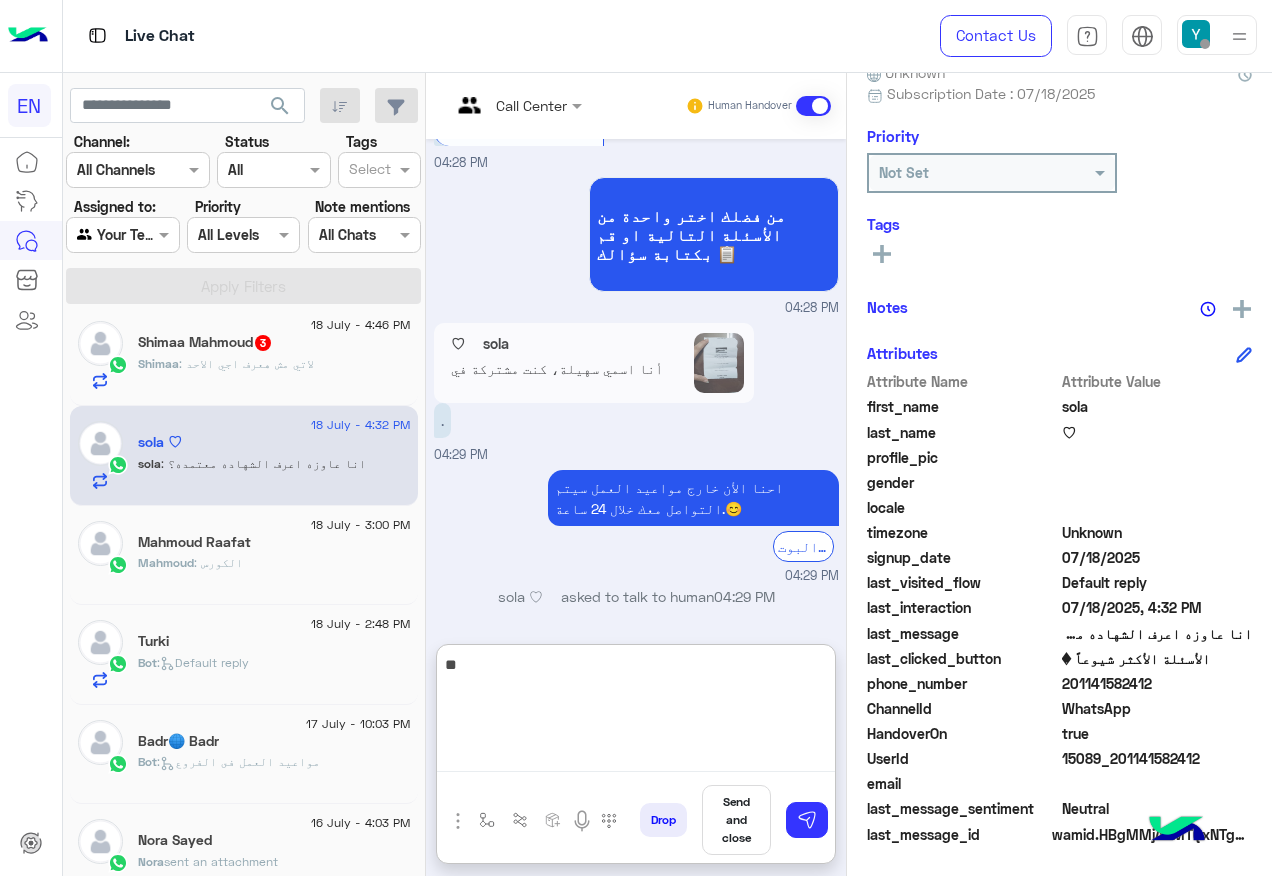 type on "*" 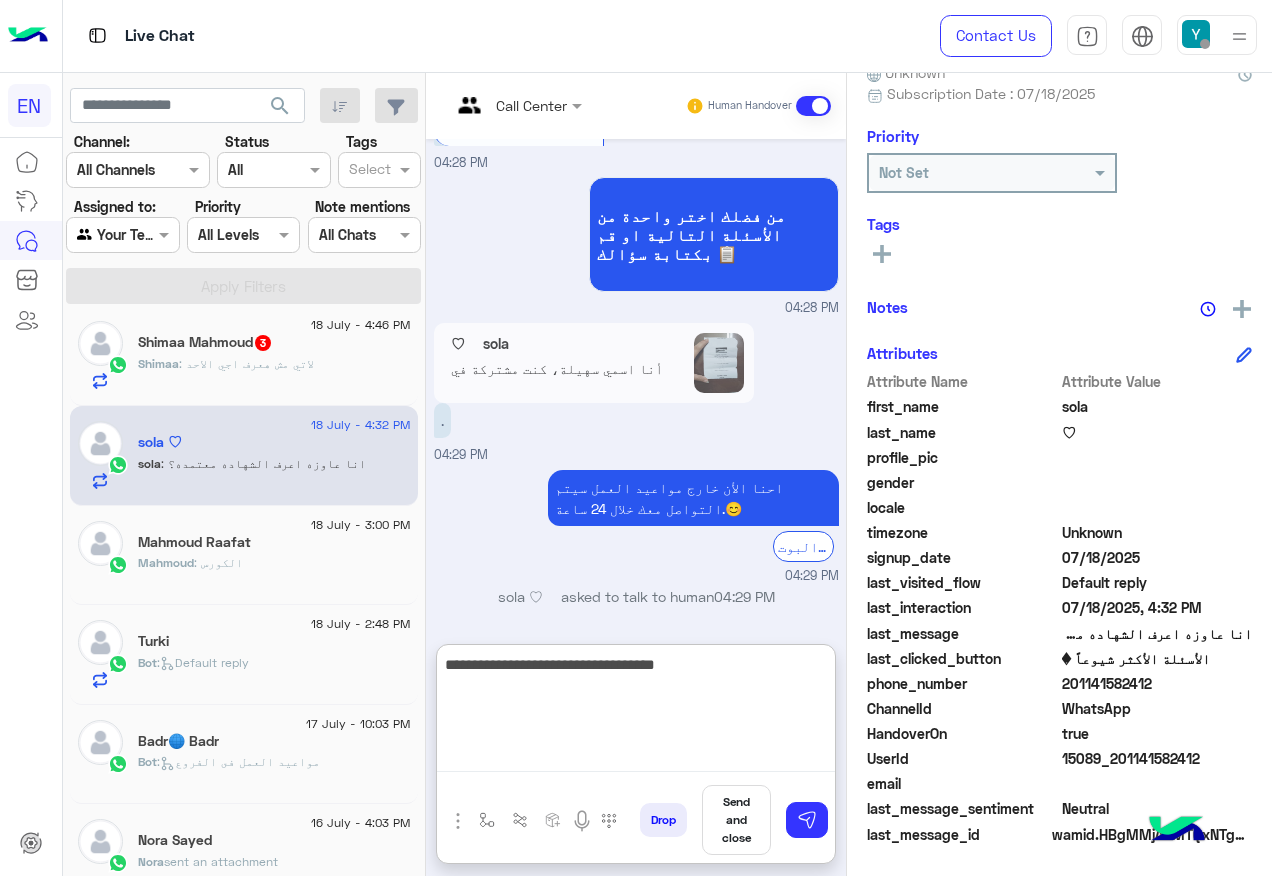 type on "**********" 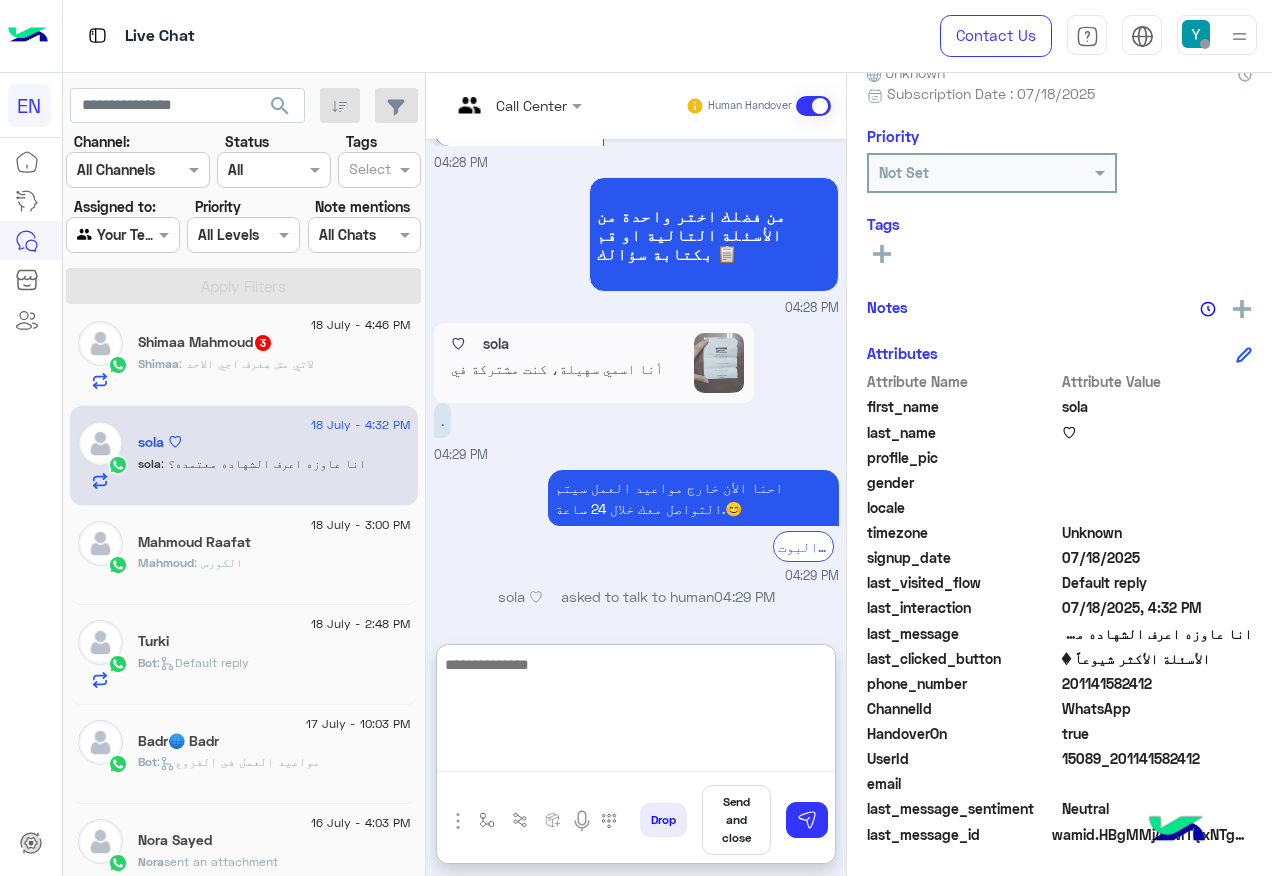 scroll, scrollTop: 1615, scrollLeft: 0, axis: vertical 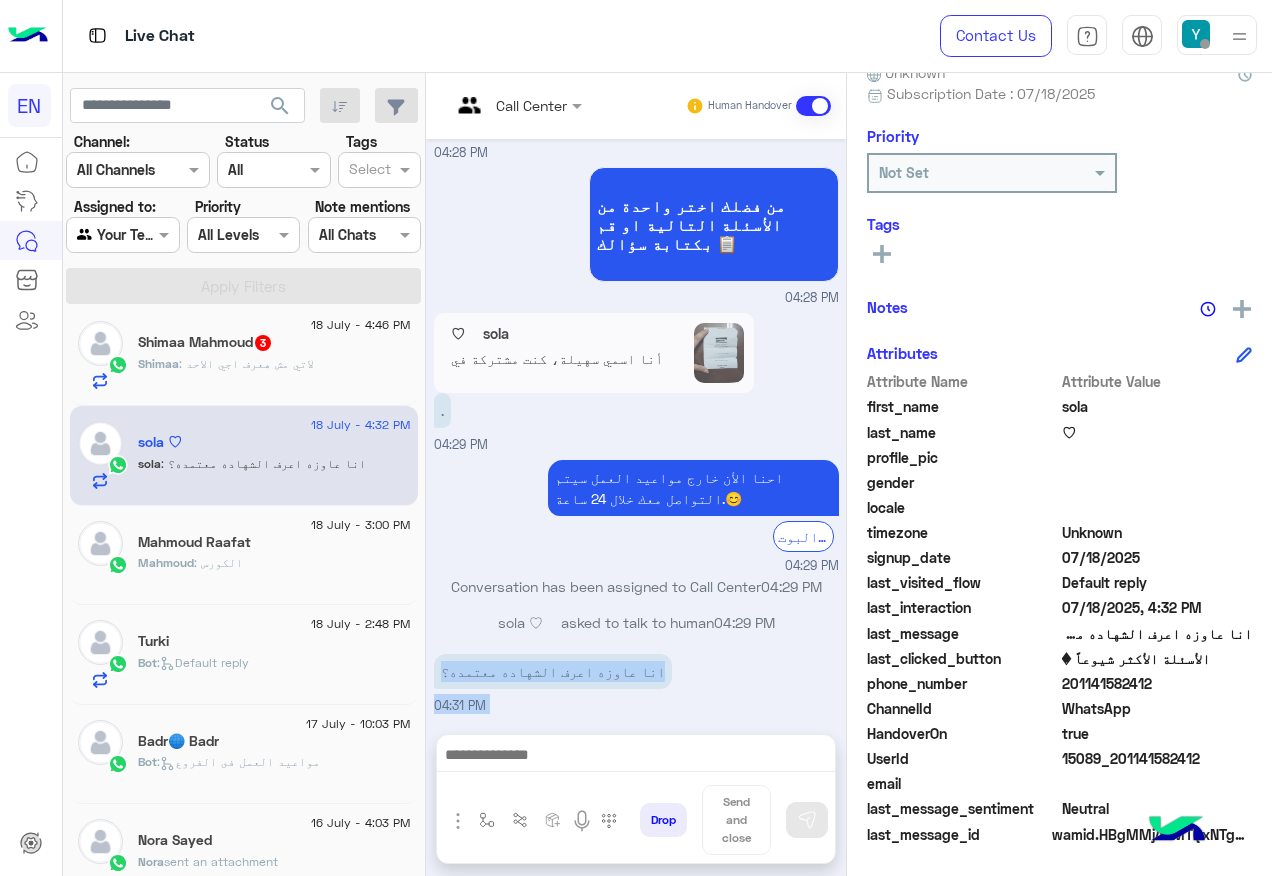 drag, startPoint x: 822, startPoint y: 583, endPoint x: 779, endPoint y: 625, distance: 60.108234 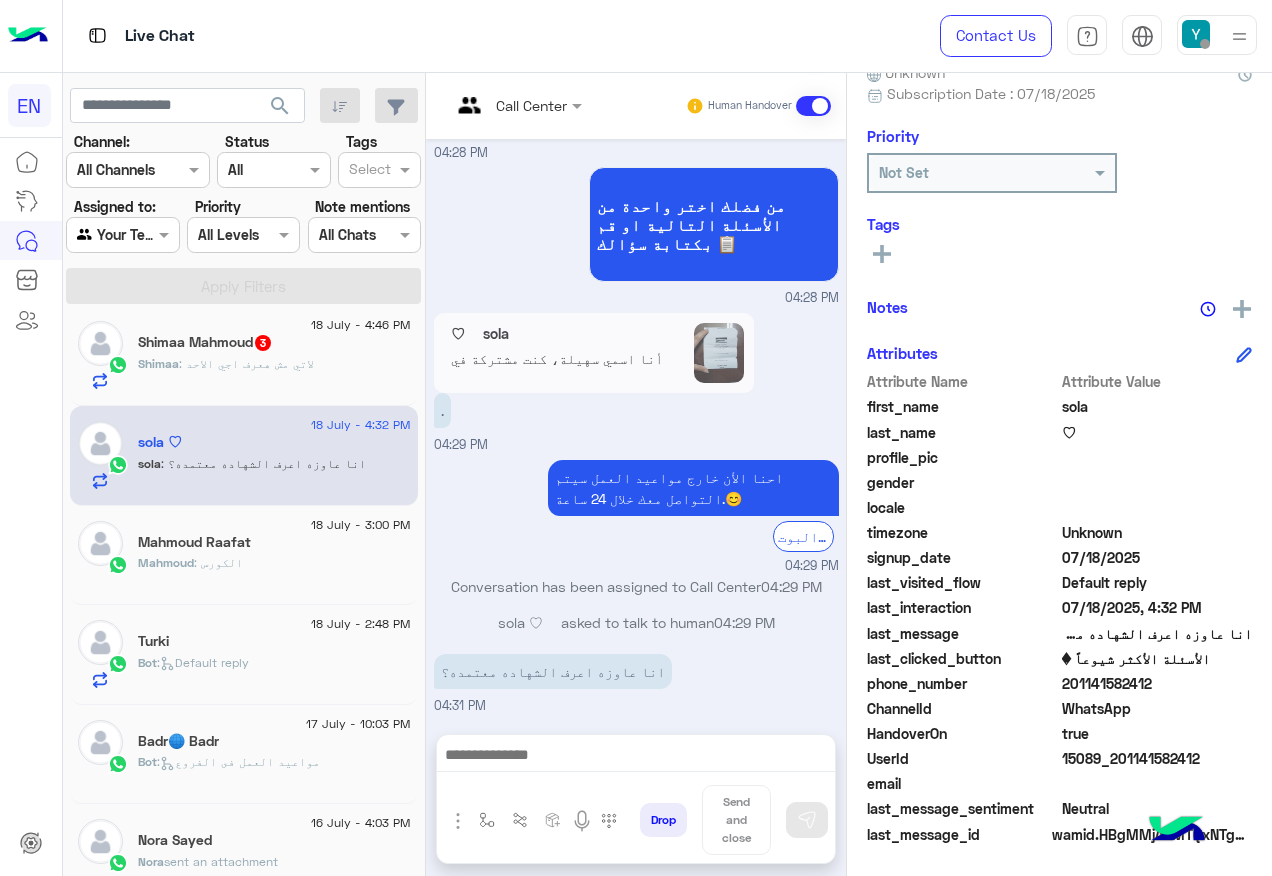 drag, startPoint x: 827, startPoint y: 674, endPoint x: 575, endPoint y: 679, distance: 252.04959 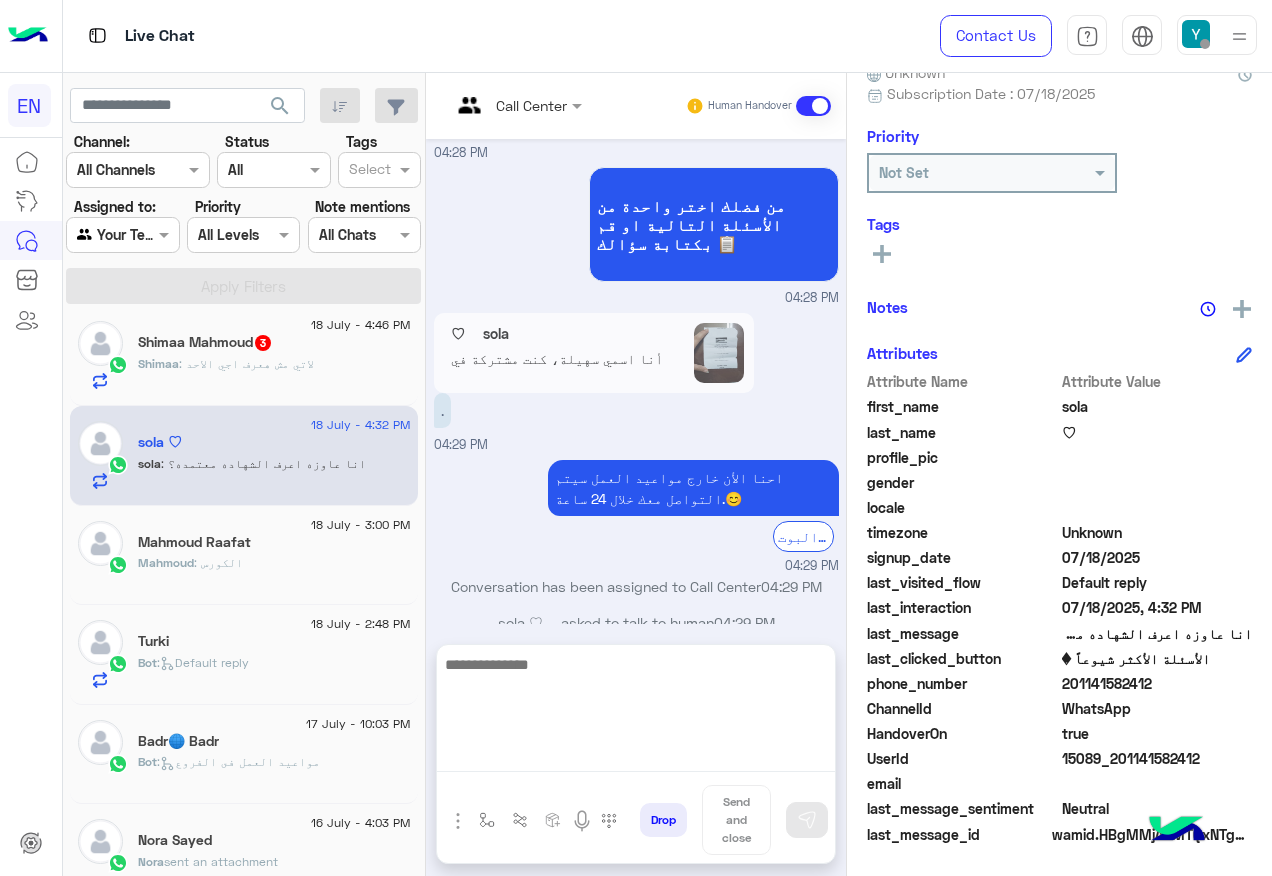 click at bounding box center (636, 712) 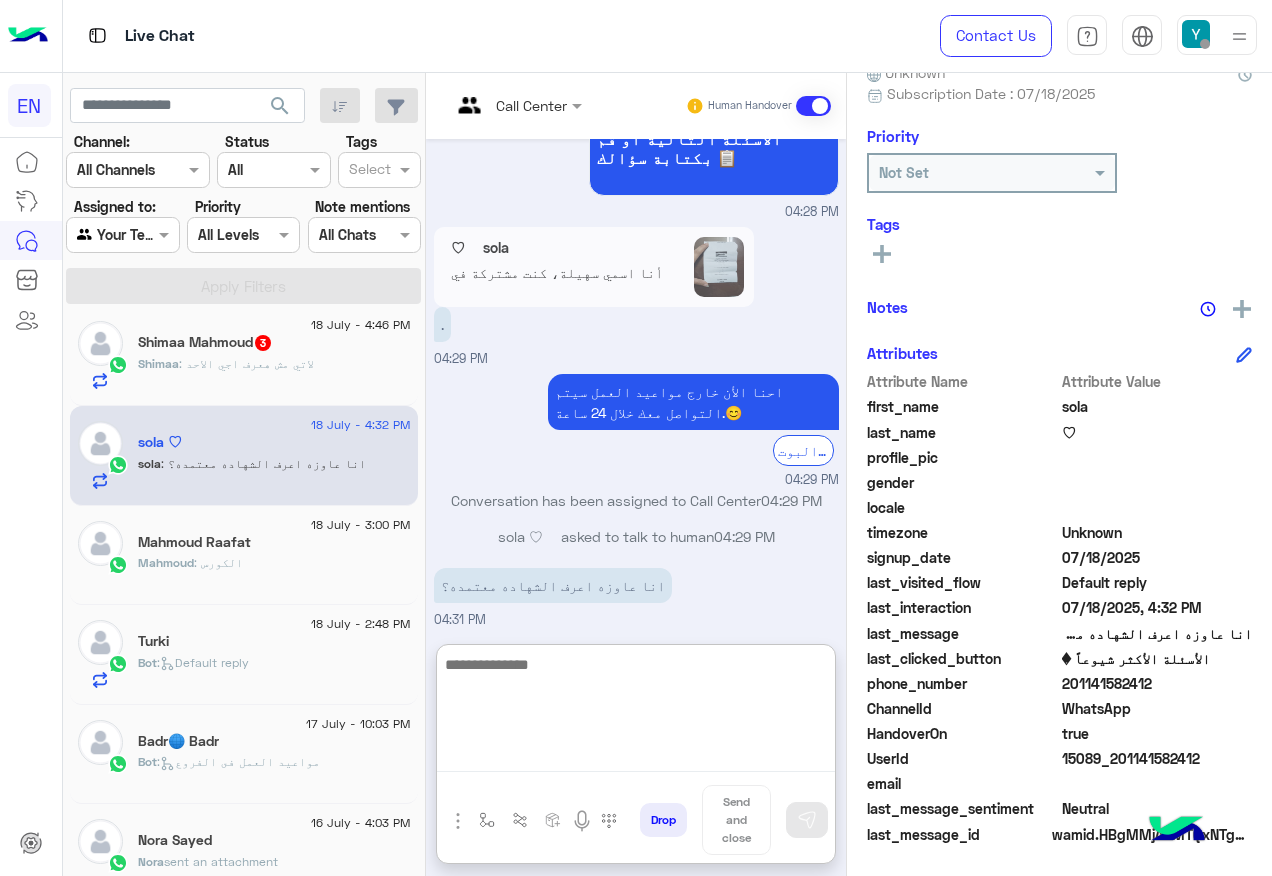 scroll, scrollTop: 1615, scrollLeft: 0, axis: vertical 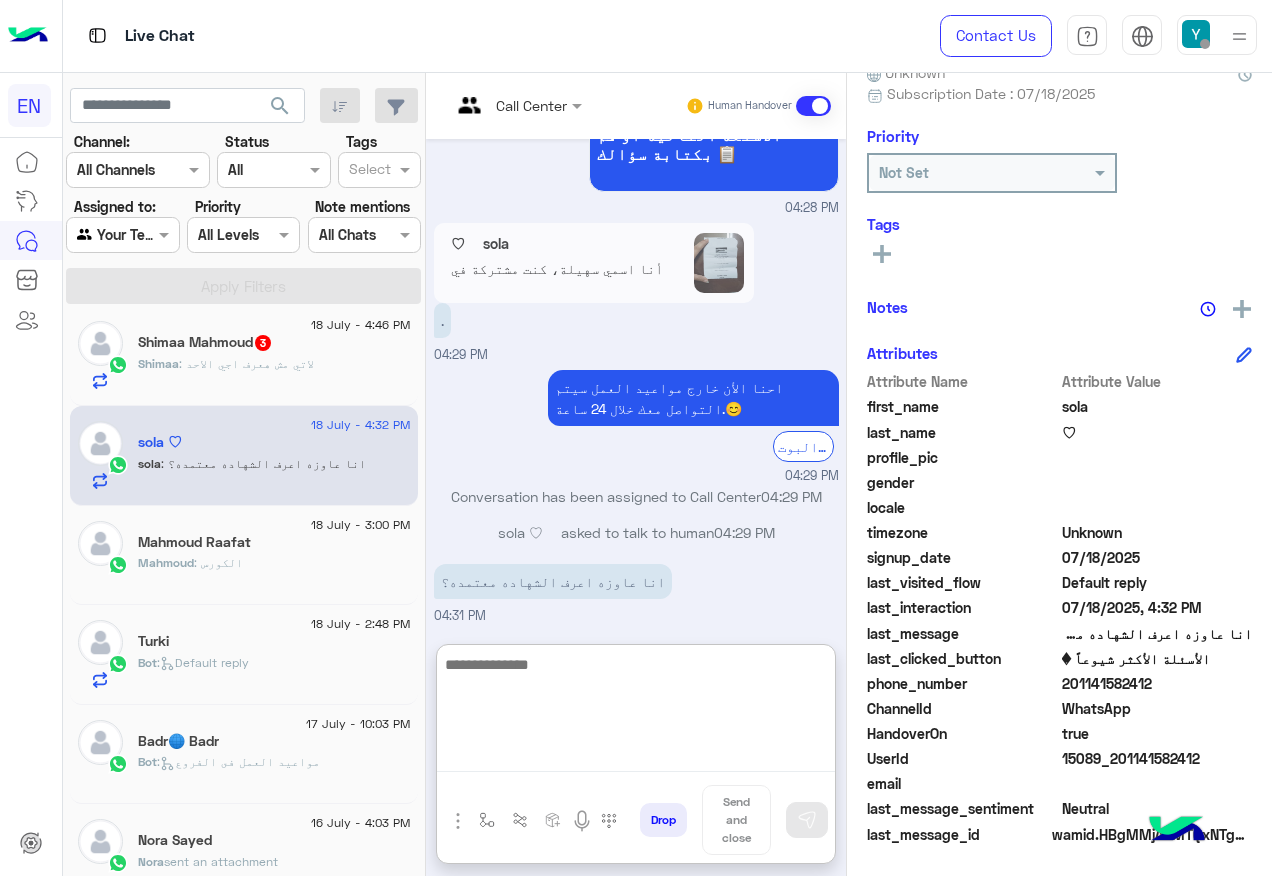 paste on "**********" 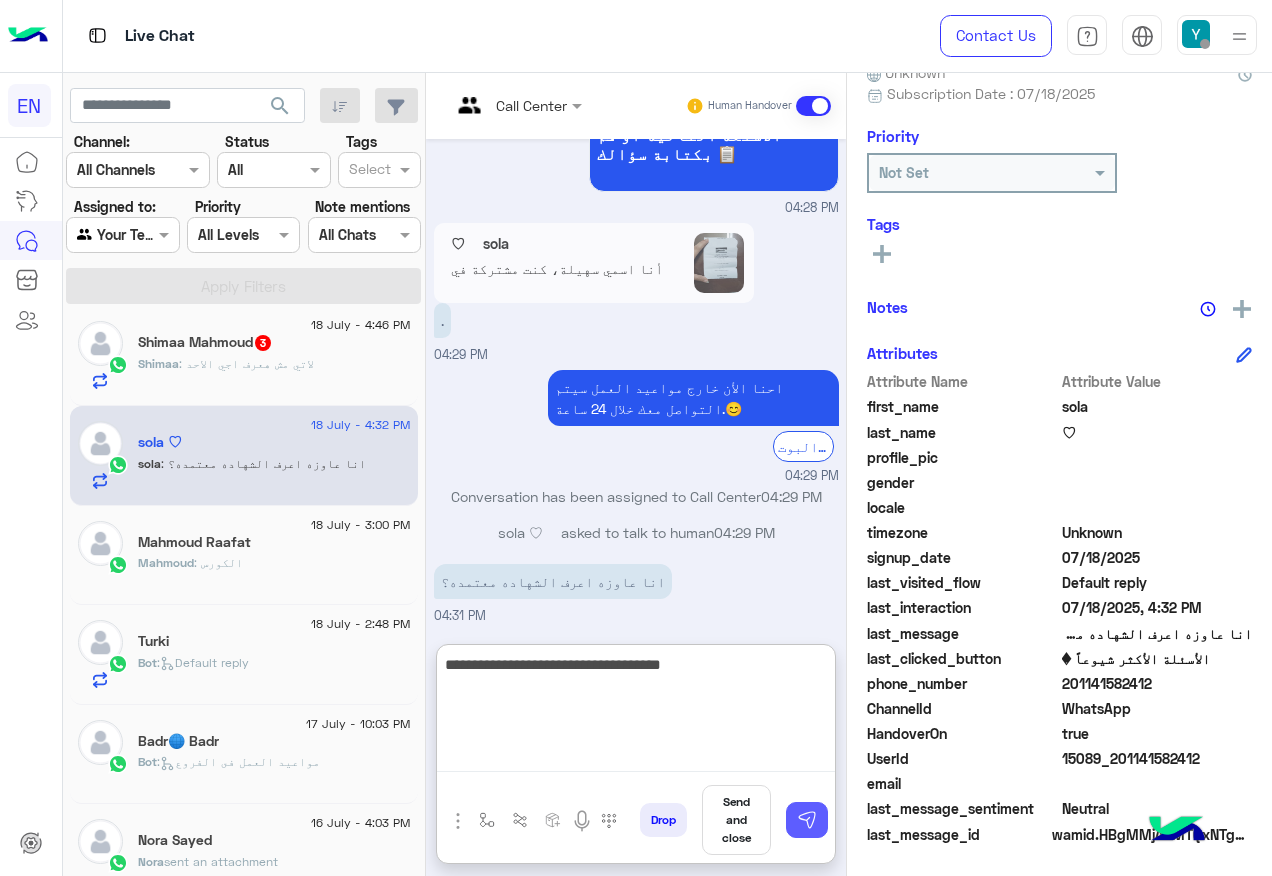 type on "**********" 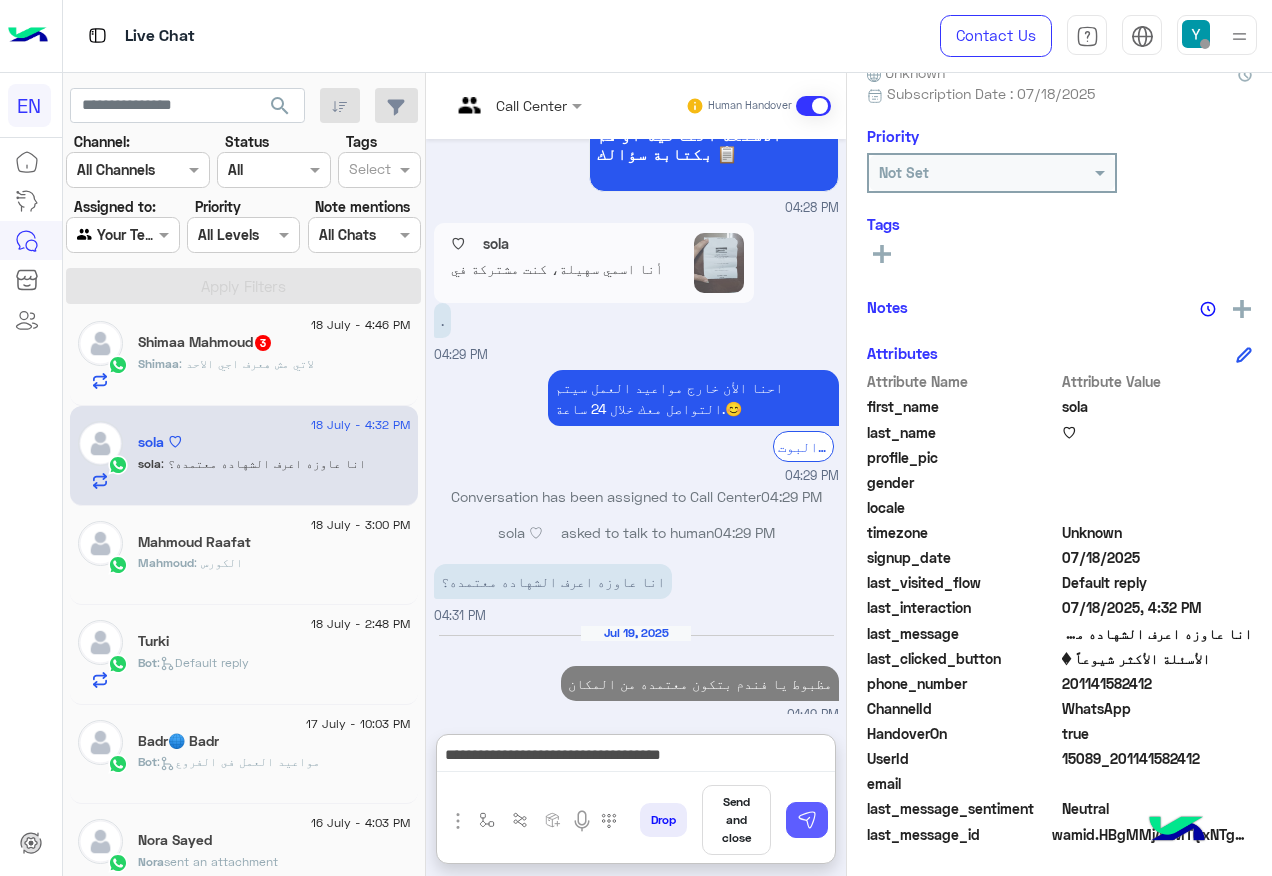 click at bounding box center (807, 820) 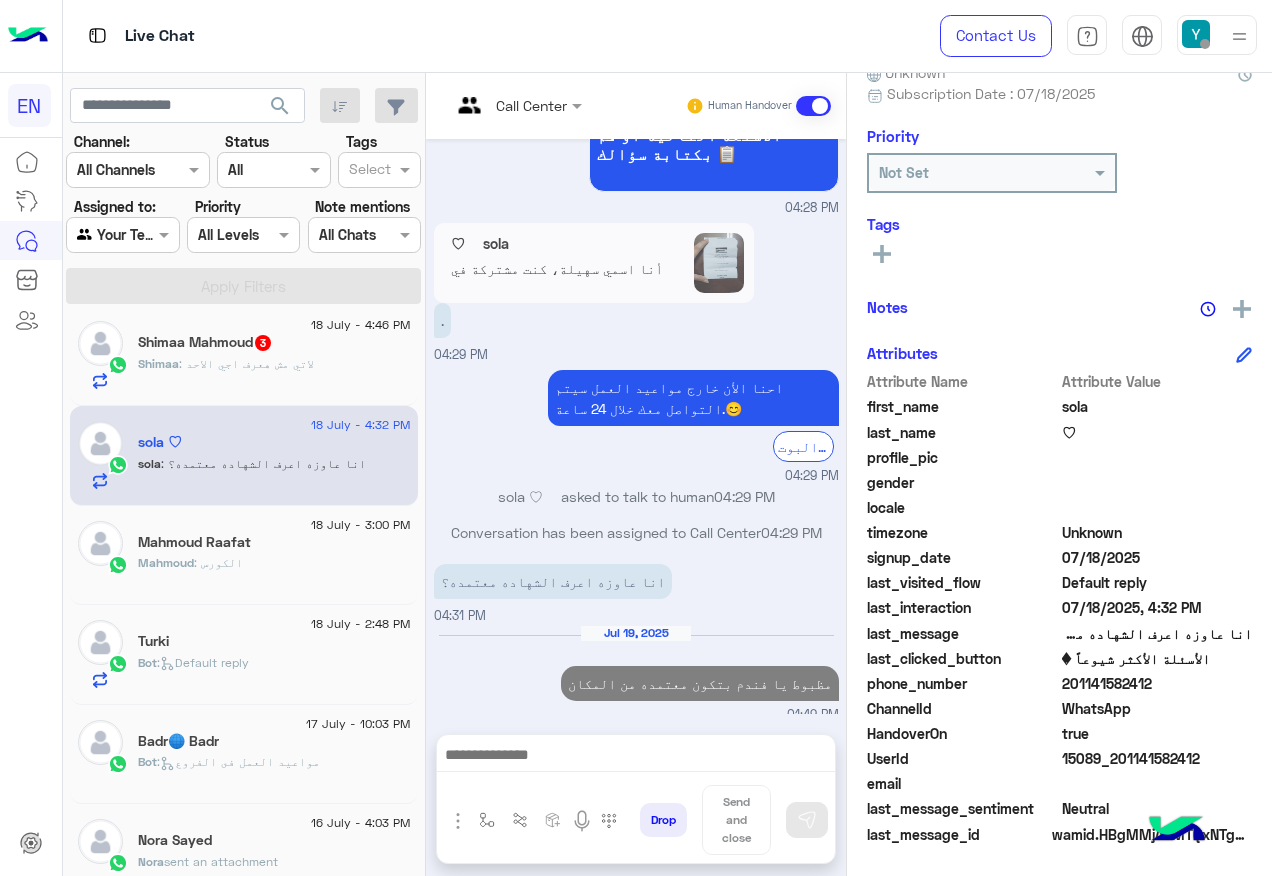 scroll, scrollTop: 1589, scrollLeft: 0, axis: vertical 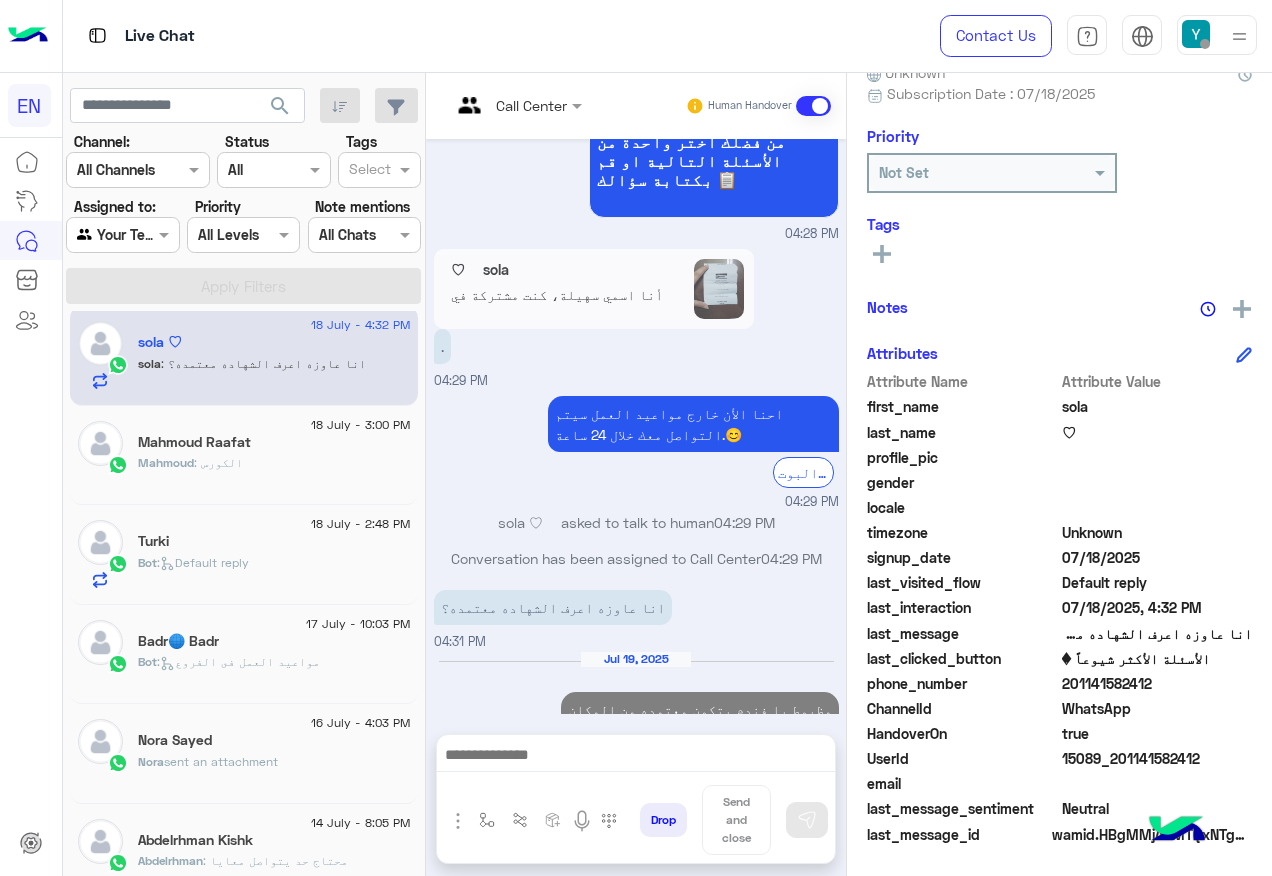 drag, startPoint x: 17, startPoint y: 10, endPoint x: 951, endPoint y: 805, distance: 1226.5321 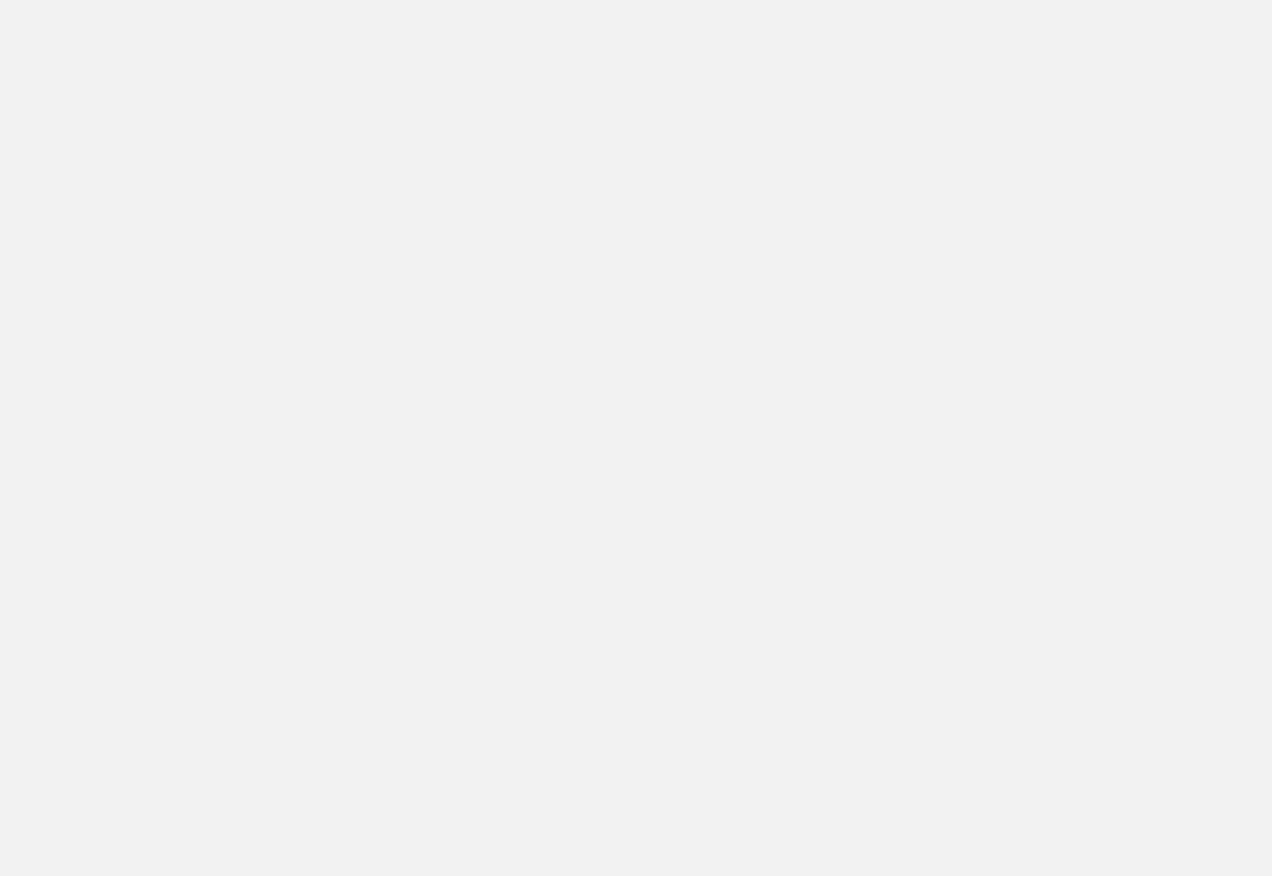 scroll, scrollTop: 0, scrollLeft: 0, axis: both 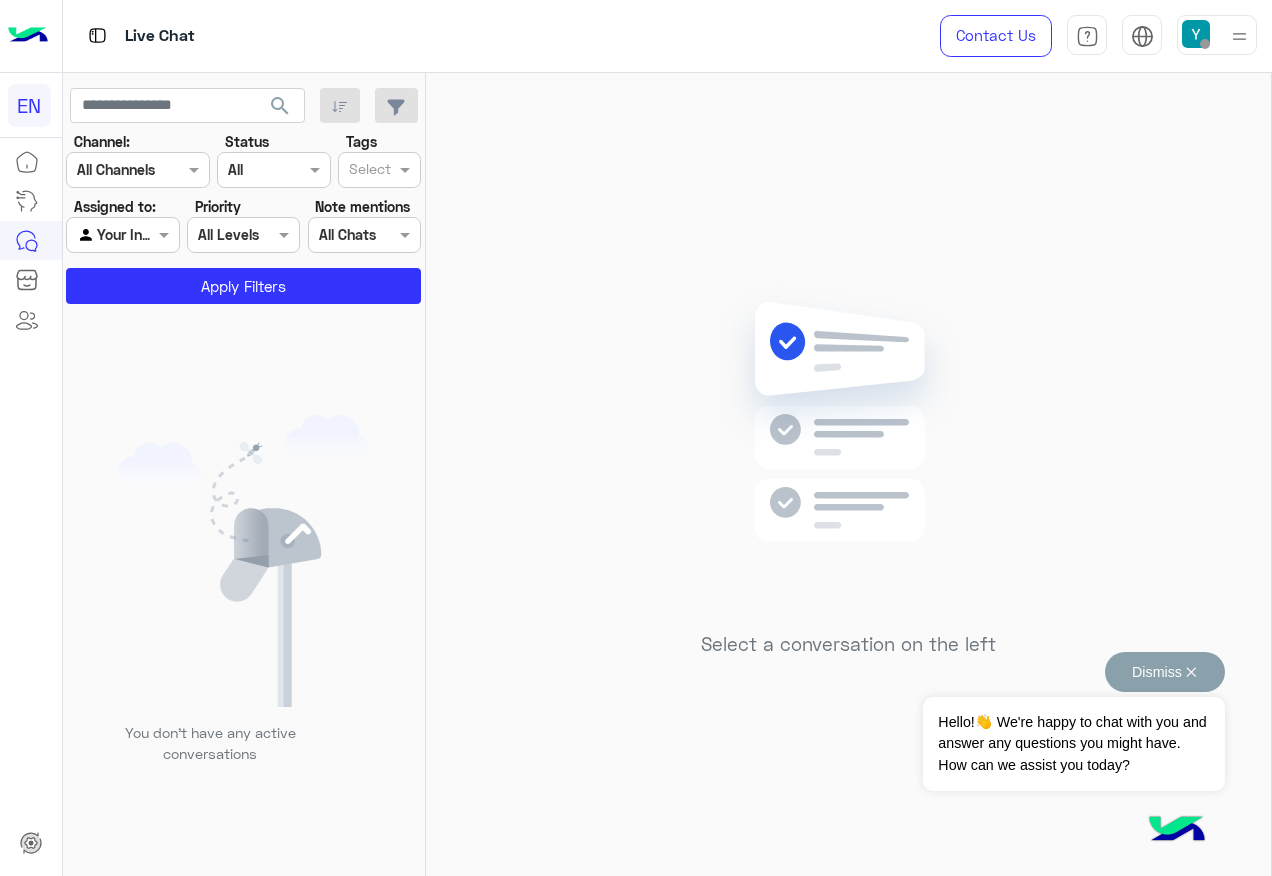 click on "Dismiss ✕" at bounding box center [1165, 672] 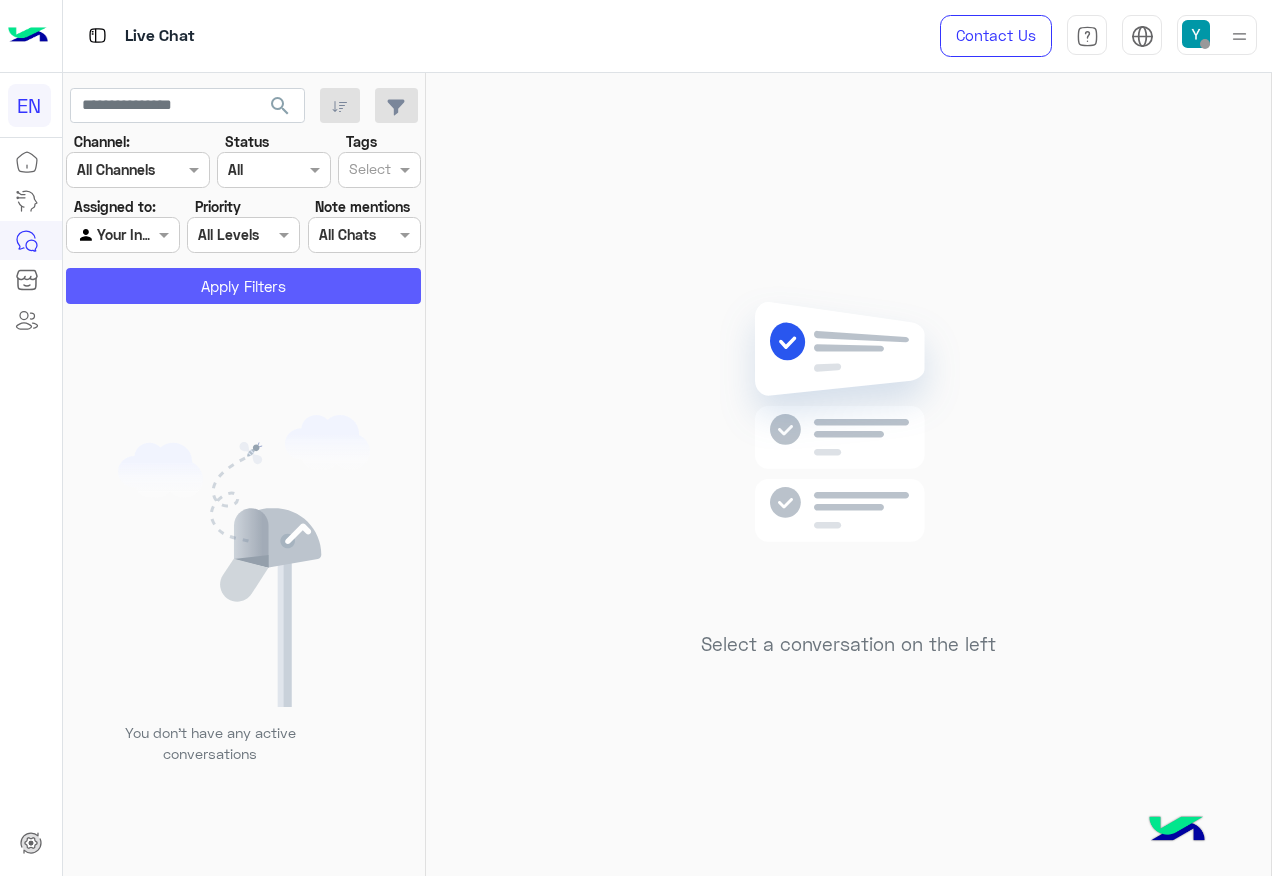 click on "Apply Filters" 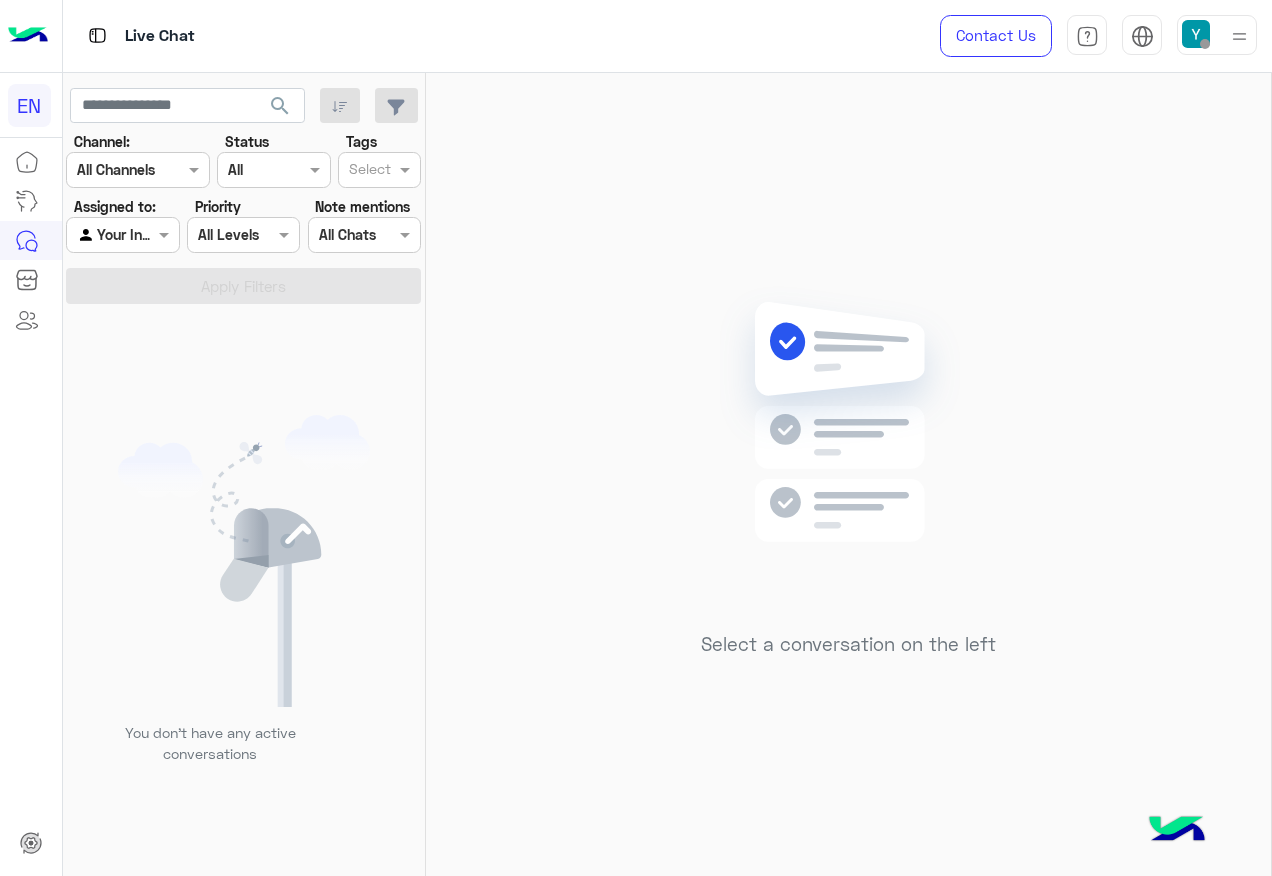 click at bounding box center (122, 234) 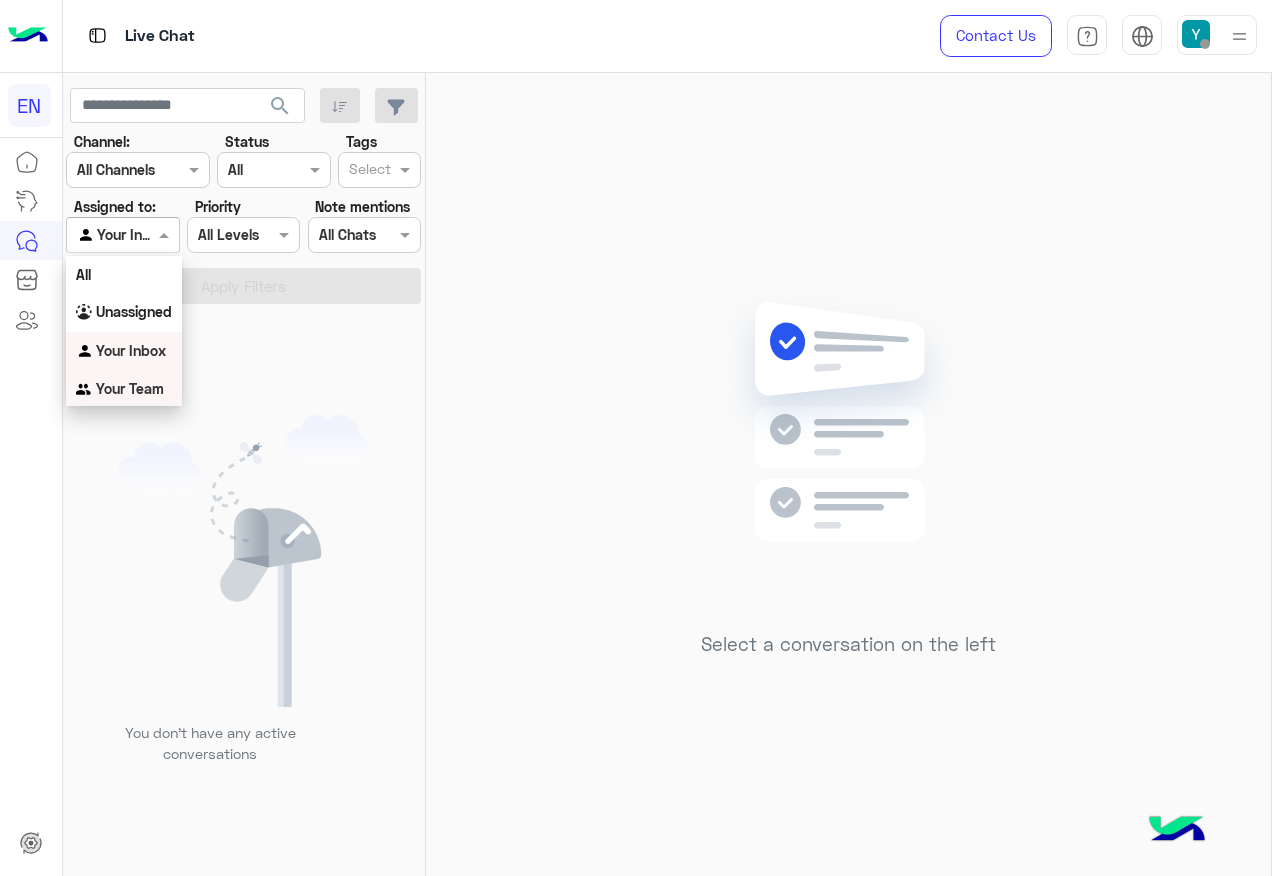 click on "Your Team" at bounding box center (124, 389) 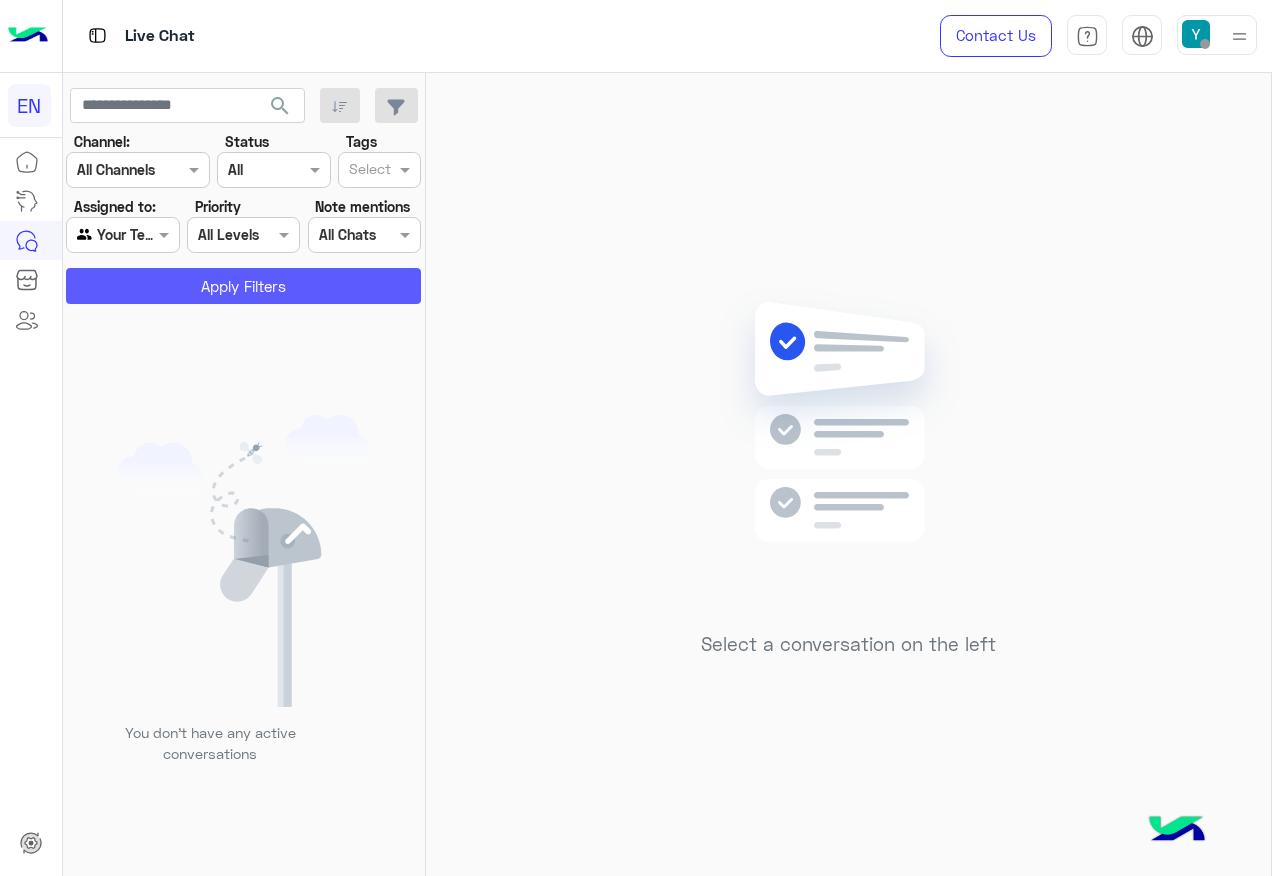 click on "Apply Filters" 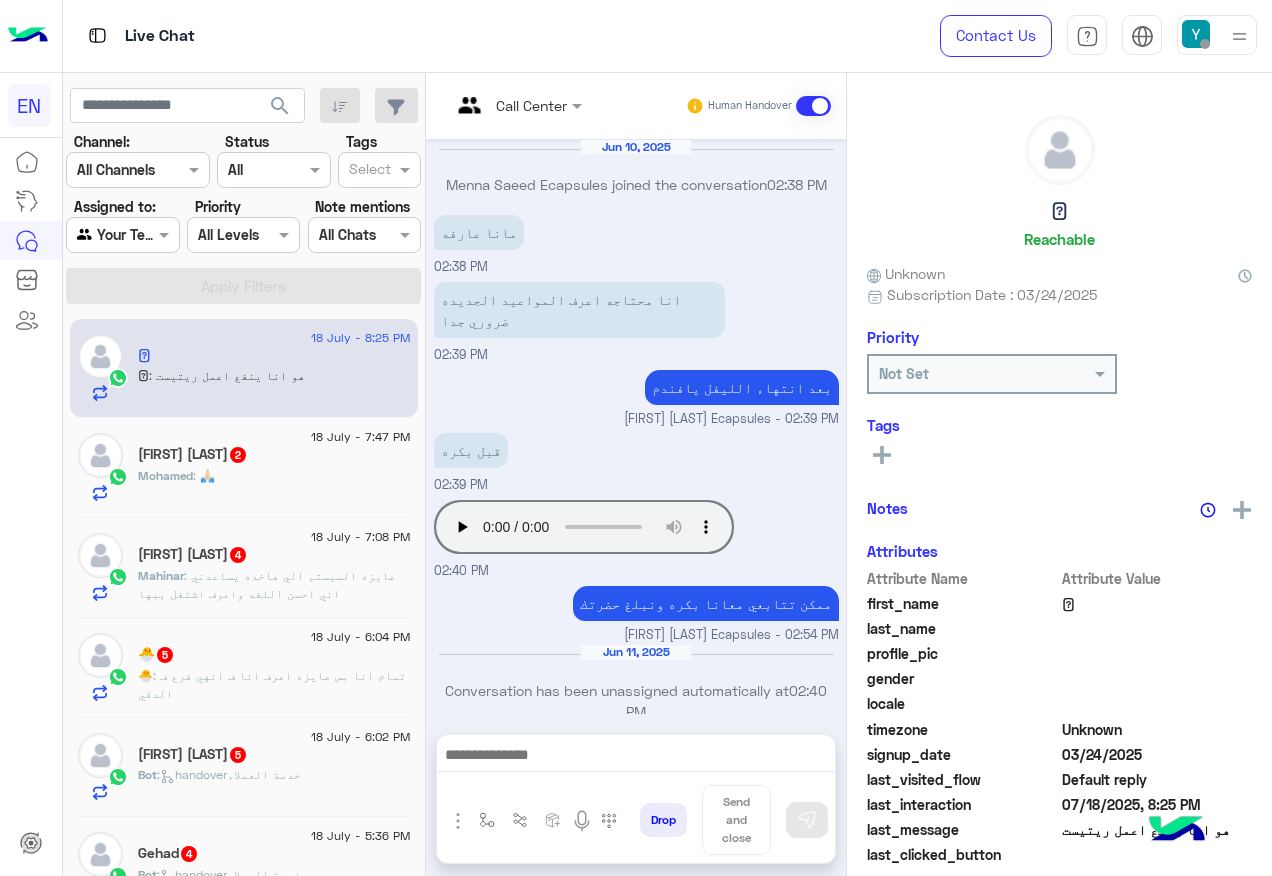 scroll, scrollTop: 901, scrollLeft: 0, axis: vertical 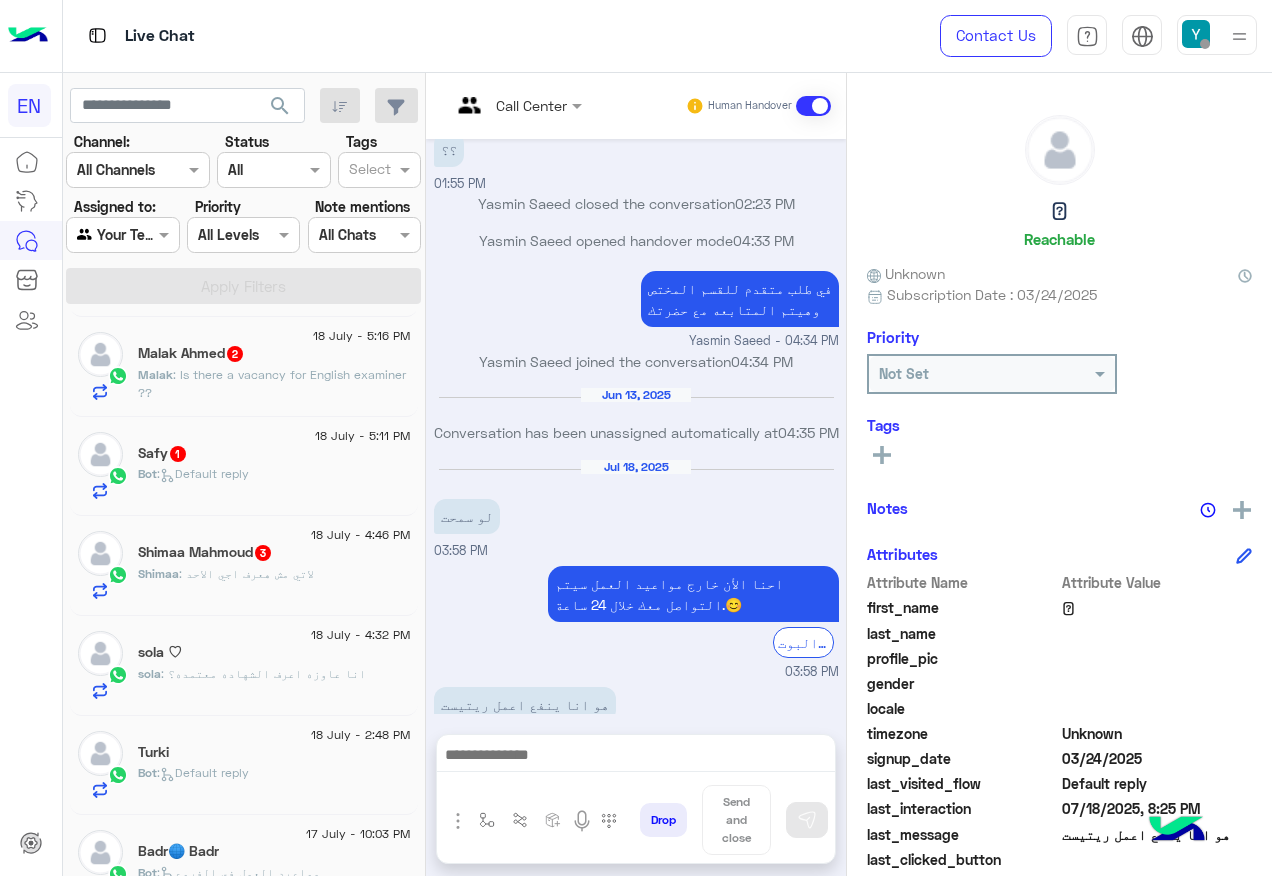 click on "sola : انا عاوزه اعرف الشهاده معتمده؟" 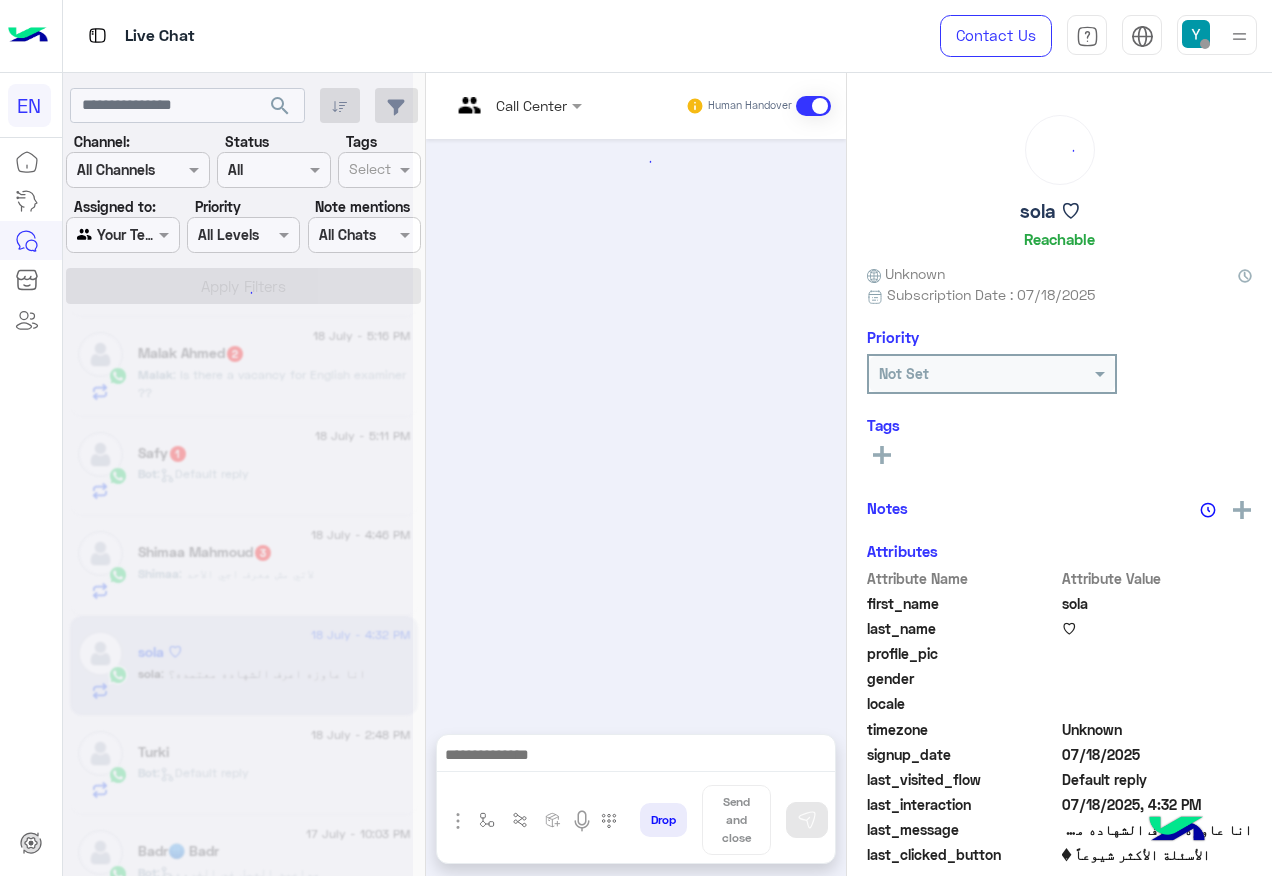 scroll, scrollTop: 1390, scrollLeft: 0, axis: vertical 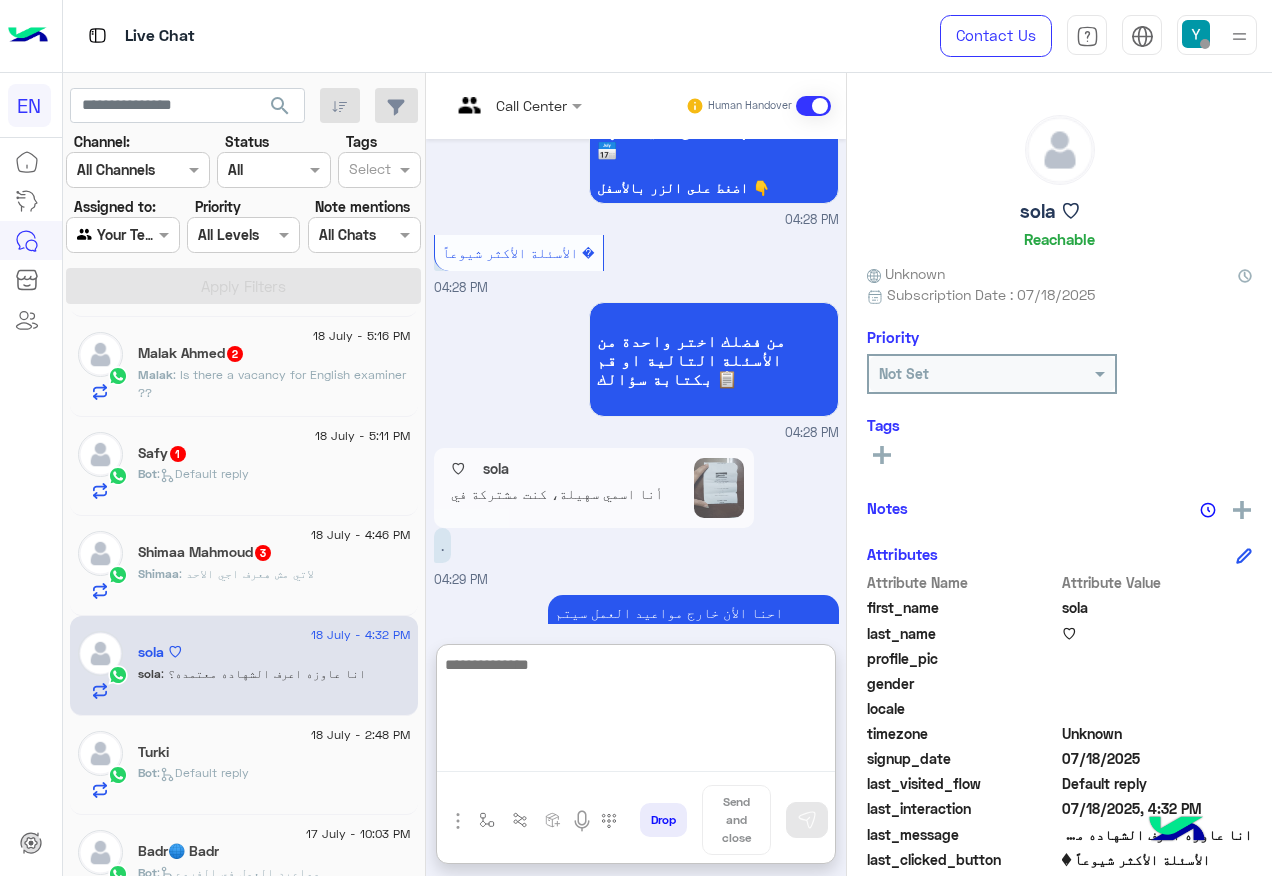 paste on "**********" 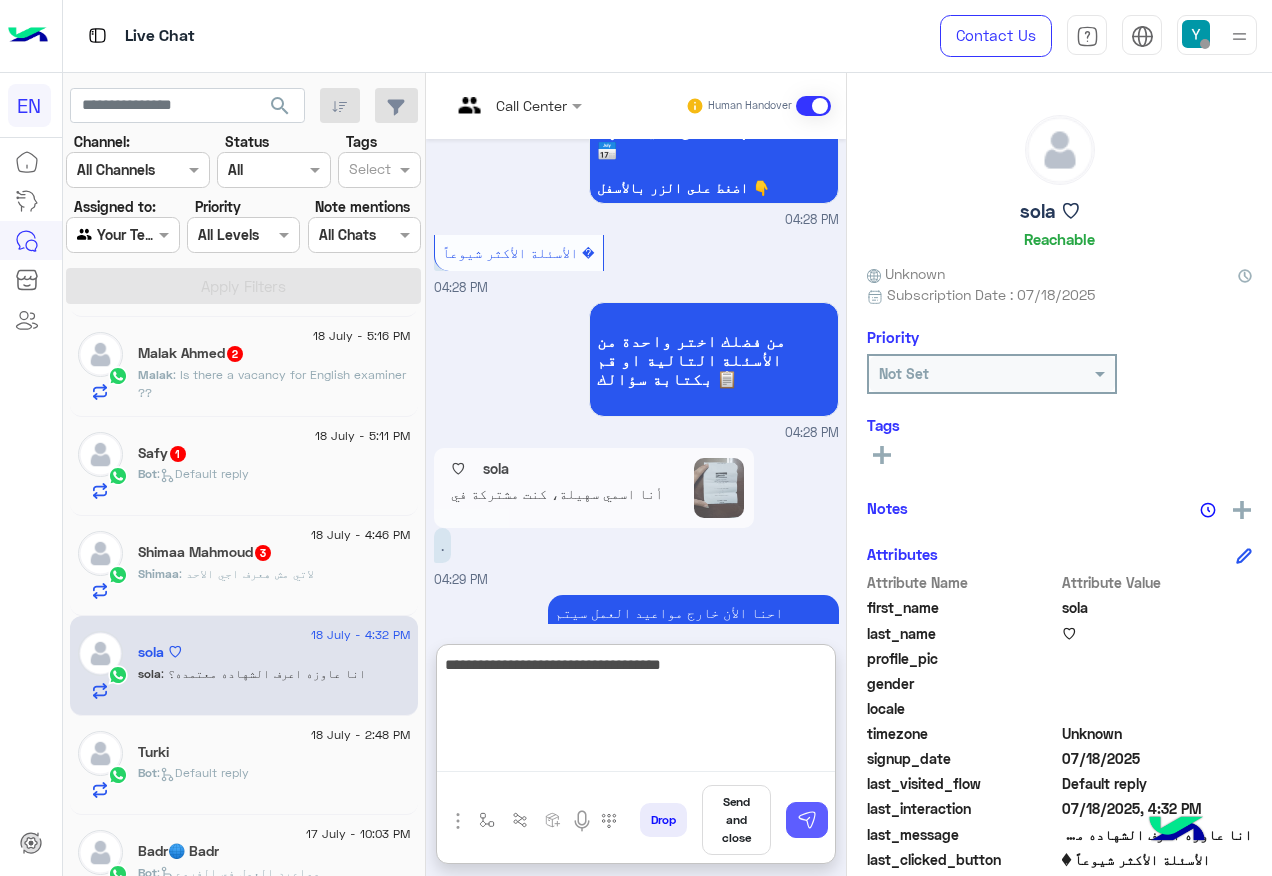 type on "**********" 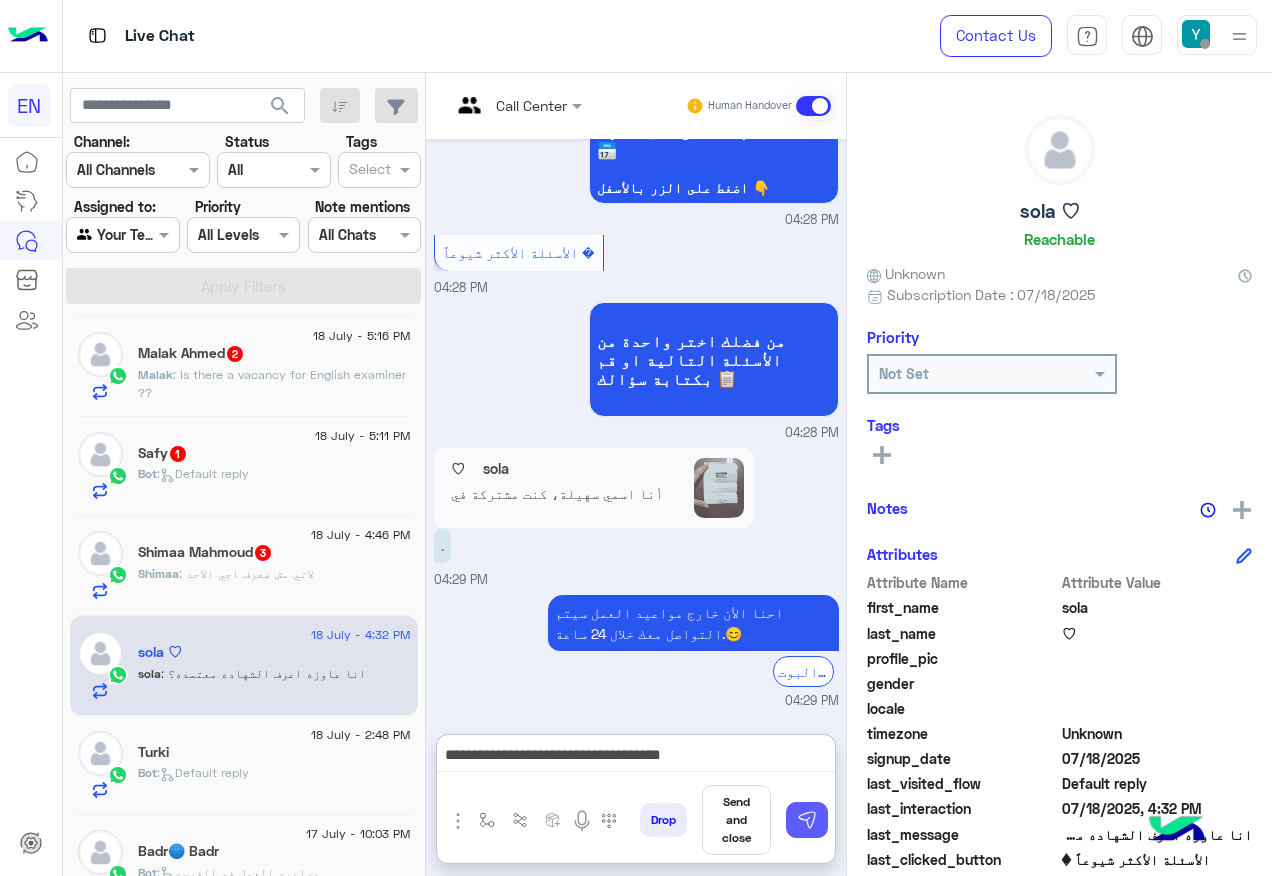 click at bounding box center (807, 820) 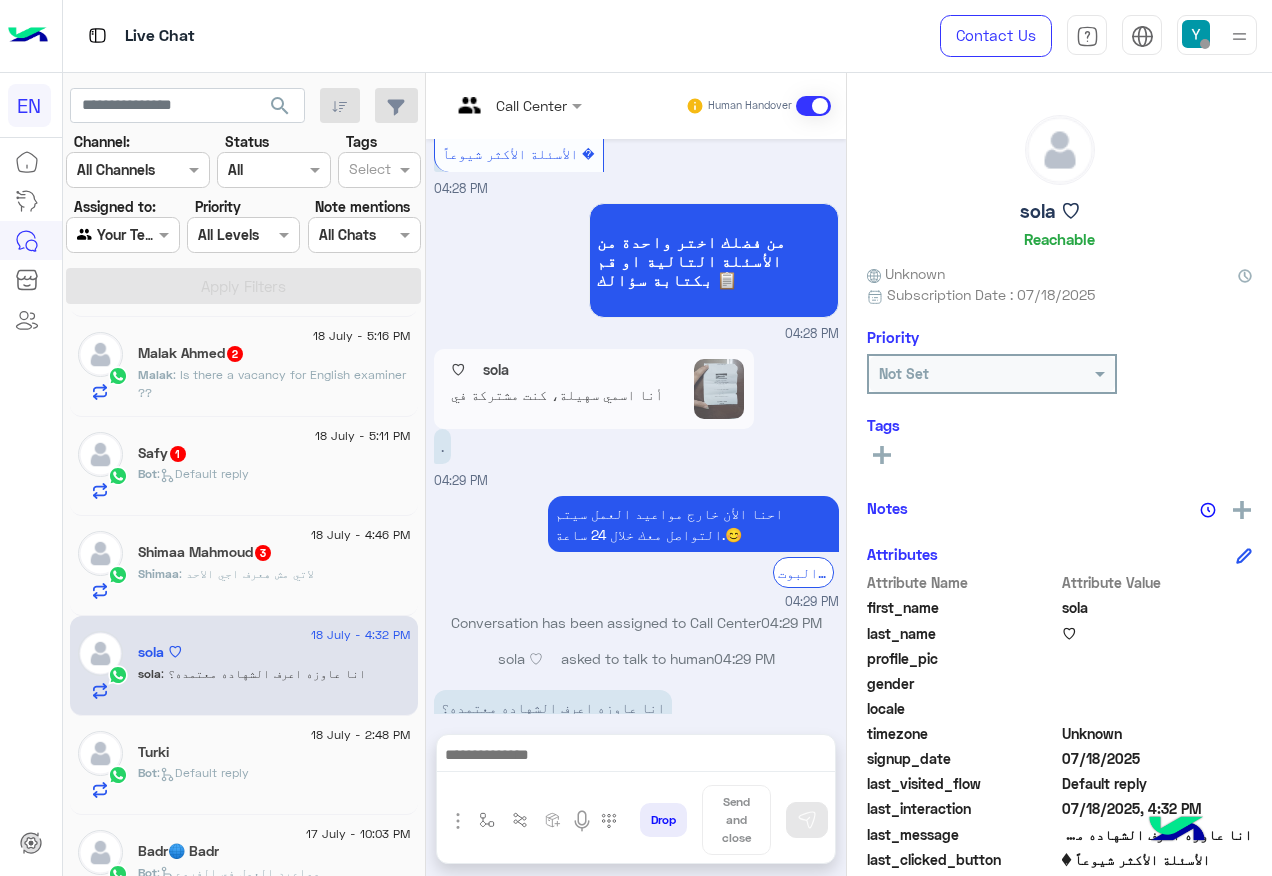 scroll, scrollTop: 1525, scrollLeft: 0, axis: vertical 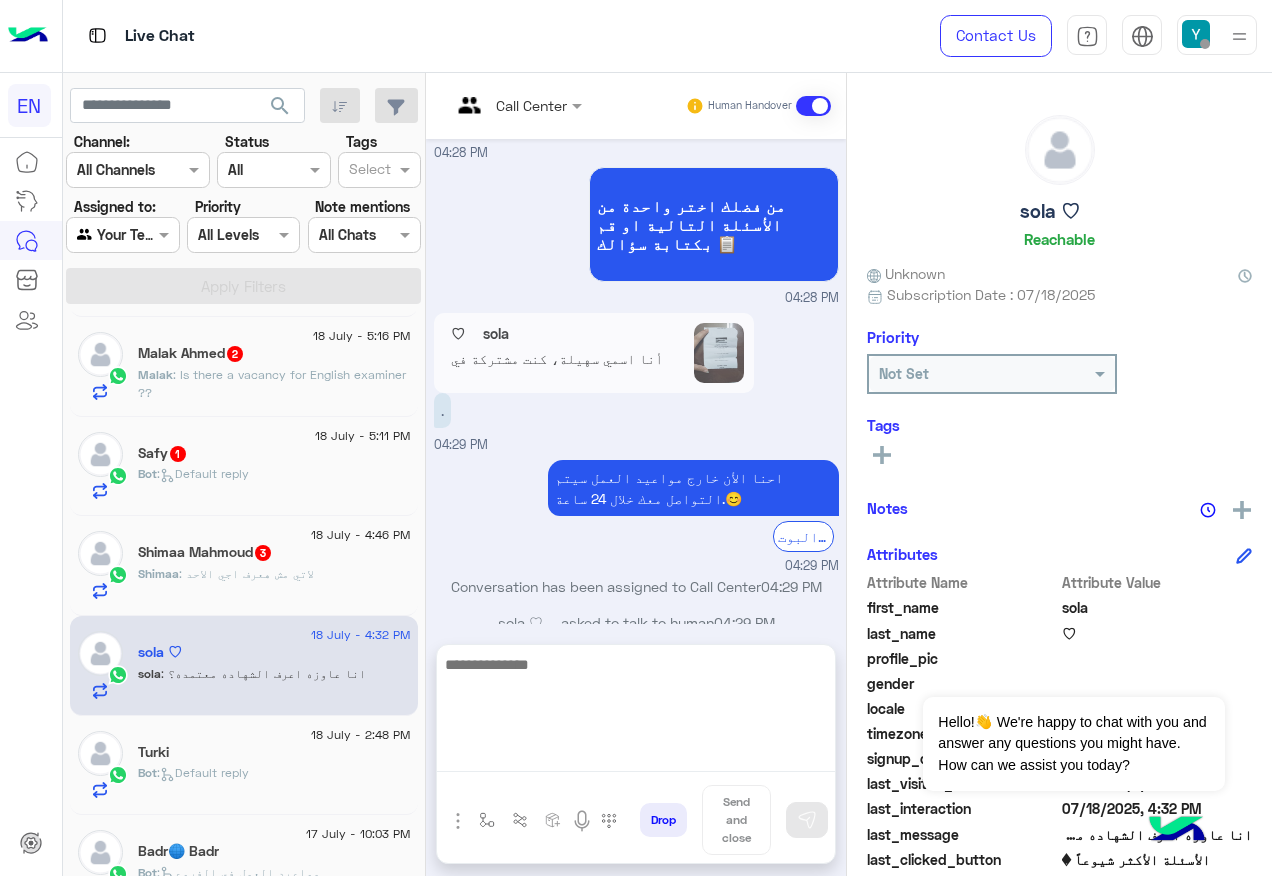 click at bounding box center (636, 712) 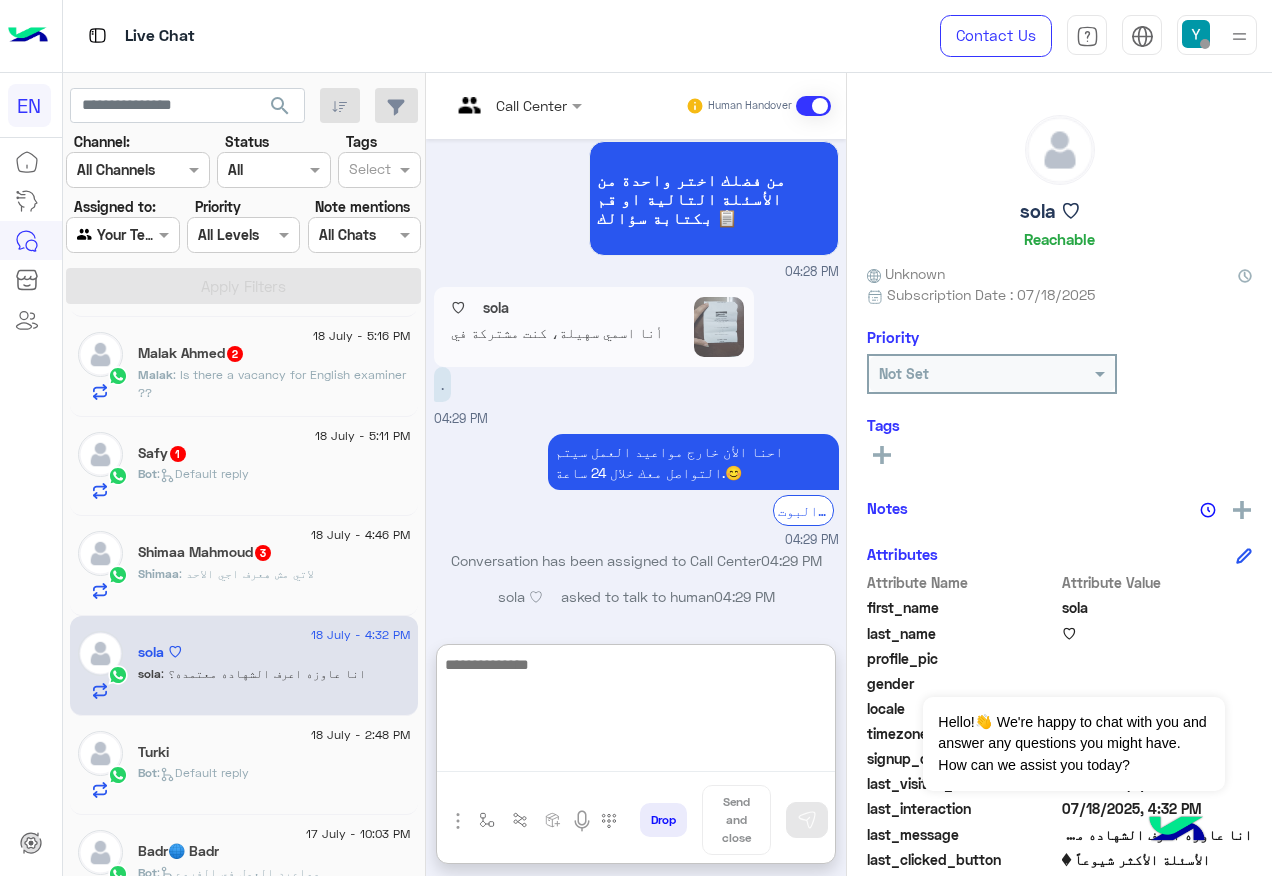 paste on "**********" 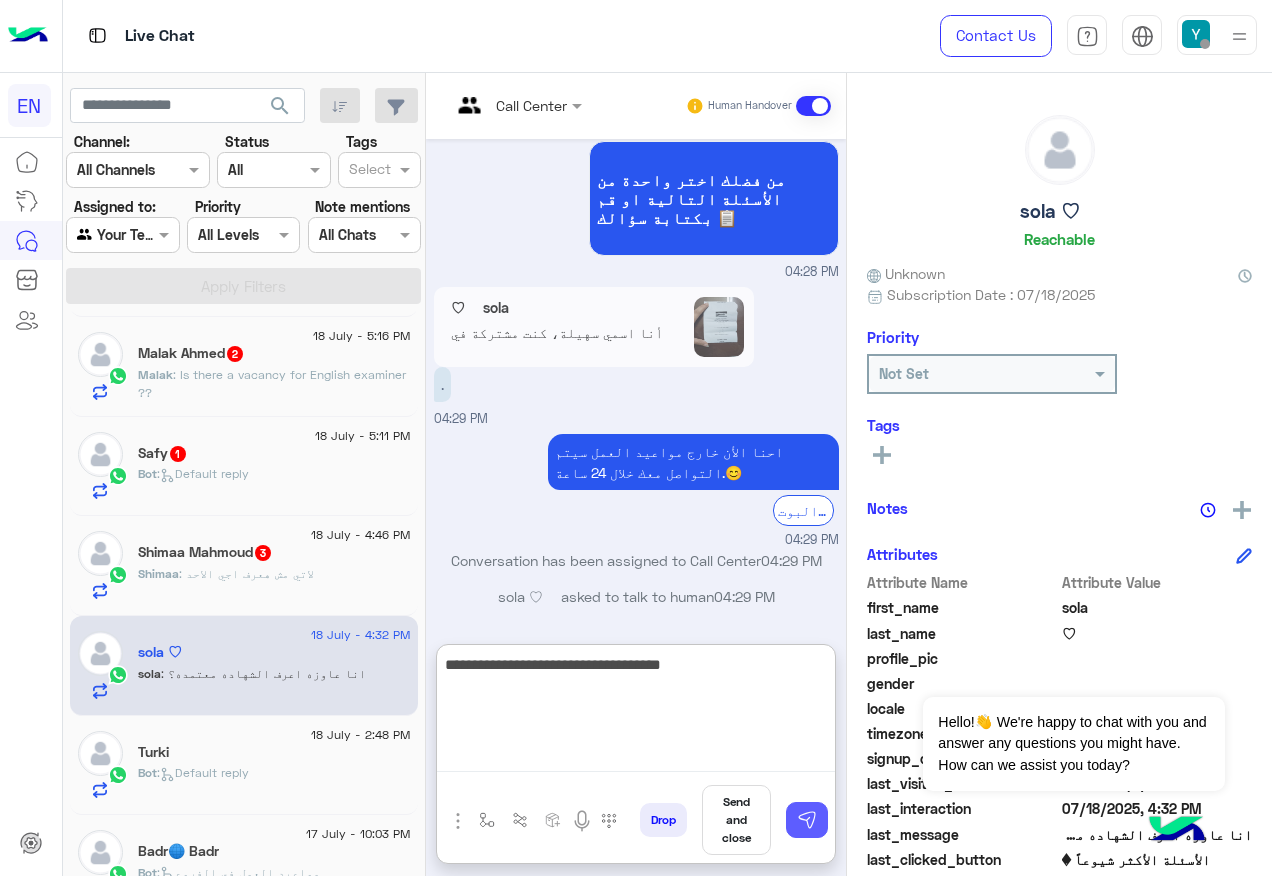 type on "**********" 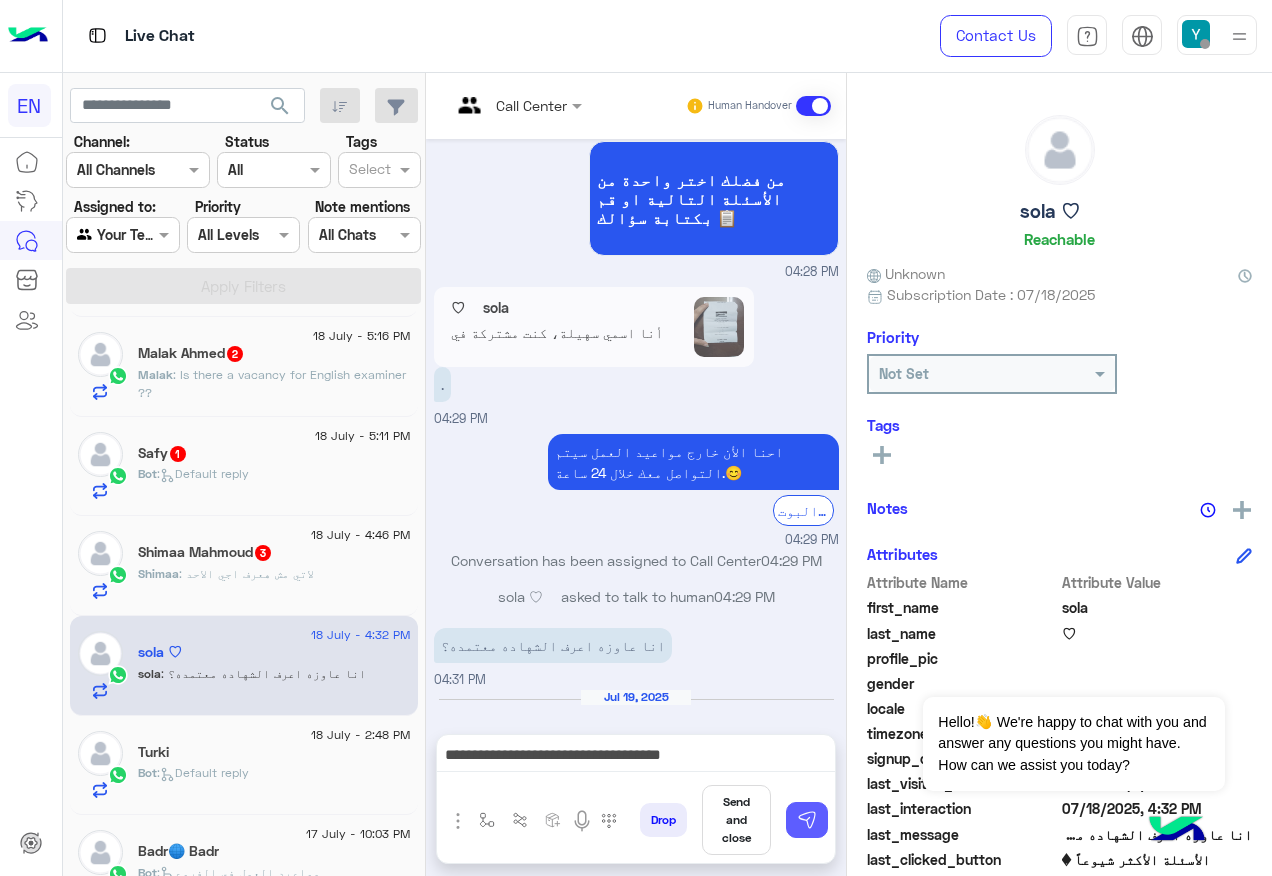 click at bounding box center (807, 820) 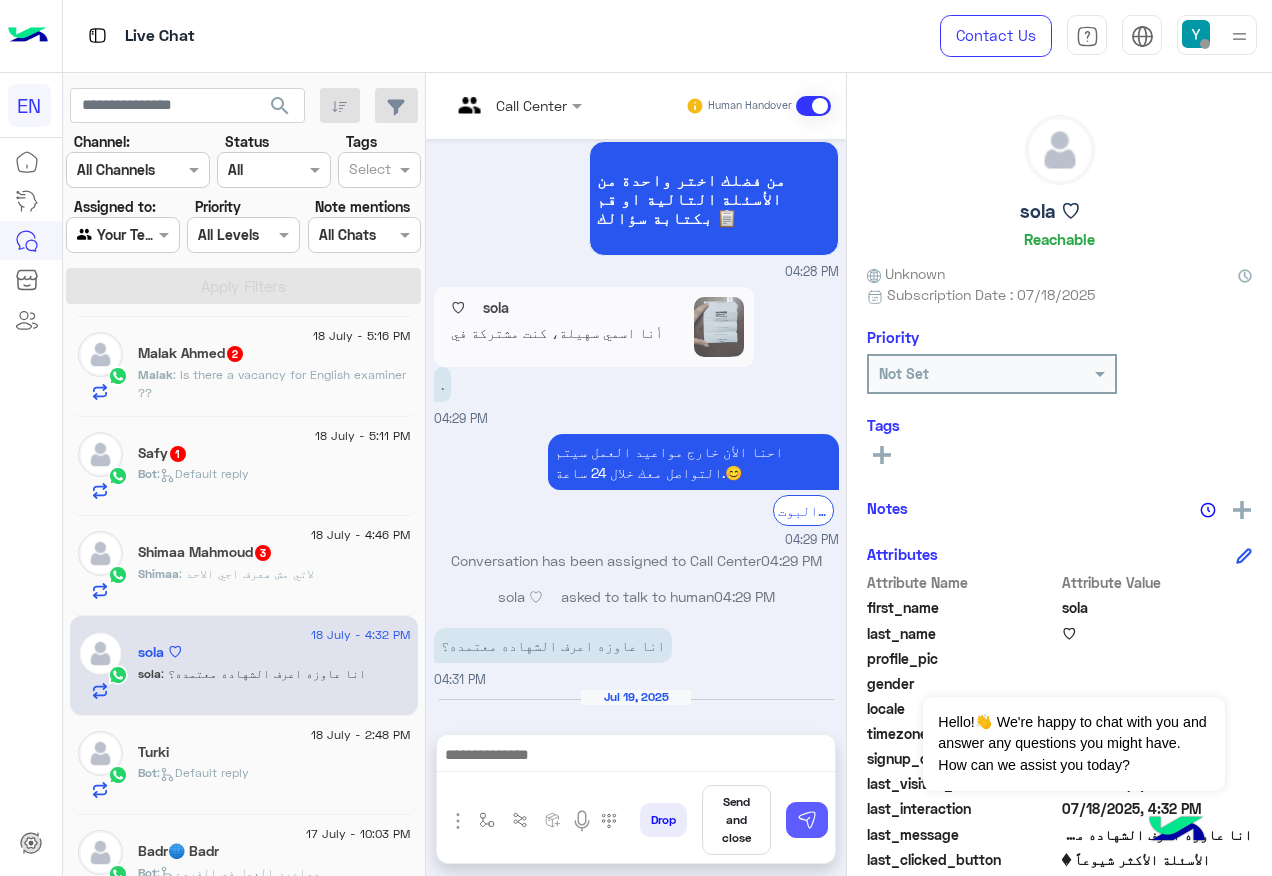 scroll, scrollTop: 1589, scrollLeft: 0, axis: vertical 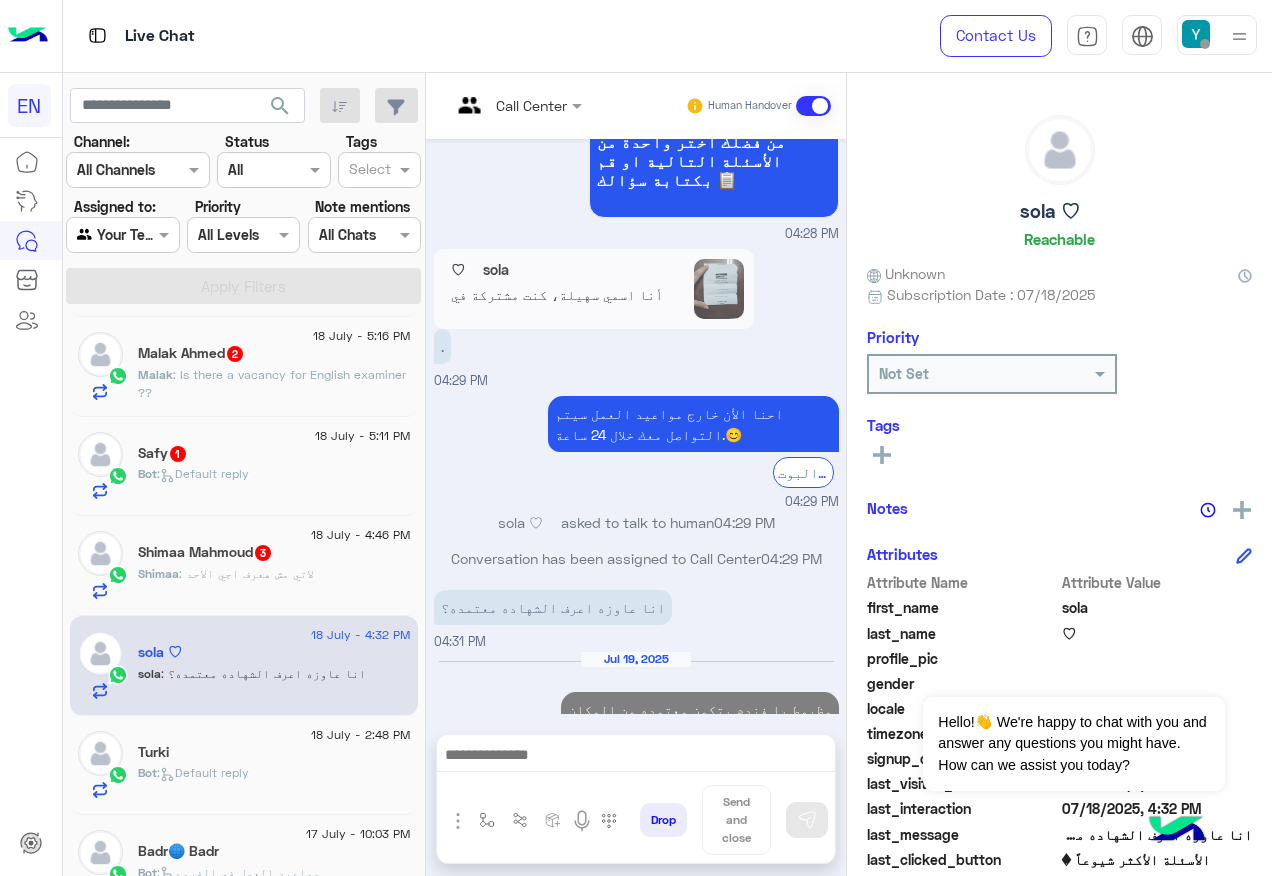 drag, startPoint x: 827, startPoint y: 666, endPoint x: 563, endPoint y: 673, distance: 264.09277 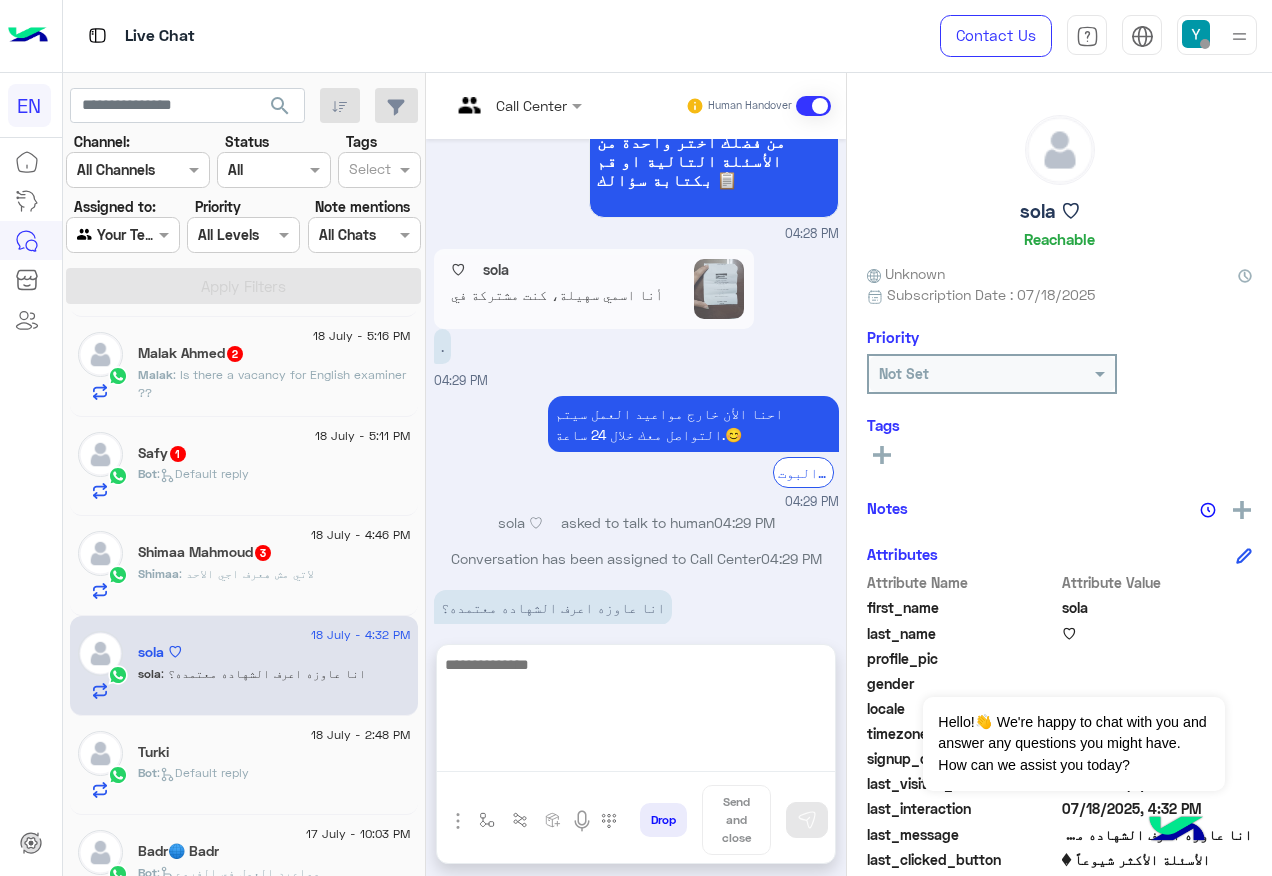 click at bounding box center [636, 712] 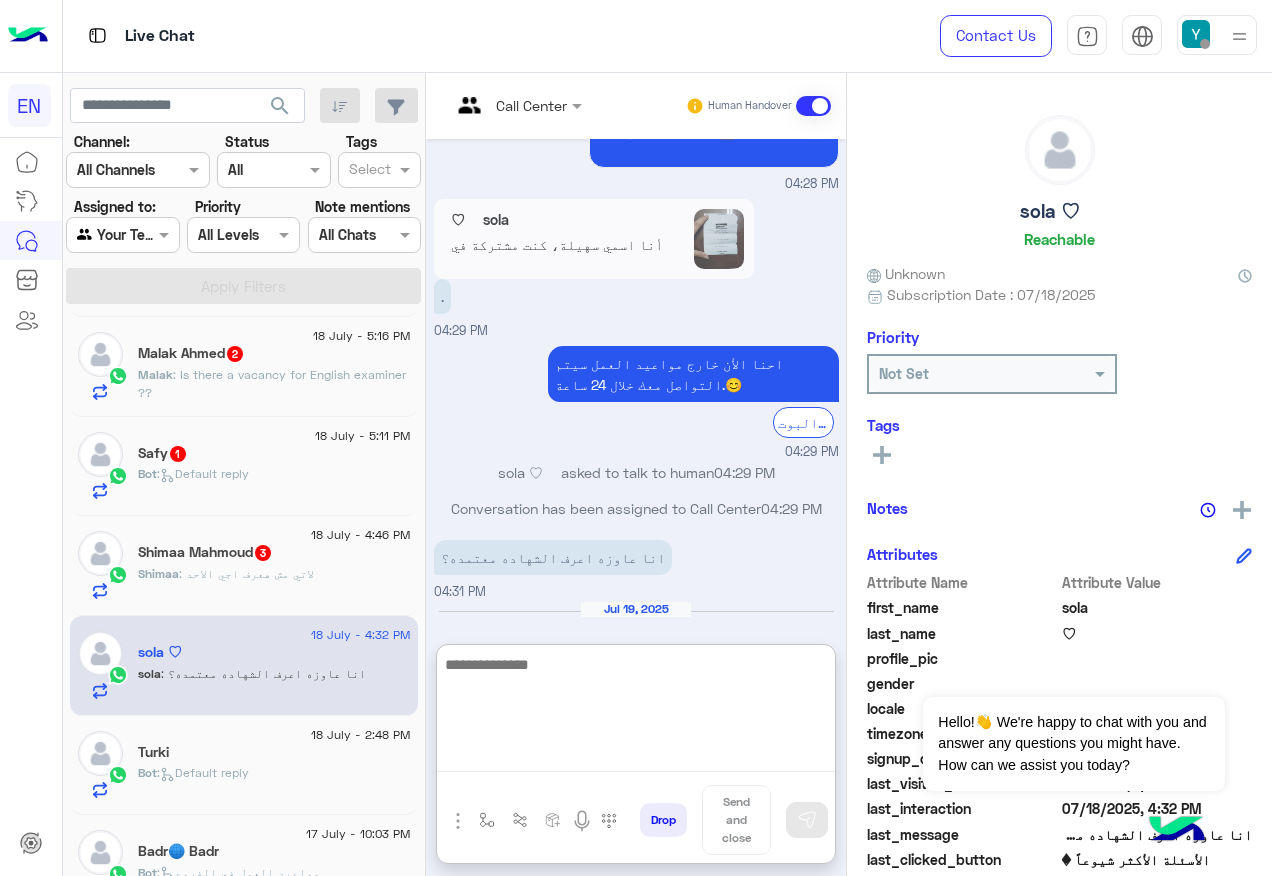 scroll, scrollTop: 1651, scrollLeft: 0, axis: vertical 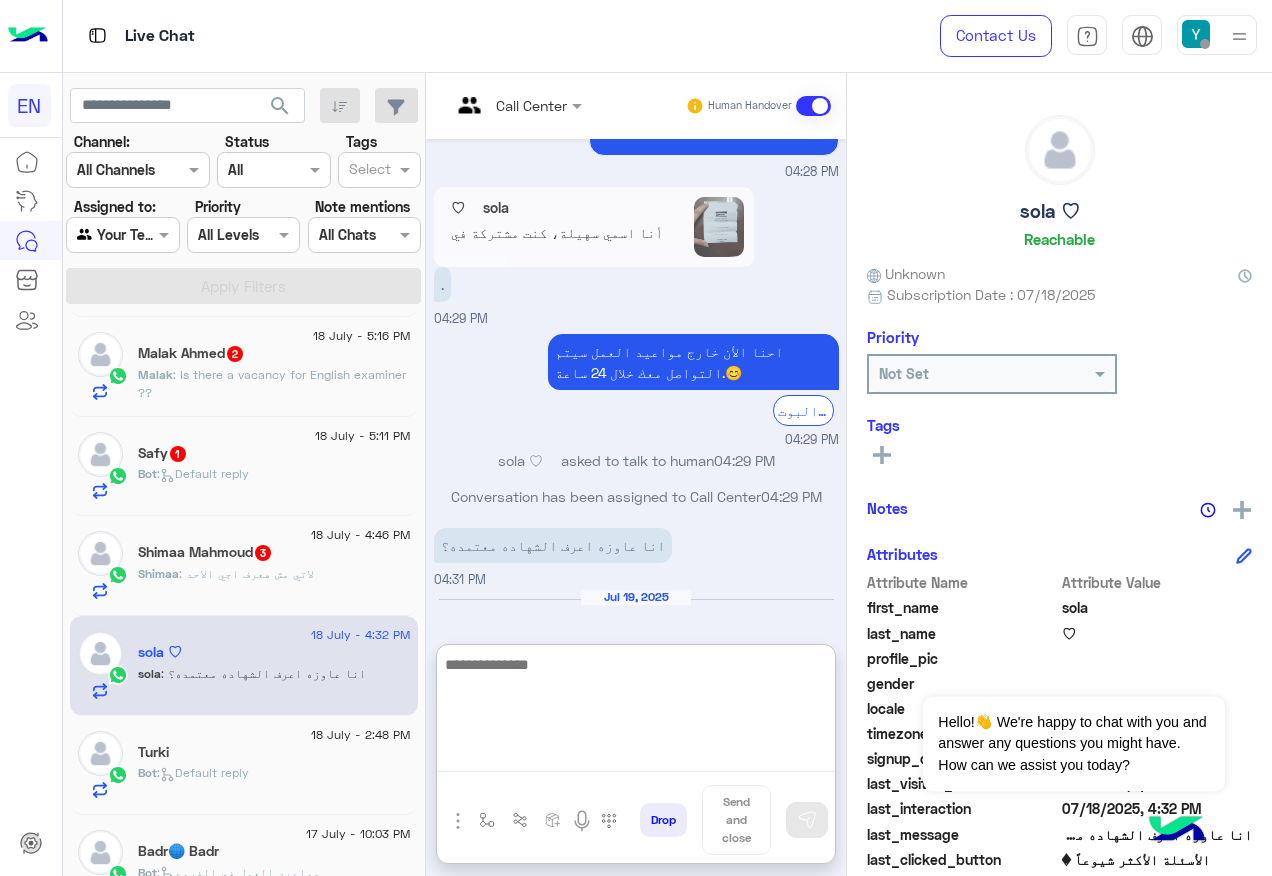 paste on "**********" 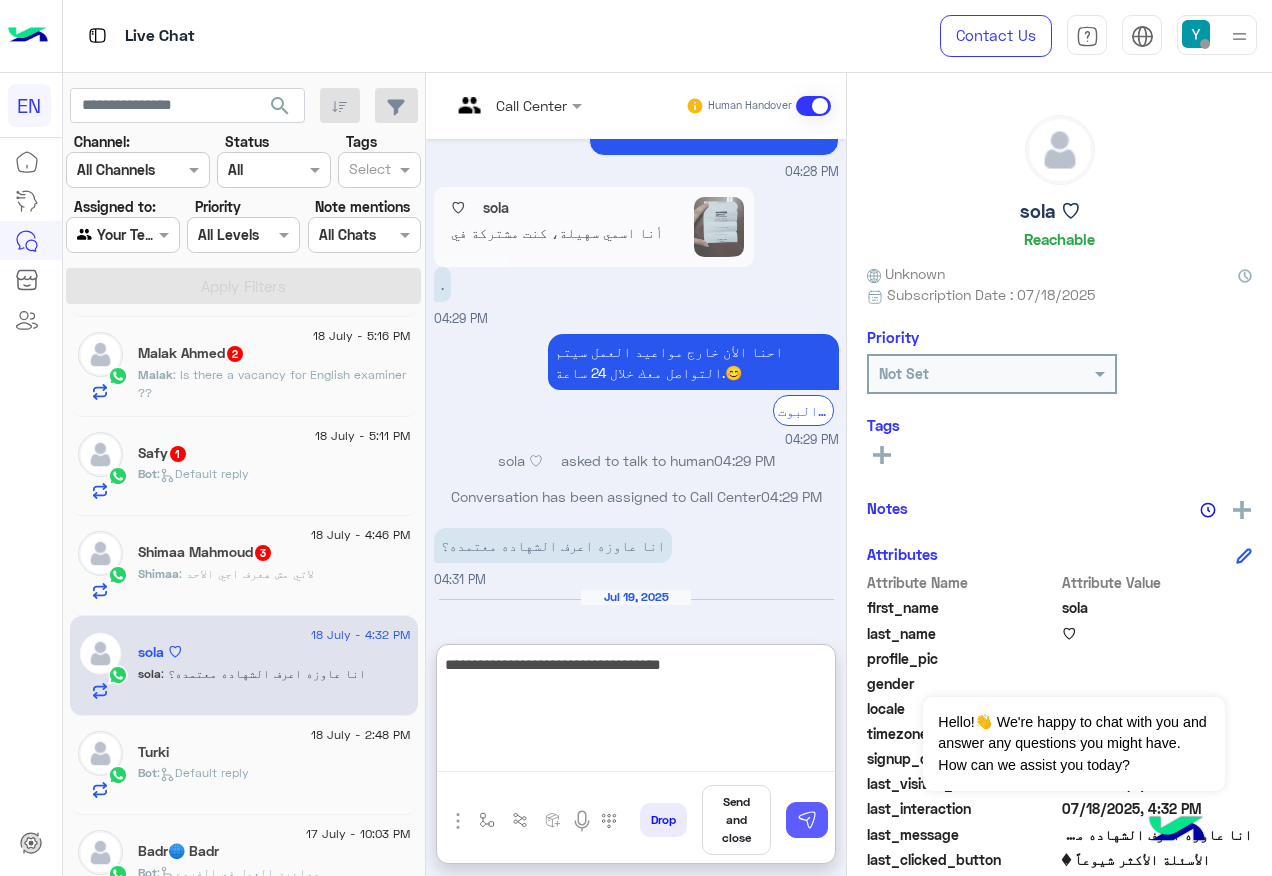 type on "**********" 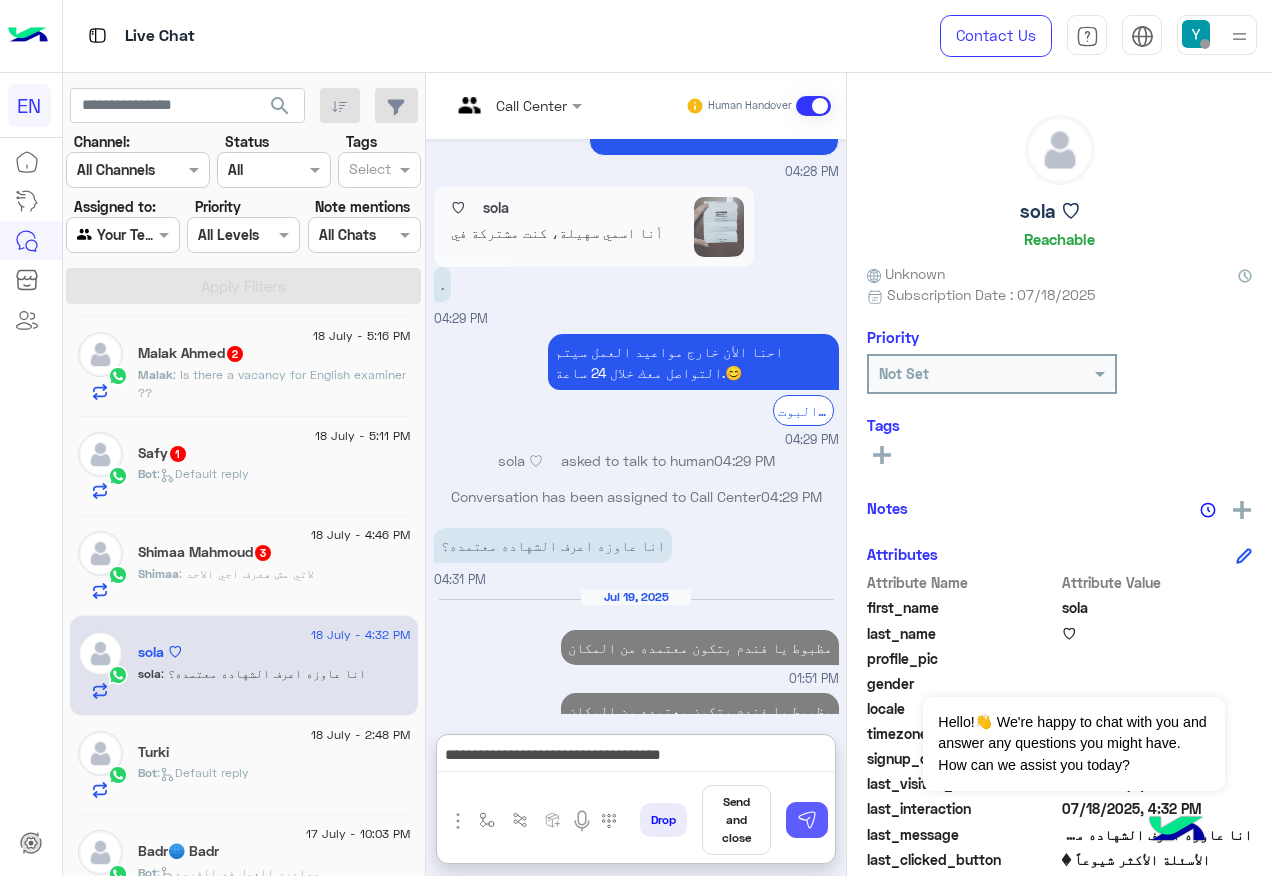 click at bounding box center [807, 820] 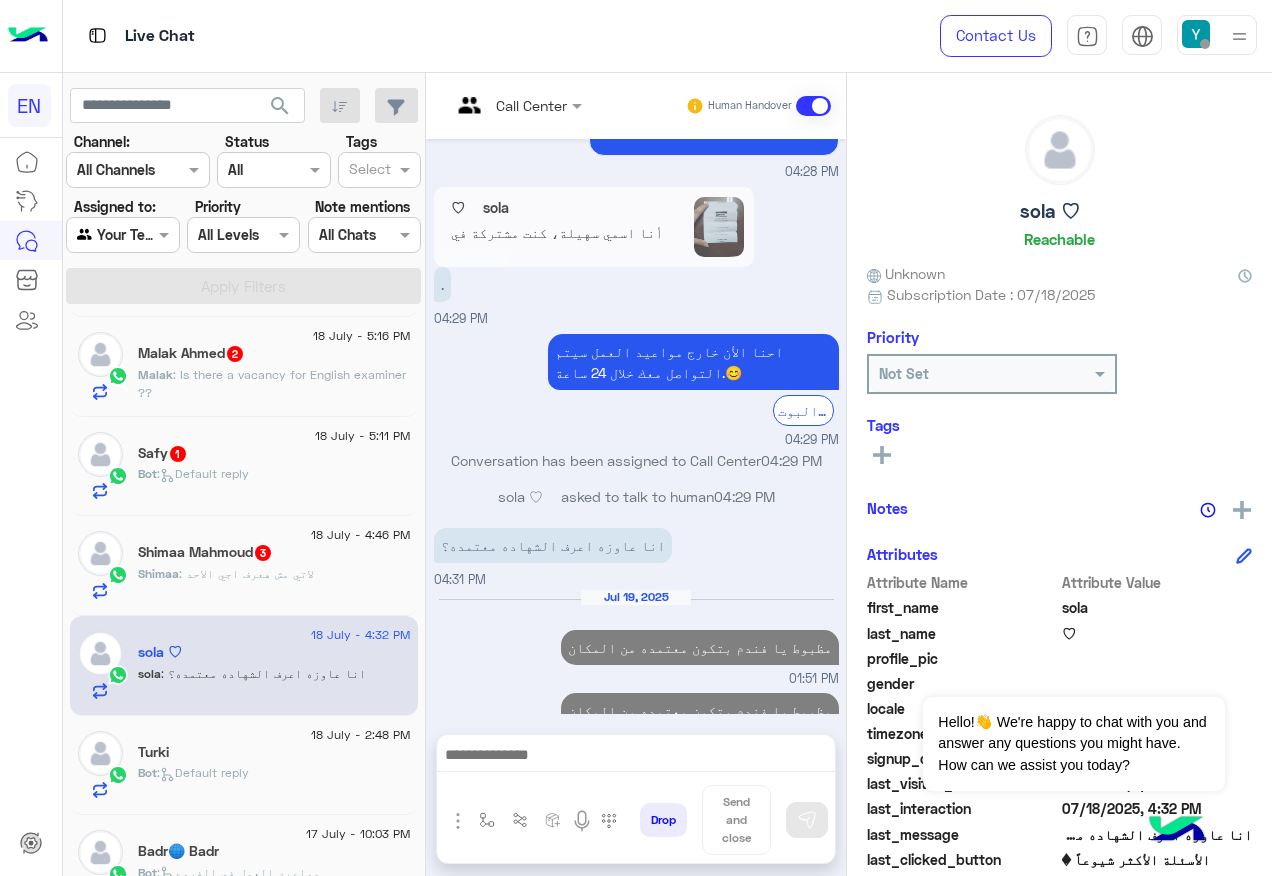 scroll, scrollTop: 1652, scrollLeft: 0, axis: vertical 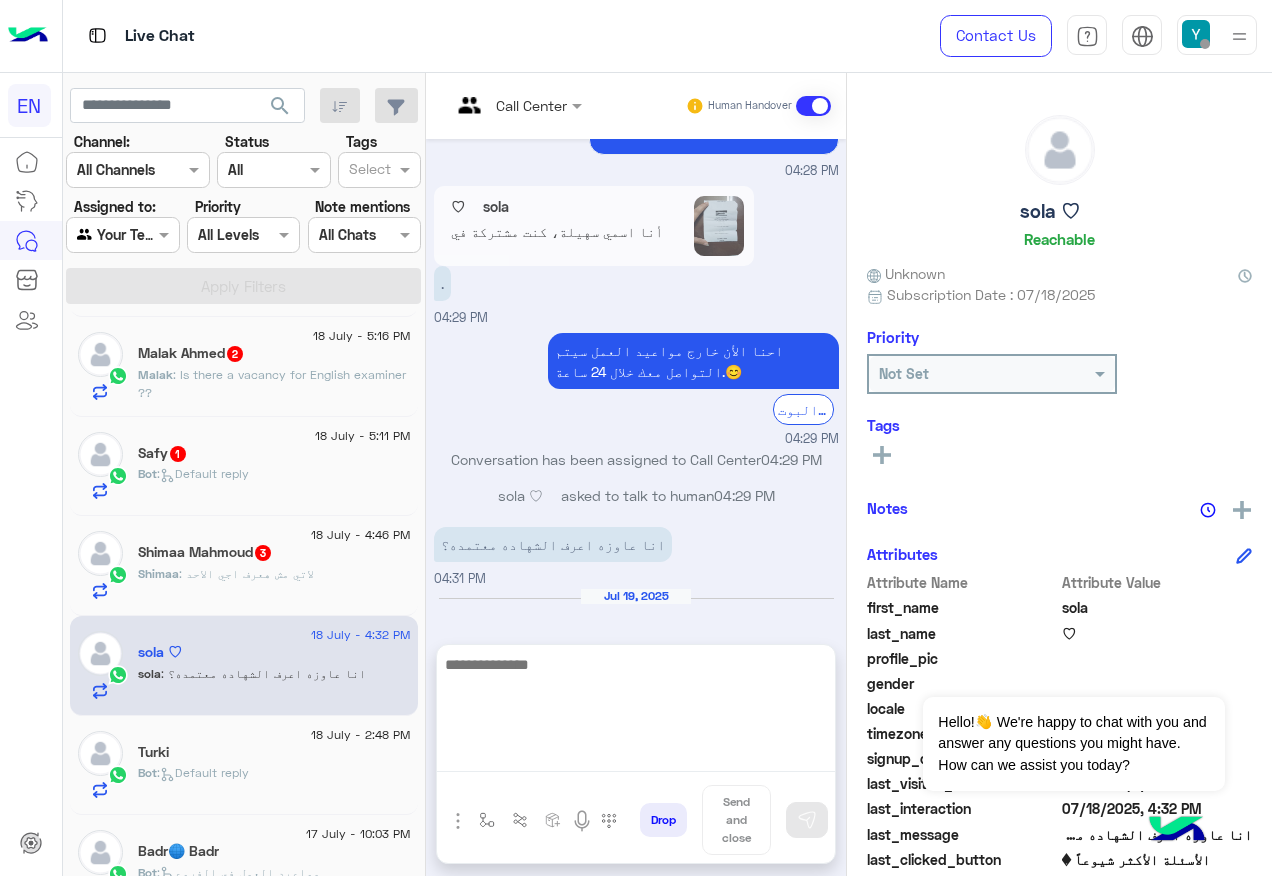 click at bounding box center (636, 712) 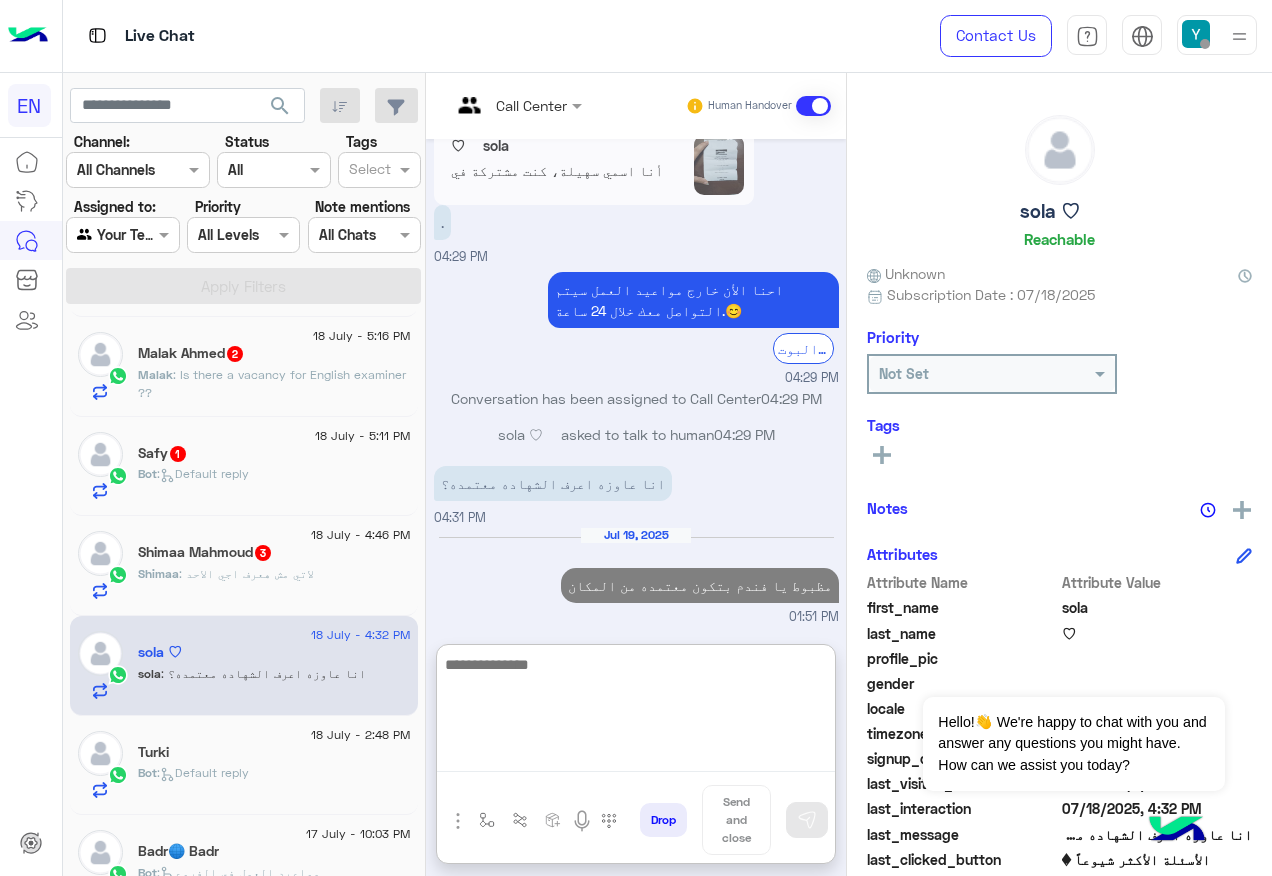 scroll, scrollTop: 1734, scrollLeft: 0, axis: vertical 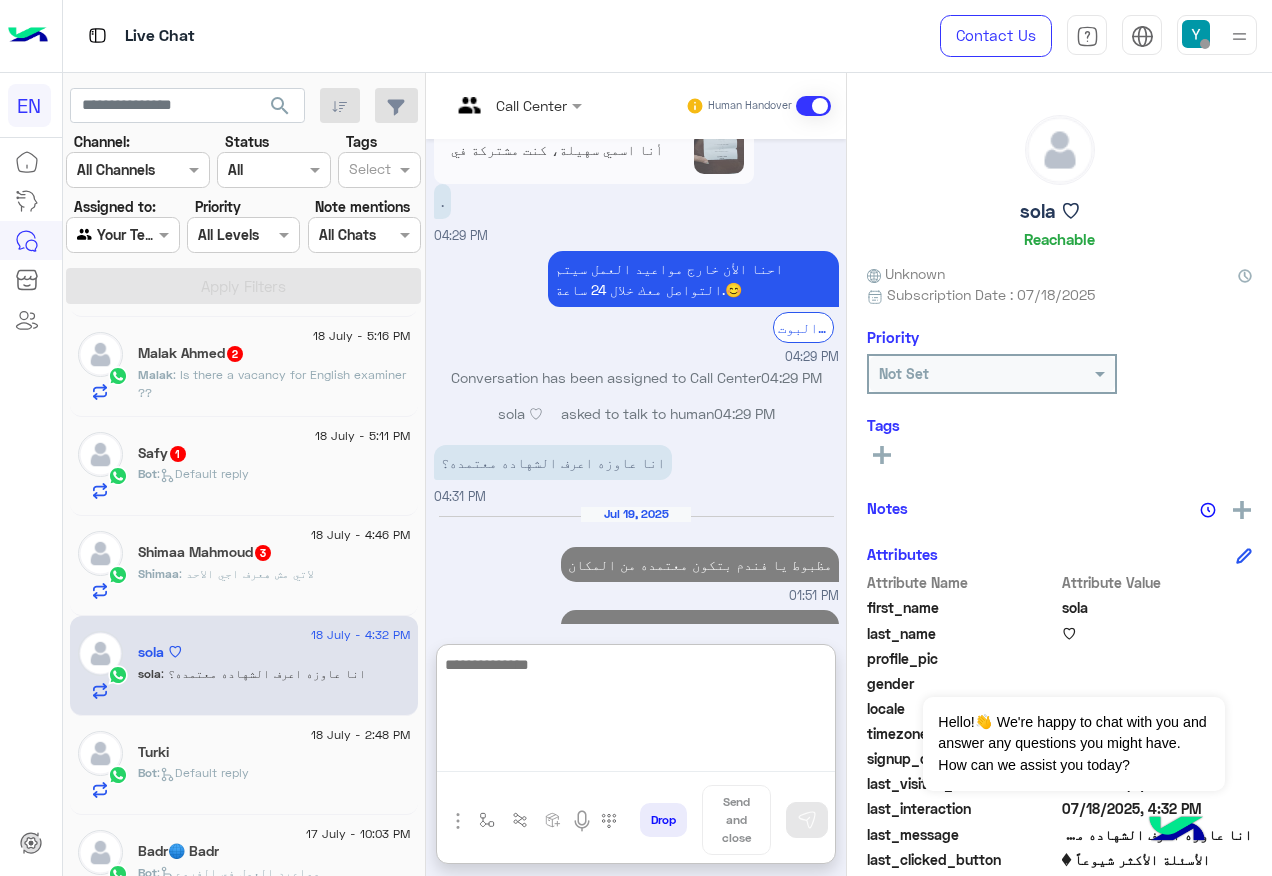 paste on "**********" 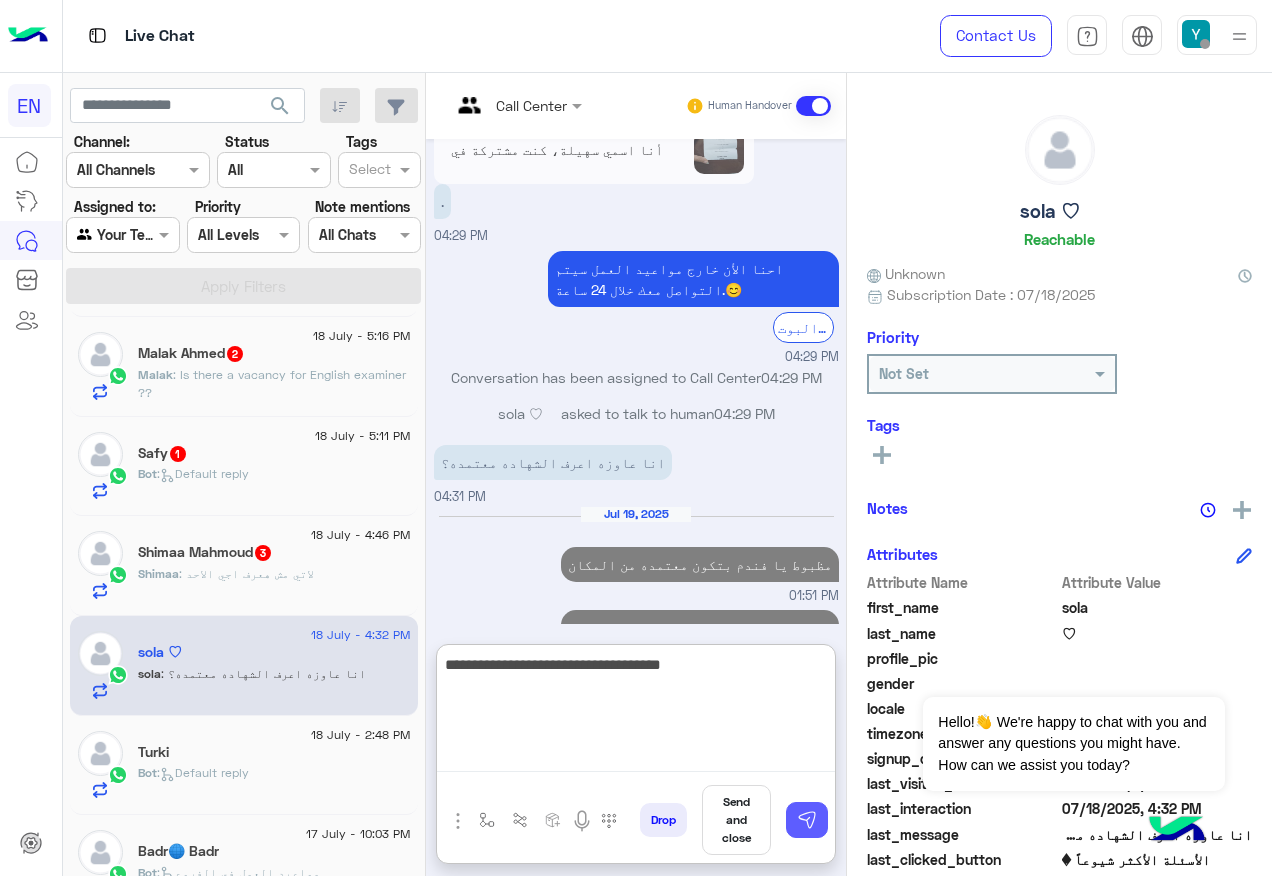 type on "**********" 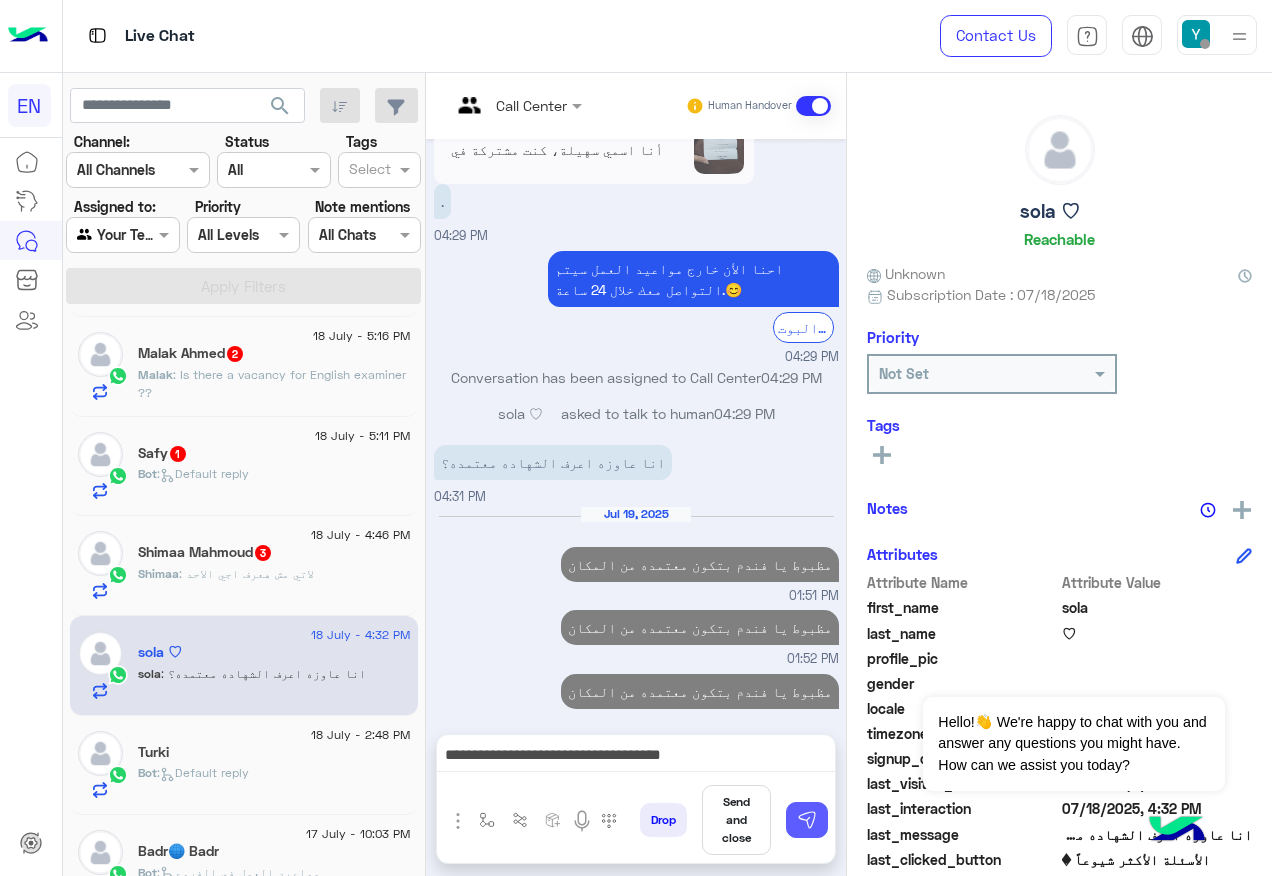 click at bounding box center [807, 820] 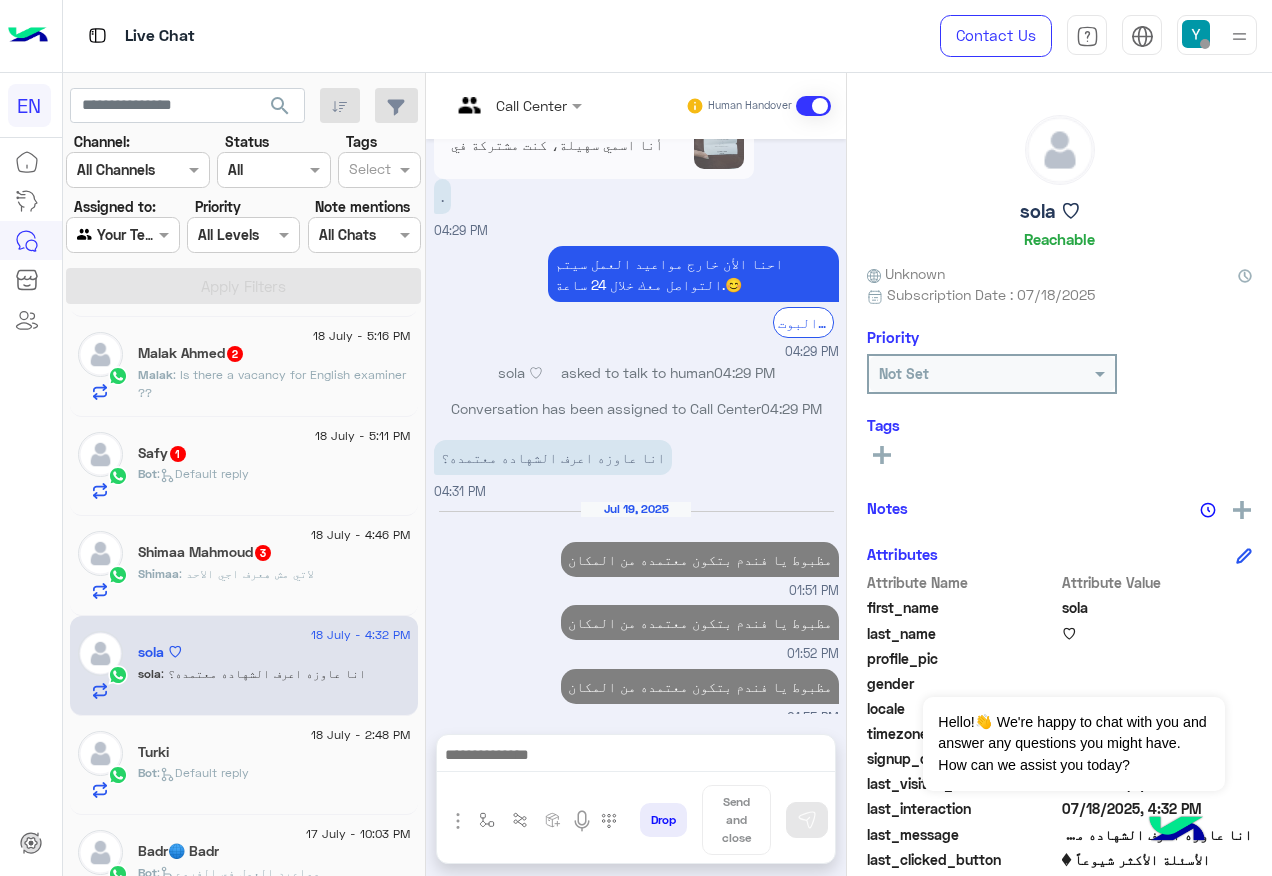 scroll, scrollTop: 1716, scrollLeft: 0, axis: vertical 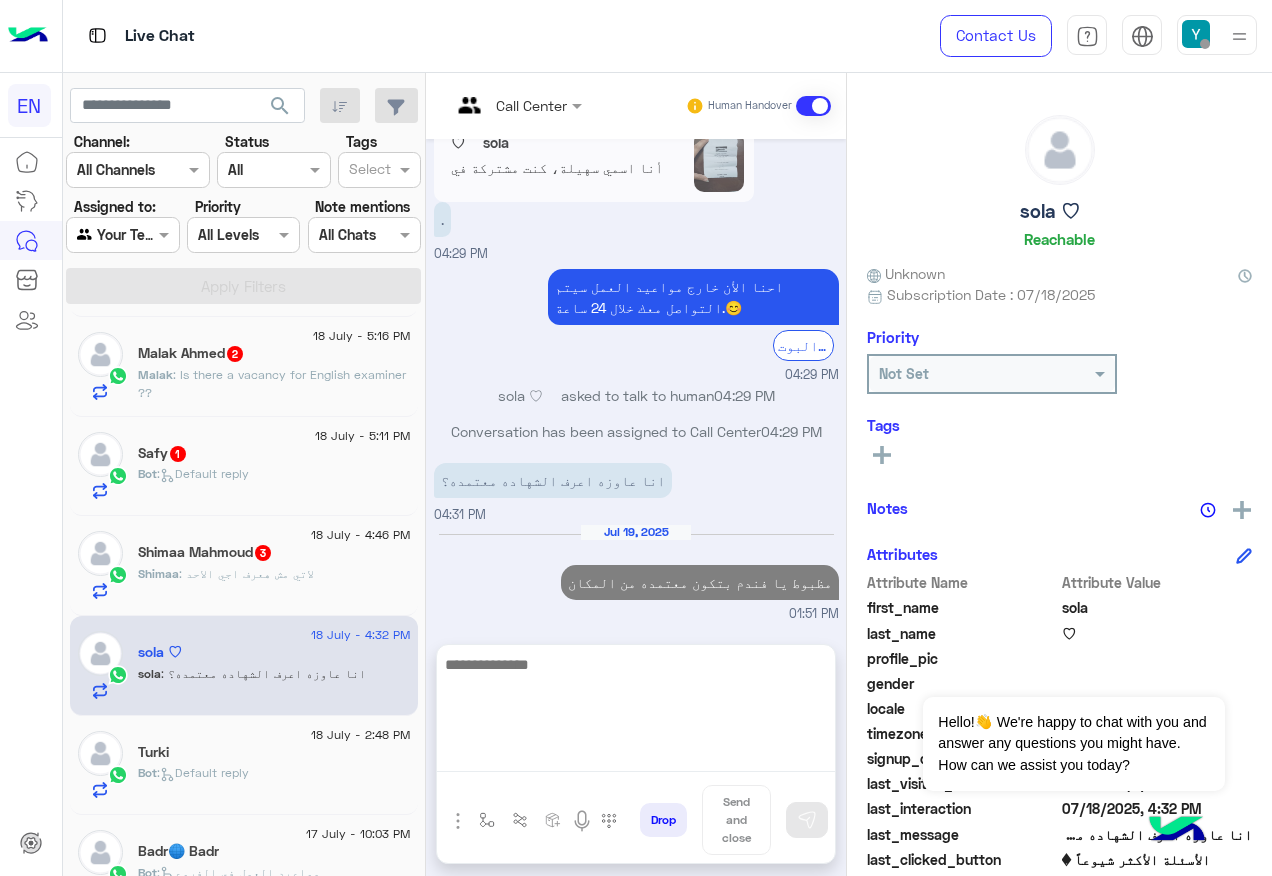 click at bounding box center [636, 712] 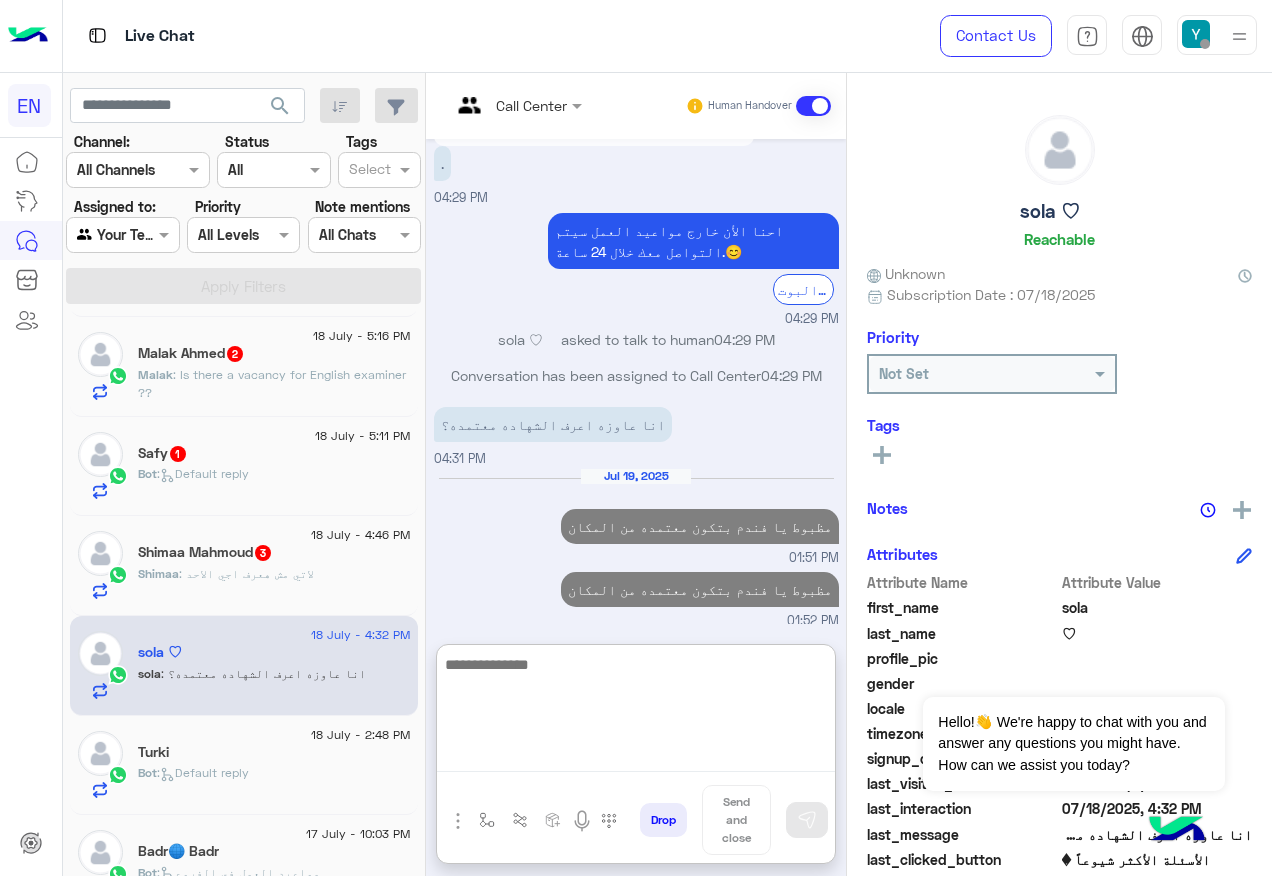 scroll, scrollTop: 1797, scrollLeft: 0, axis: vertical 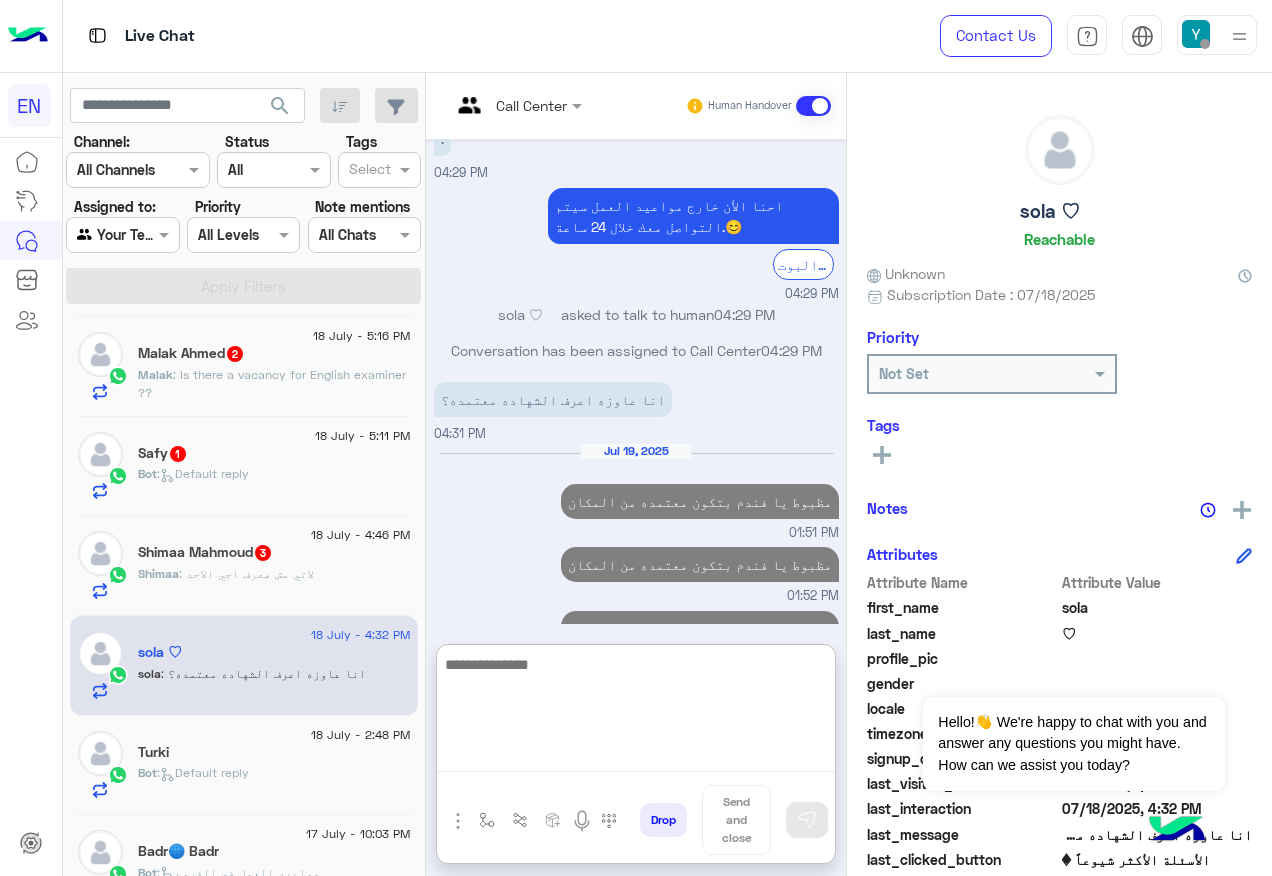 paste on "**********" 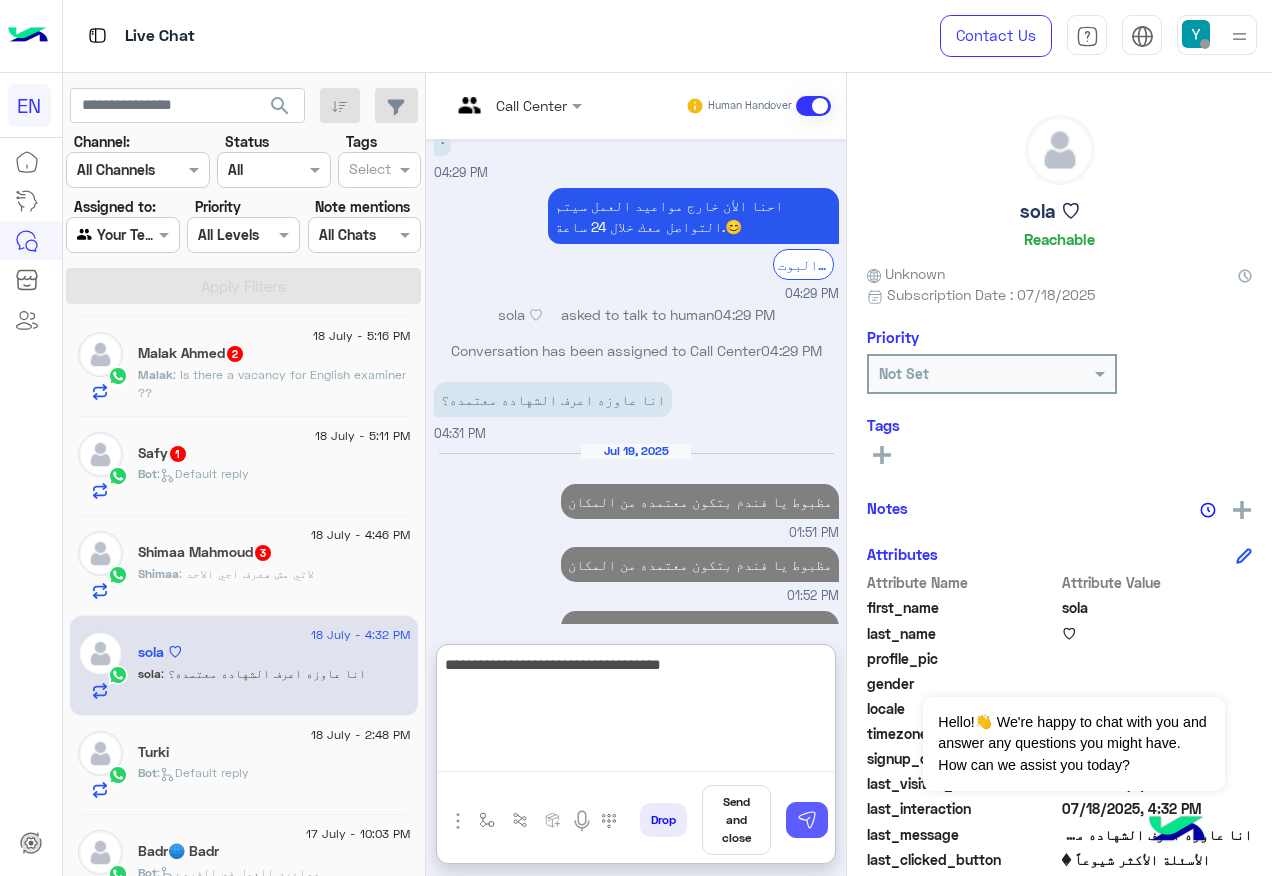 type on "**********" 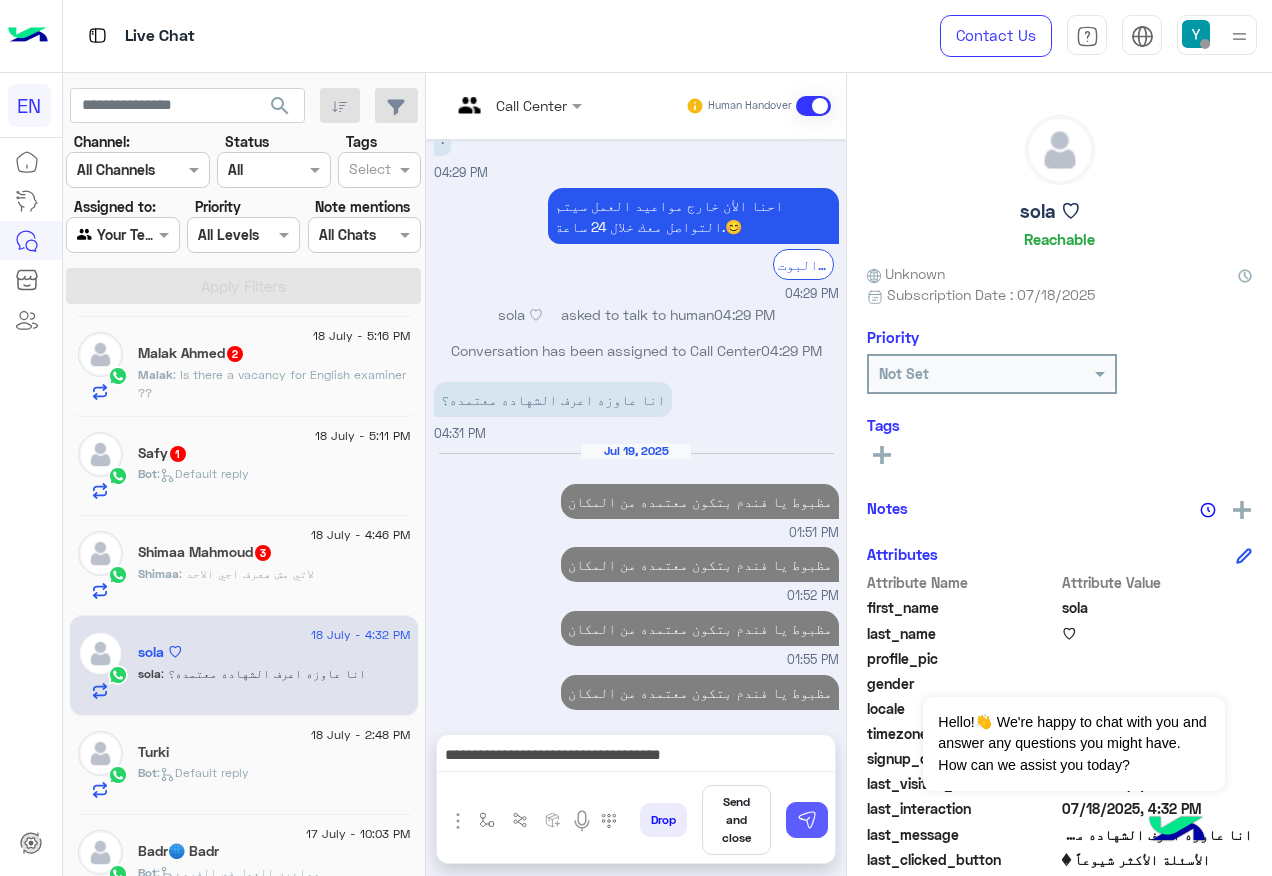 click at bounding box center (807, 820) 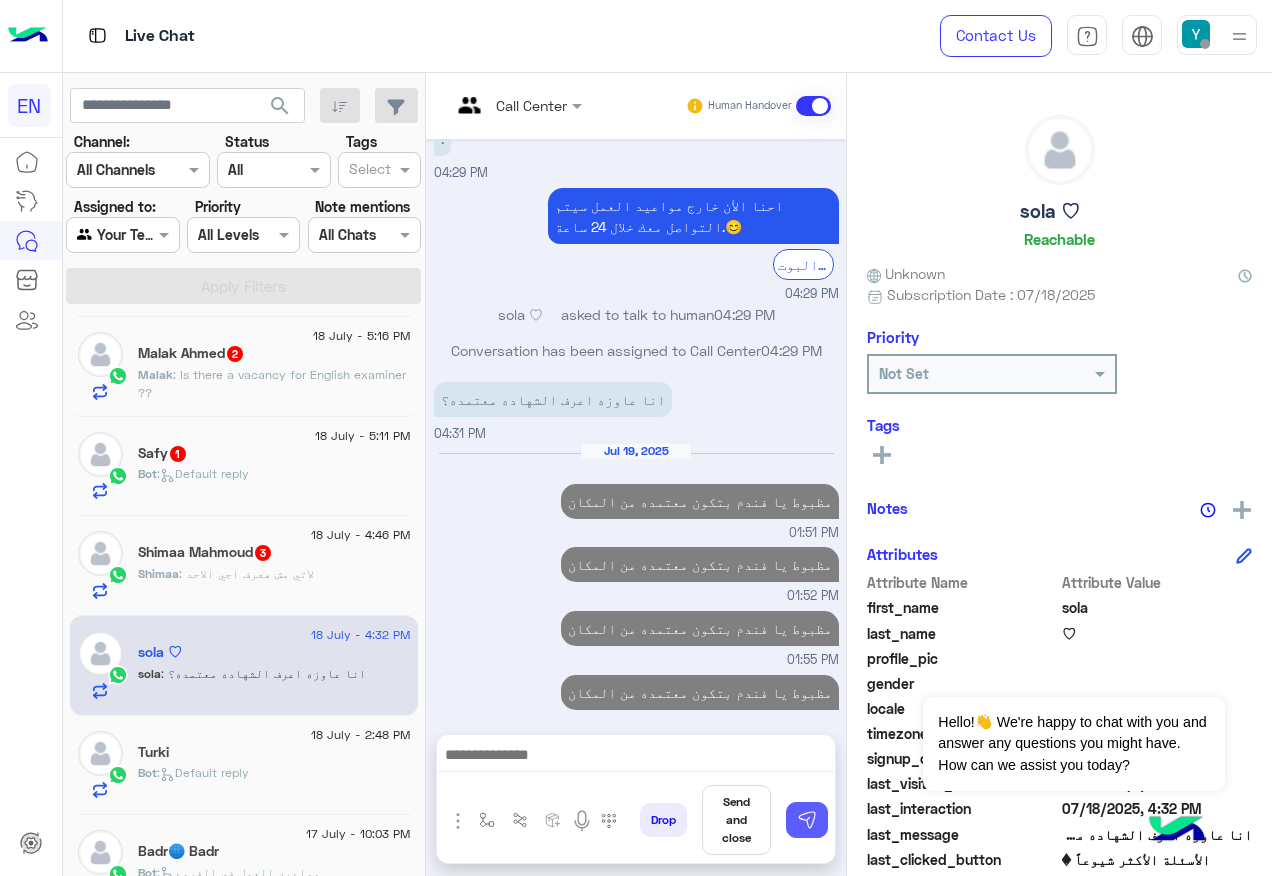 scroll, scrollTop: 1780, scrollLeft: 0, axis: vertical 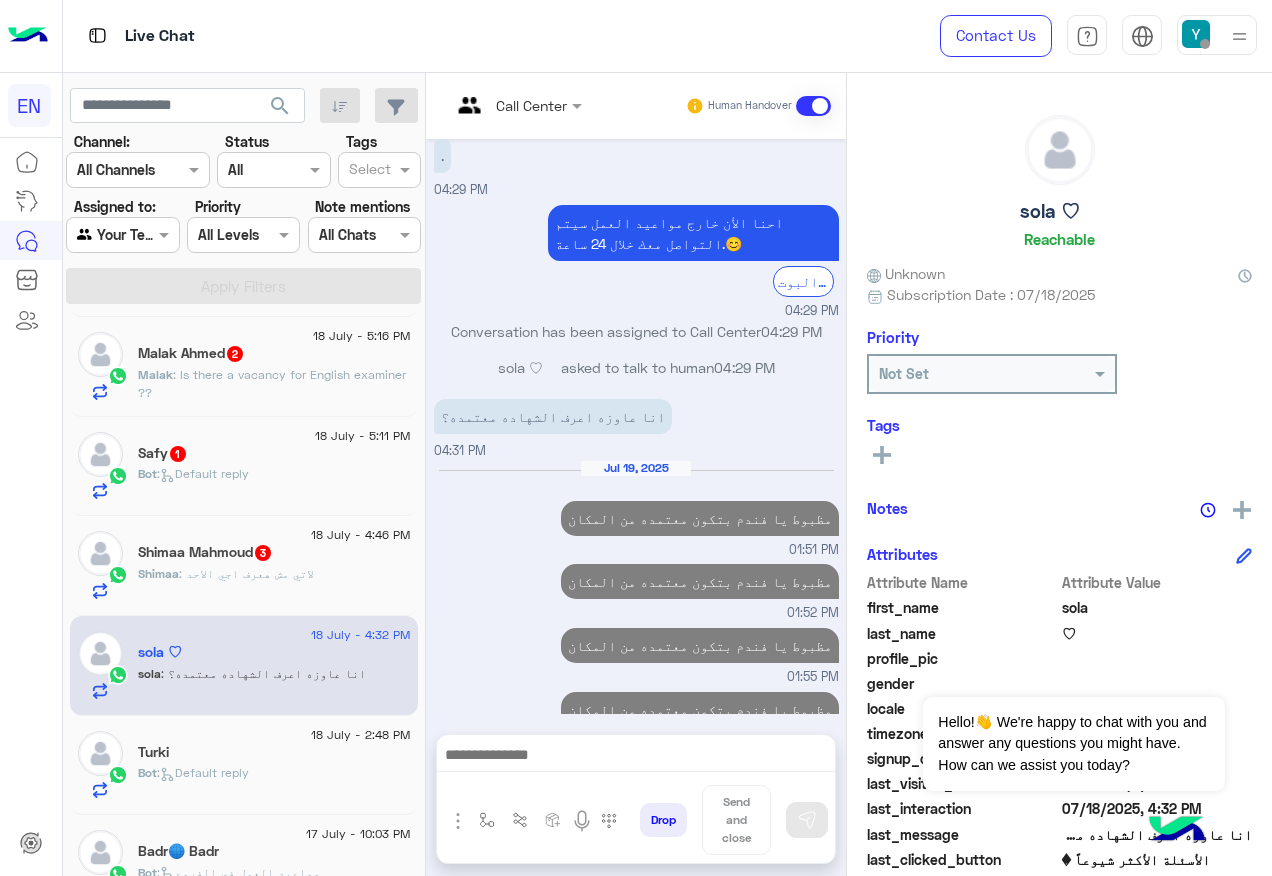 drag, startPoint x: 824, startPoint y: 671, endPoint x: 581, endPoint y: 677, distance: 243.07407 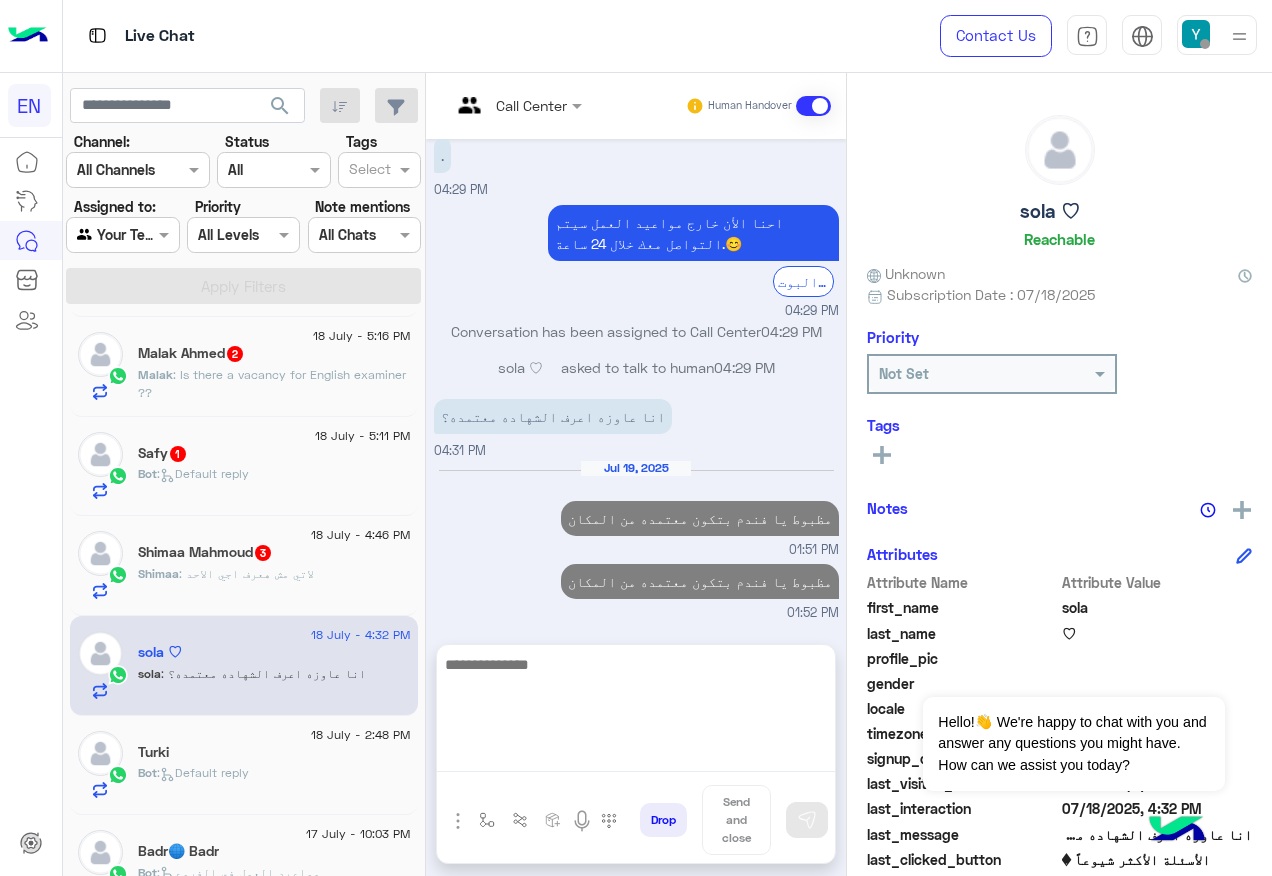 click at bounding box center [636, 712] 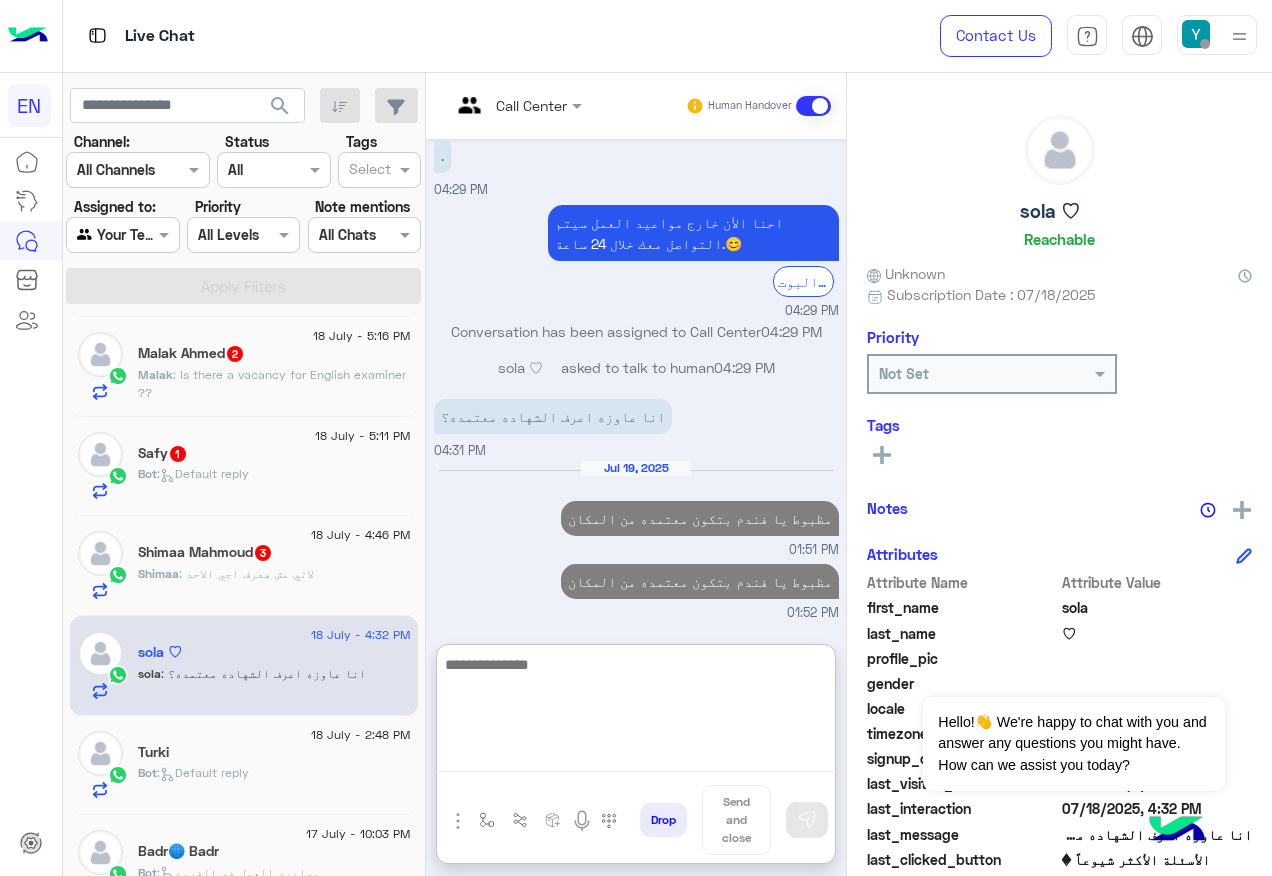 scroll, scrollTop: 1824, scrollLeft: 0, axis: vertical 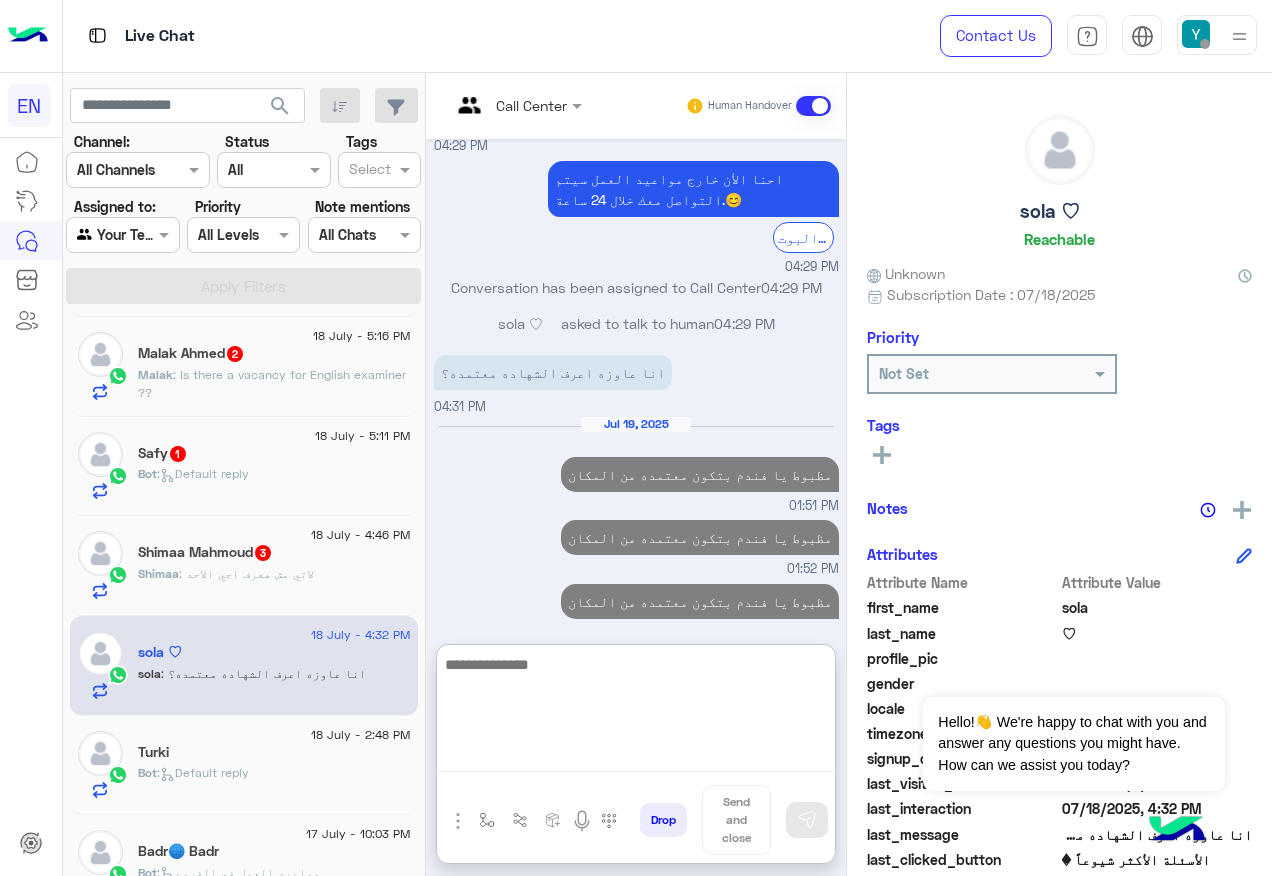 paste on "**********" 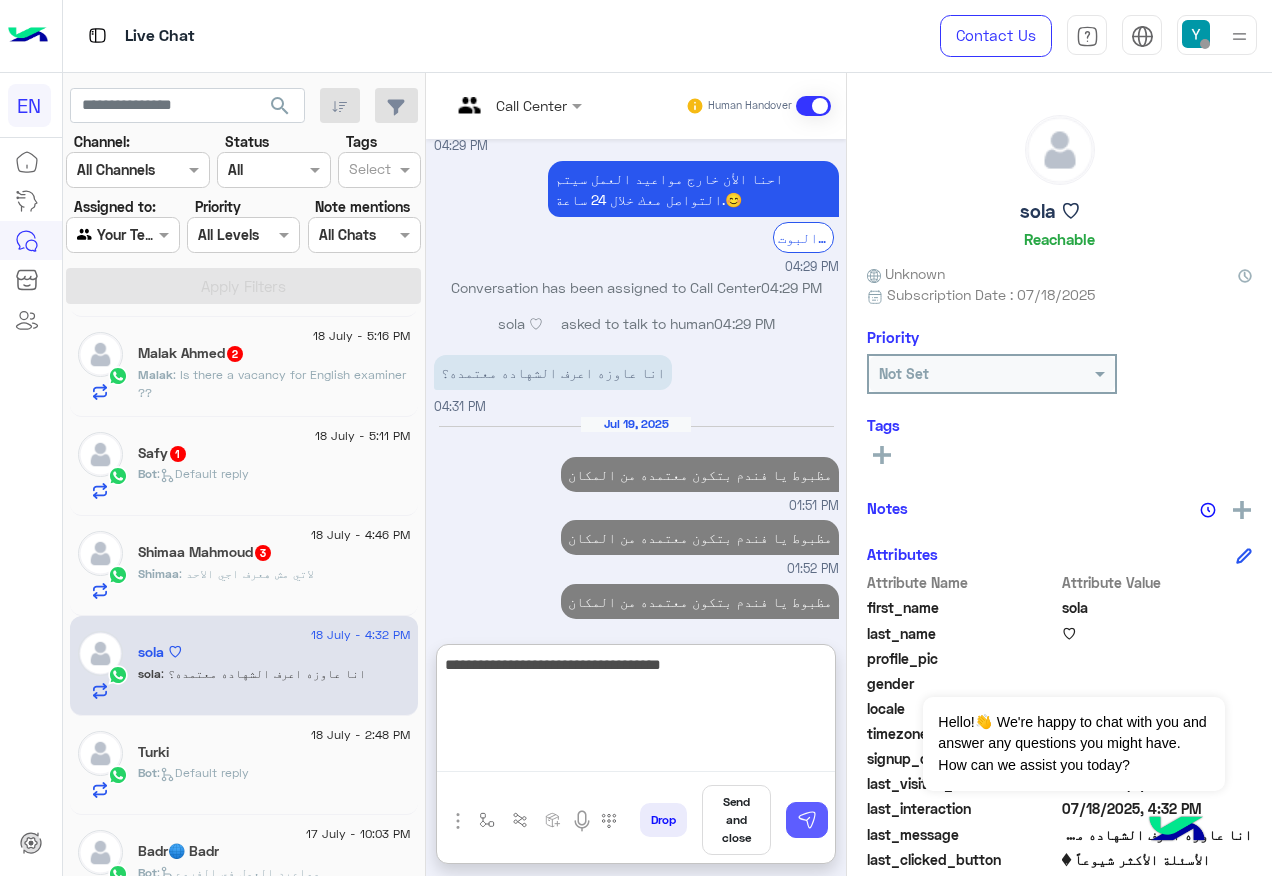 type on "**********" 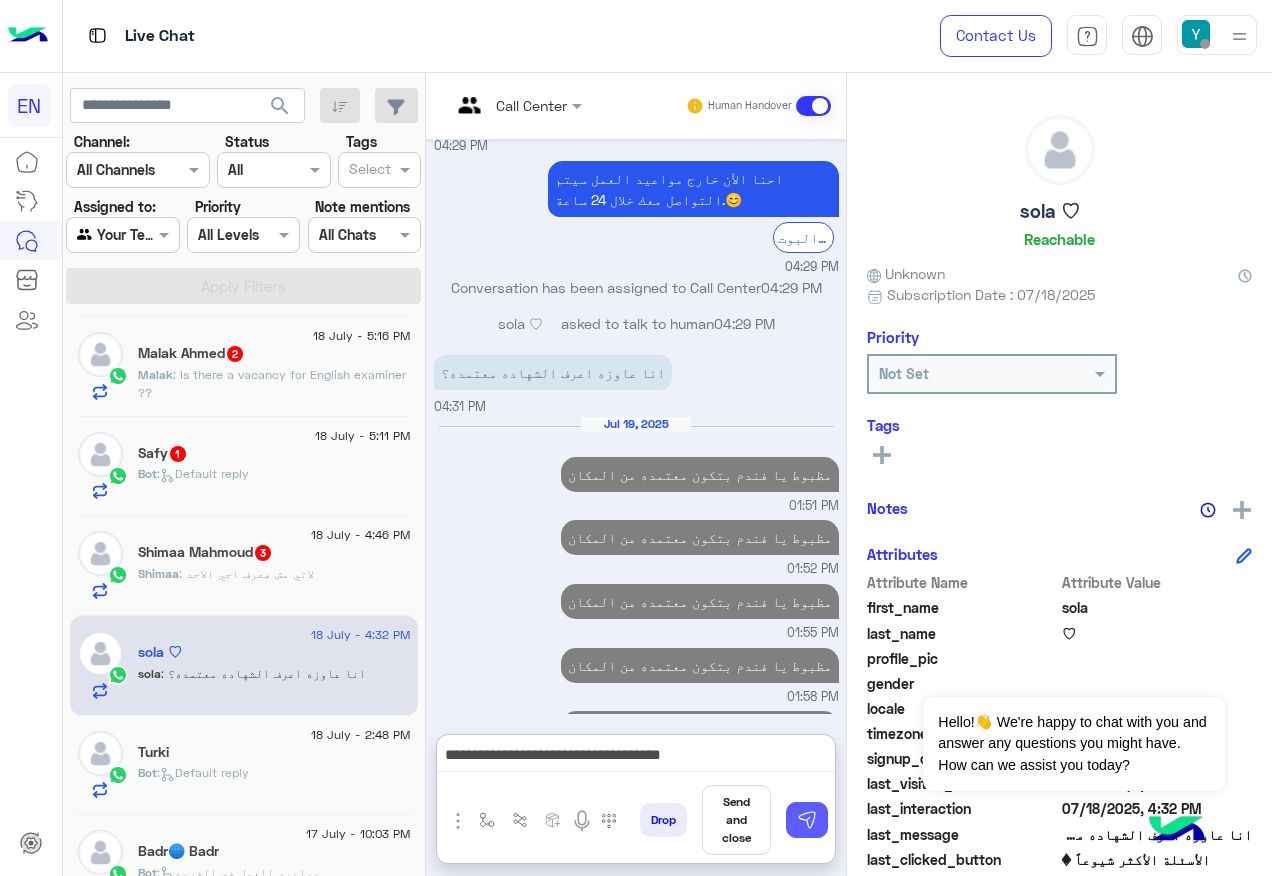 click at bounding box center [807, 820] 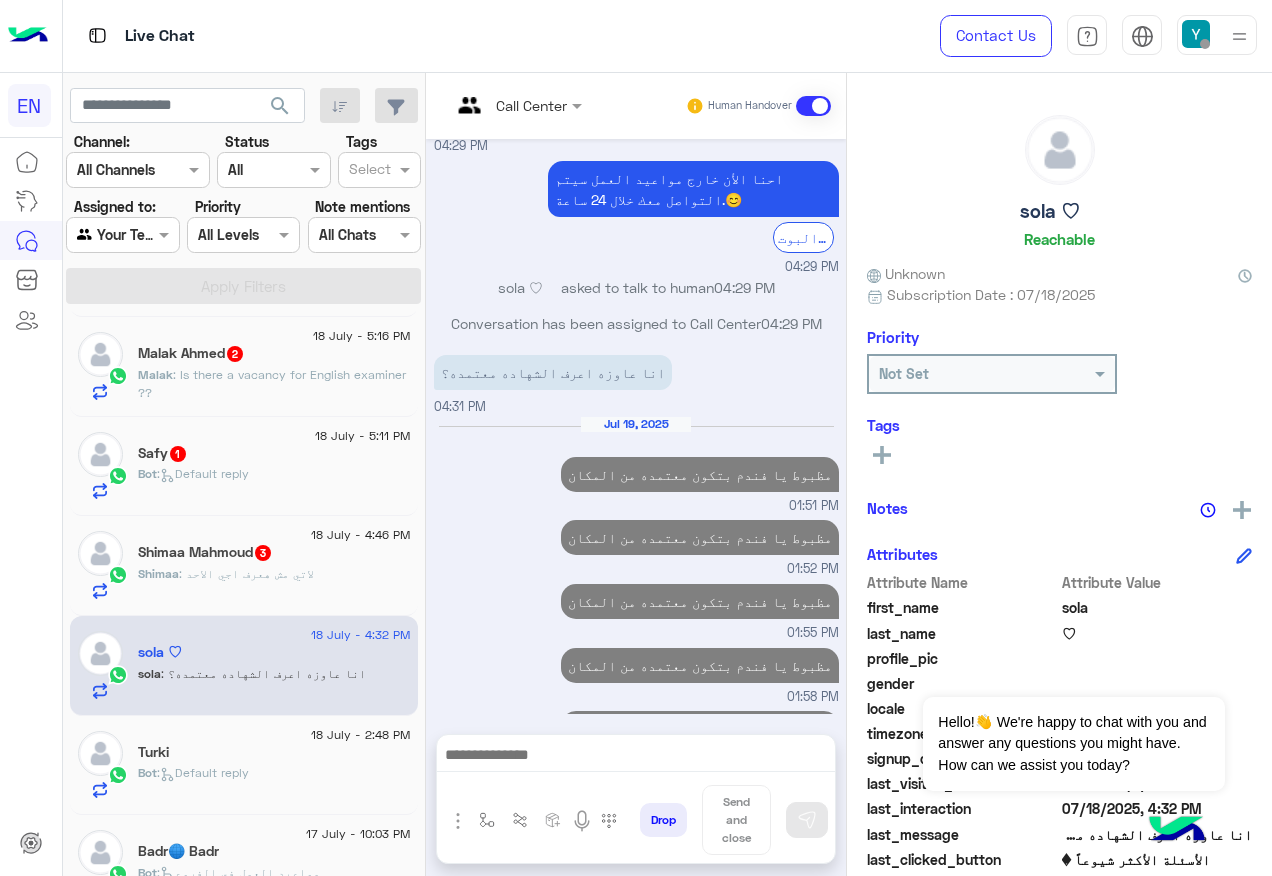 scroll, scrollTop: 1843, scrollLeft: 0, axis: vertical 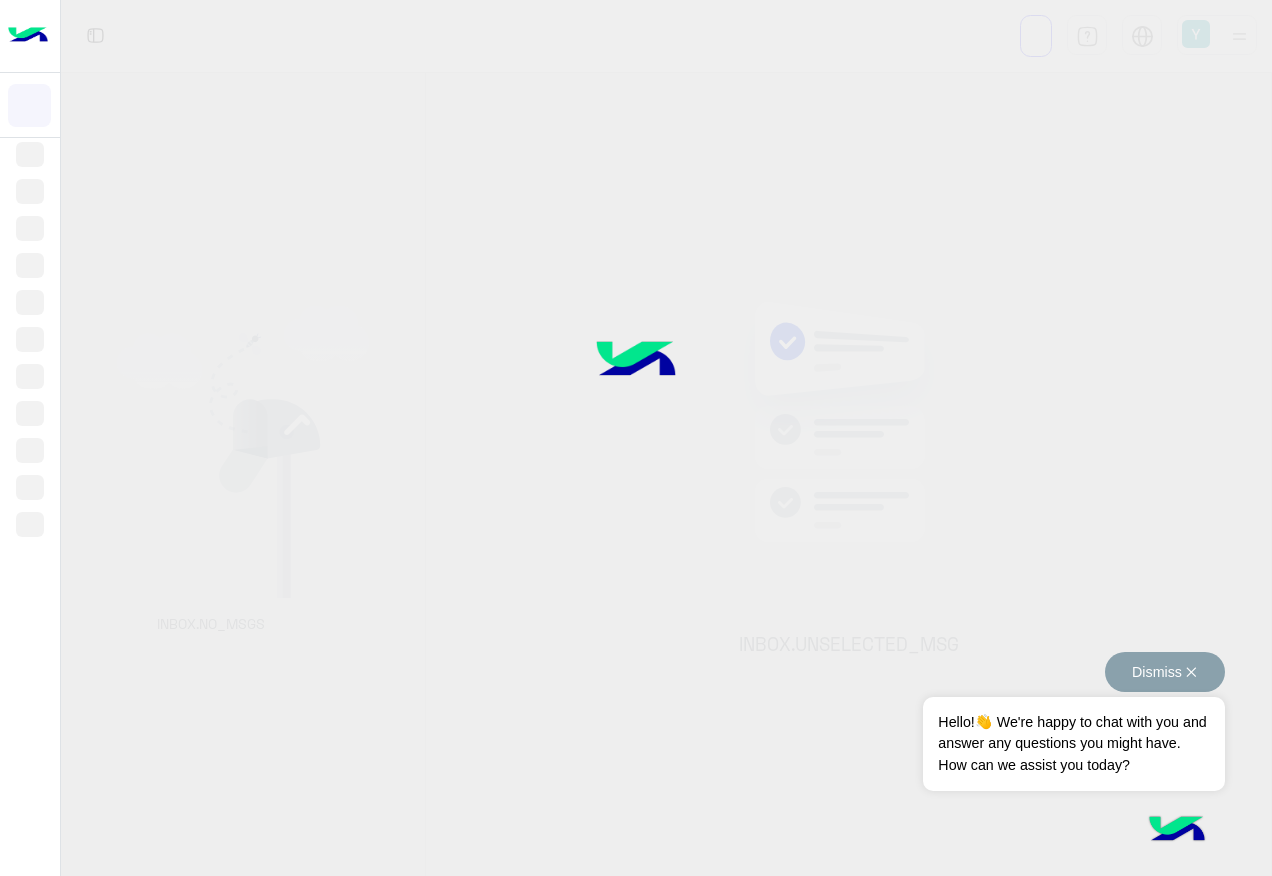 click on "Dismiss ✕" at bounding box center (1165, 672) 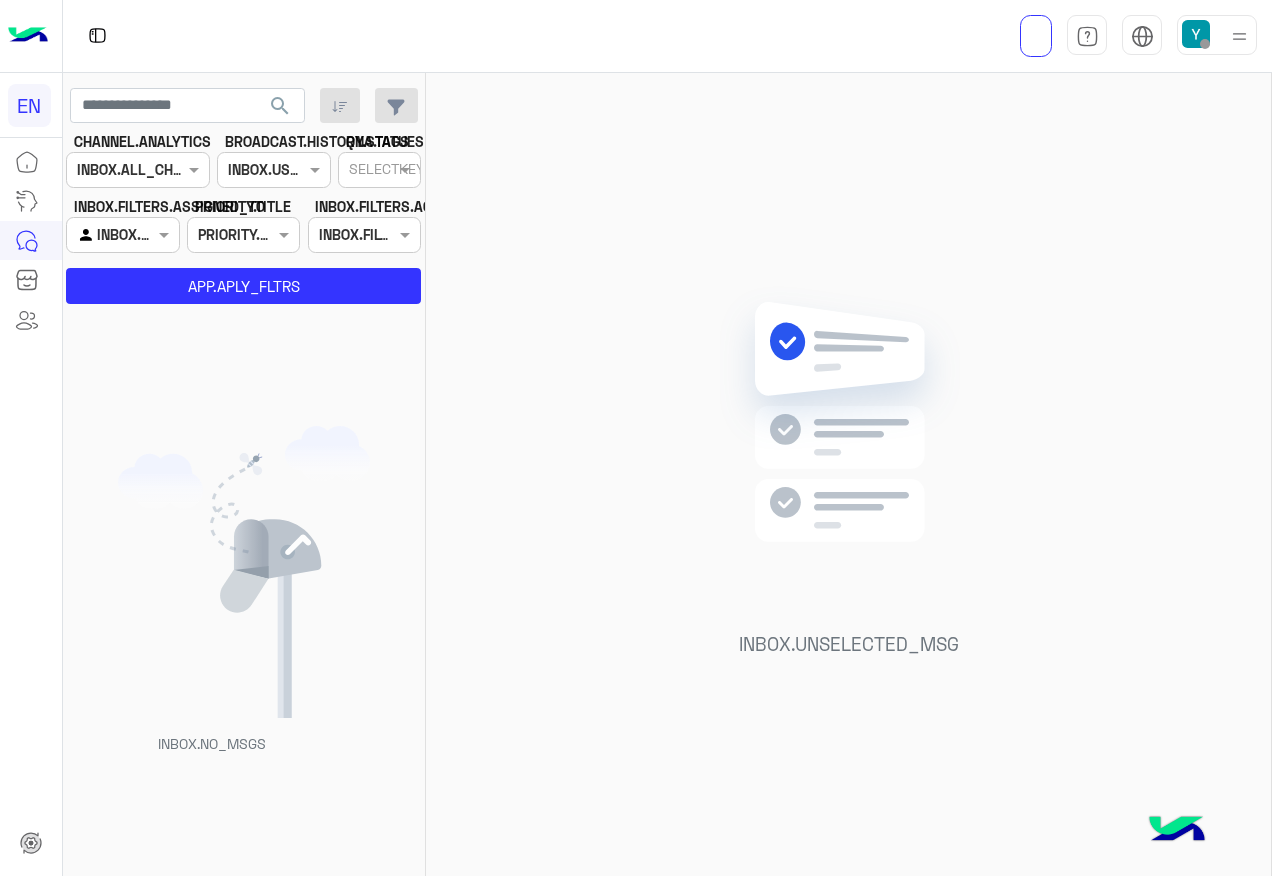 click on "search CHANNEL.ANALYTICS CHANNELS INBOX.ALL_CHANNELS_FILTER BROADCAST.HISTORY.STATUES CHANNELS INBOX.USERS_STATES.ALL QNA.TAGS SELECTKEY INBOX.FILTERS.ASSIGNED_TO Agent Filter INBOX.AGENTFILTER.YOURINBOX PRIORITY.TITLE PRIORITY.ALL PRIORITY.ALL INBOX.FILTERS.AGENT_NOTES APP.SELECT INBOX.FILTERS.ALL_CHATS APP.APLY_FLTRS" 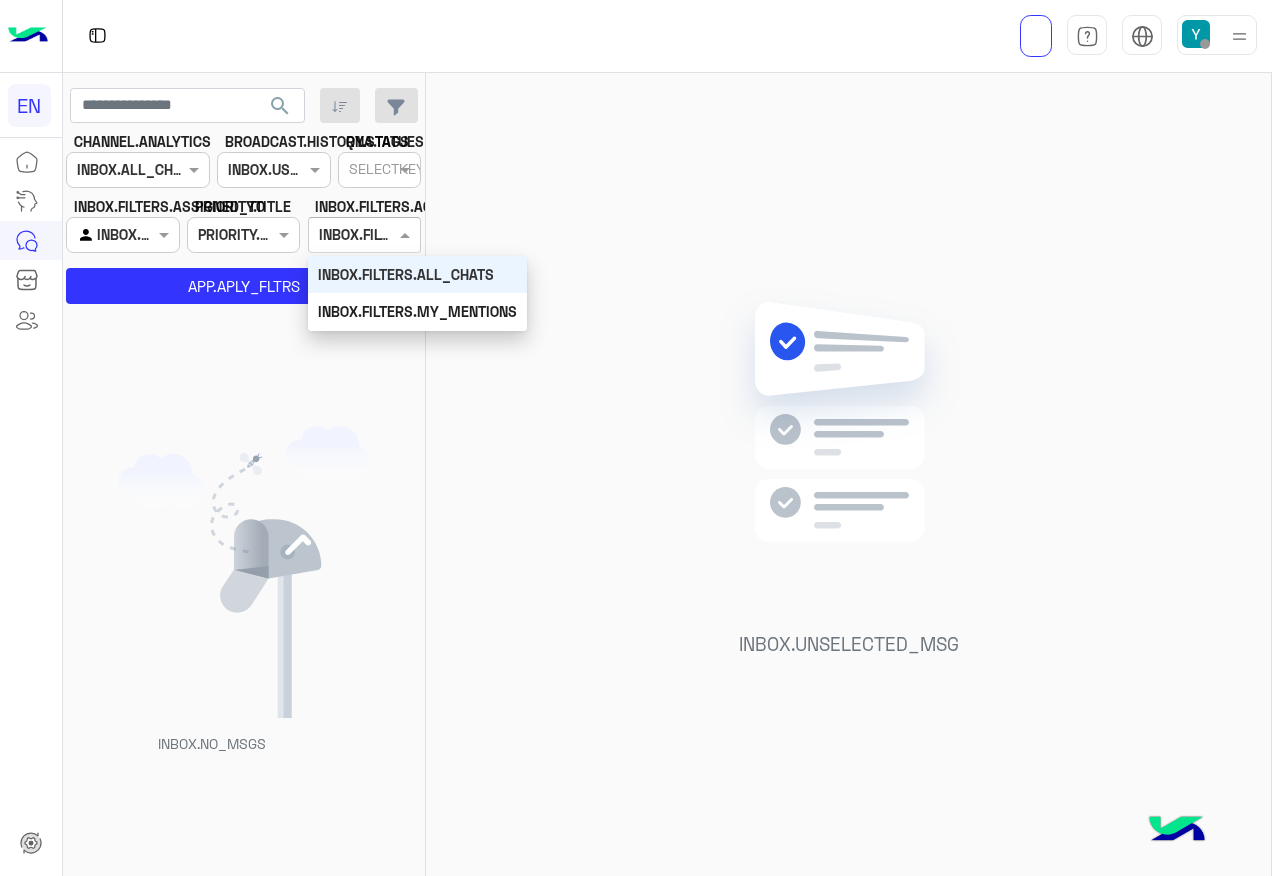 click on "APP.SELECT INBOX.FILTERS.ALL_CHATS" at bounding box center [364, 235] 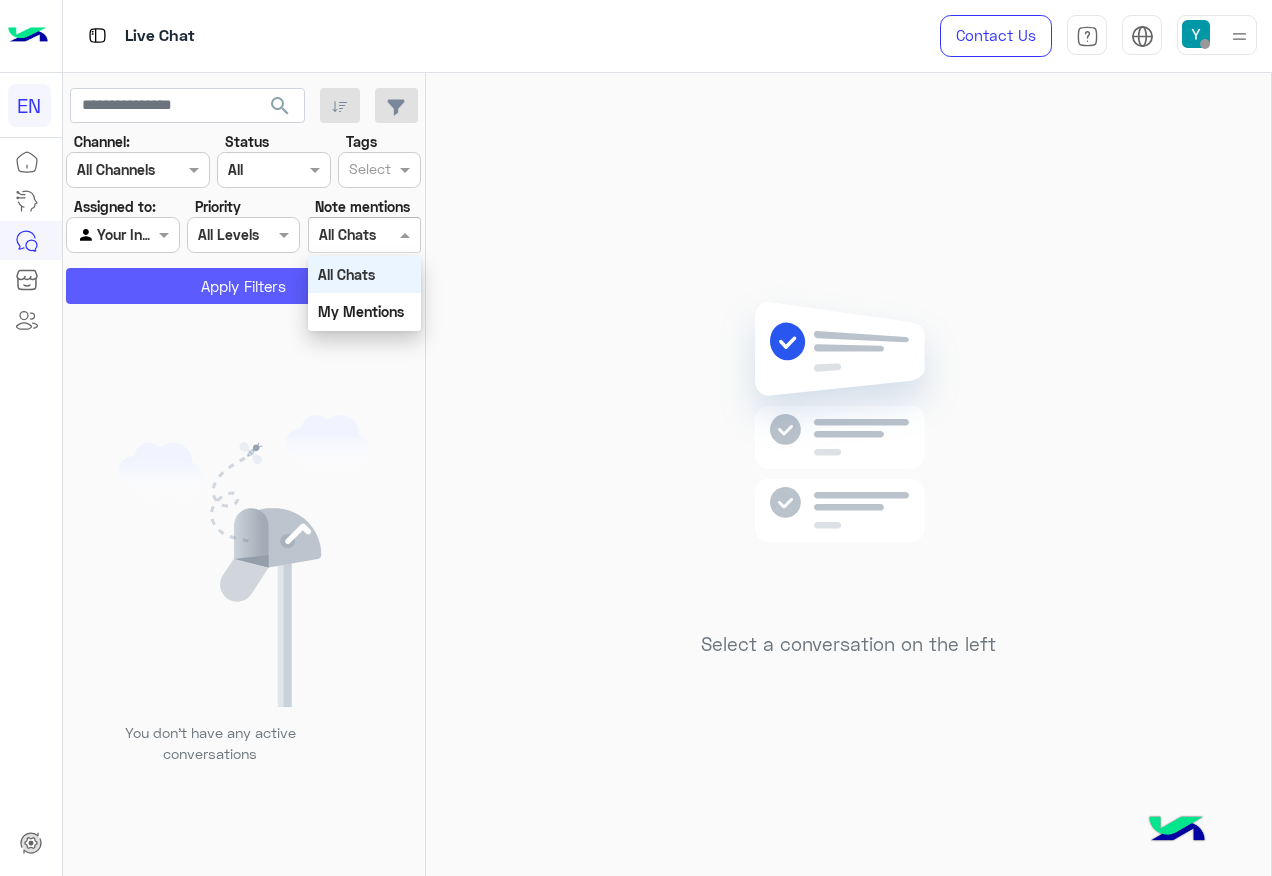 click on "Apply Filters" 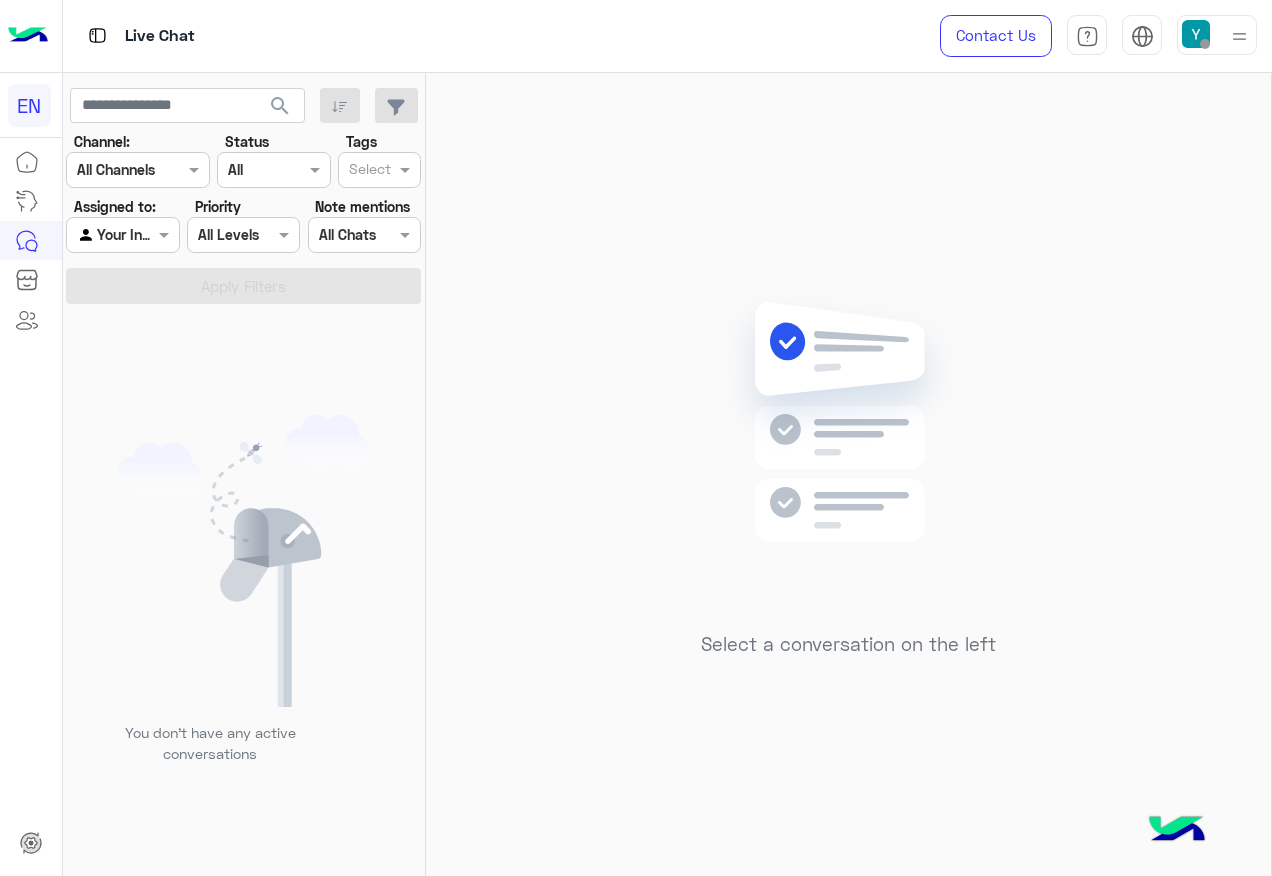 drag, startPoint x: 112, startPoint y: 239, endPoint x: 120, endPoint y: 255, distance: 17.888544 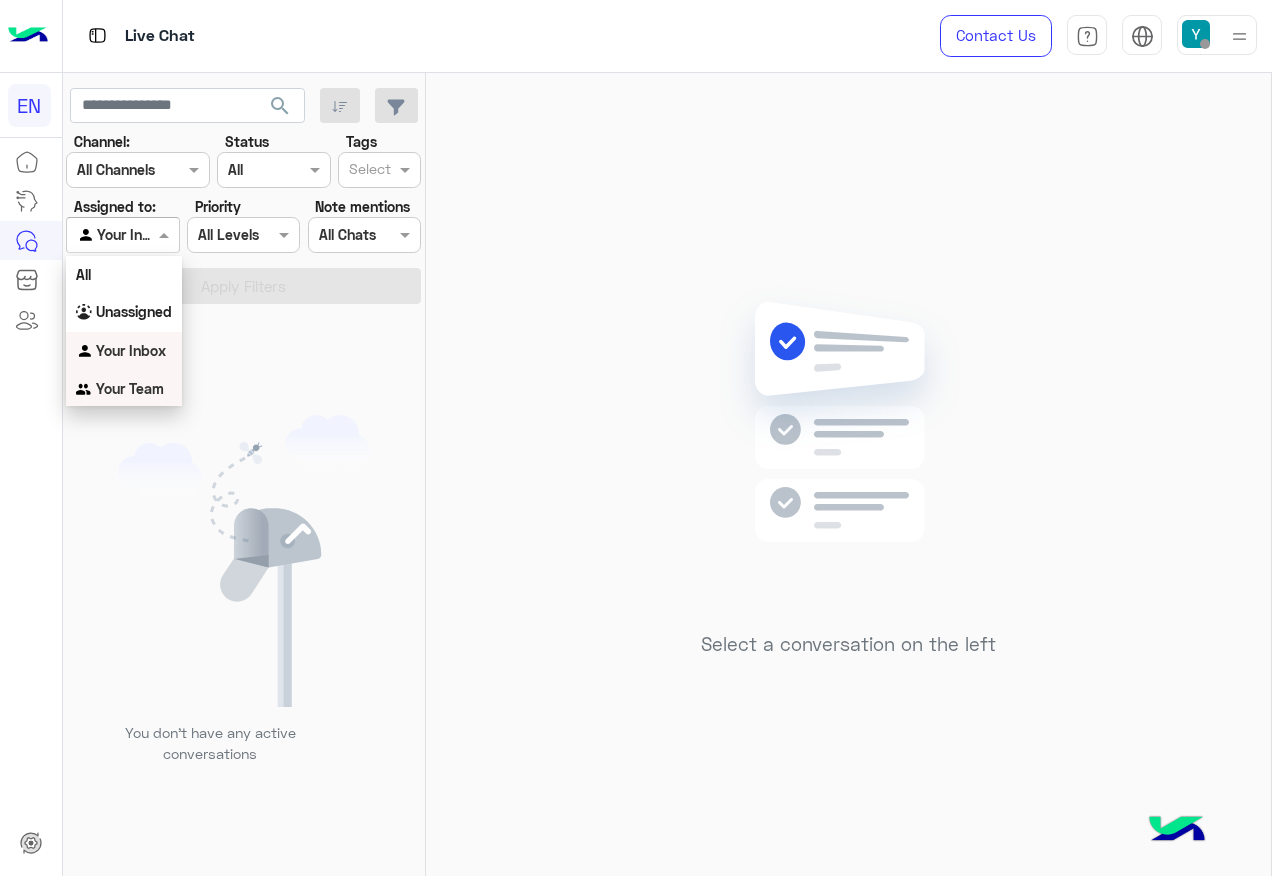 drag, startPoint x: 152, startPoint y: 395, endPoint x: 151, endPoint y: 383, distance: 12.0415945 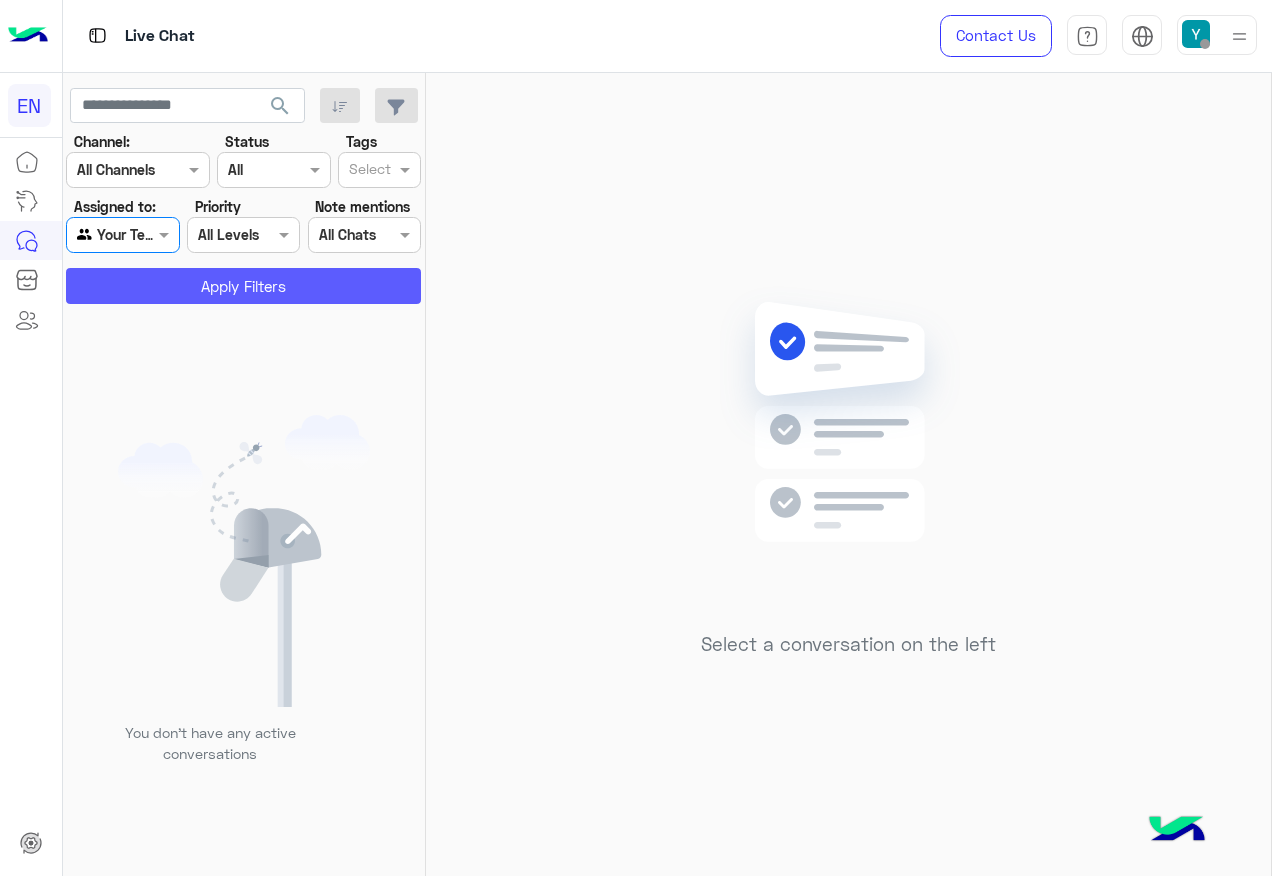 click on "Apply Filters" 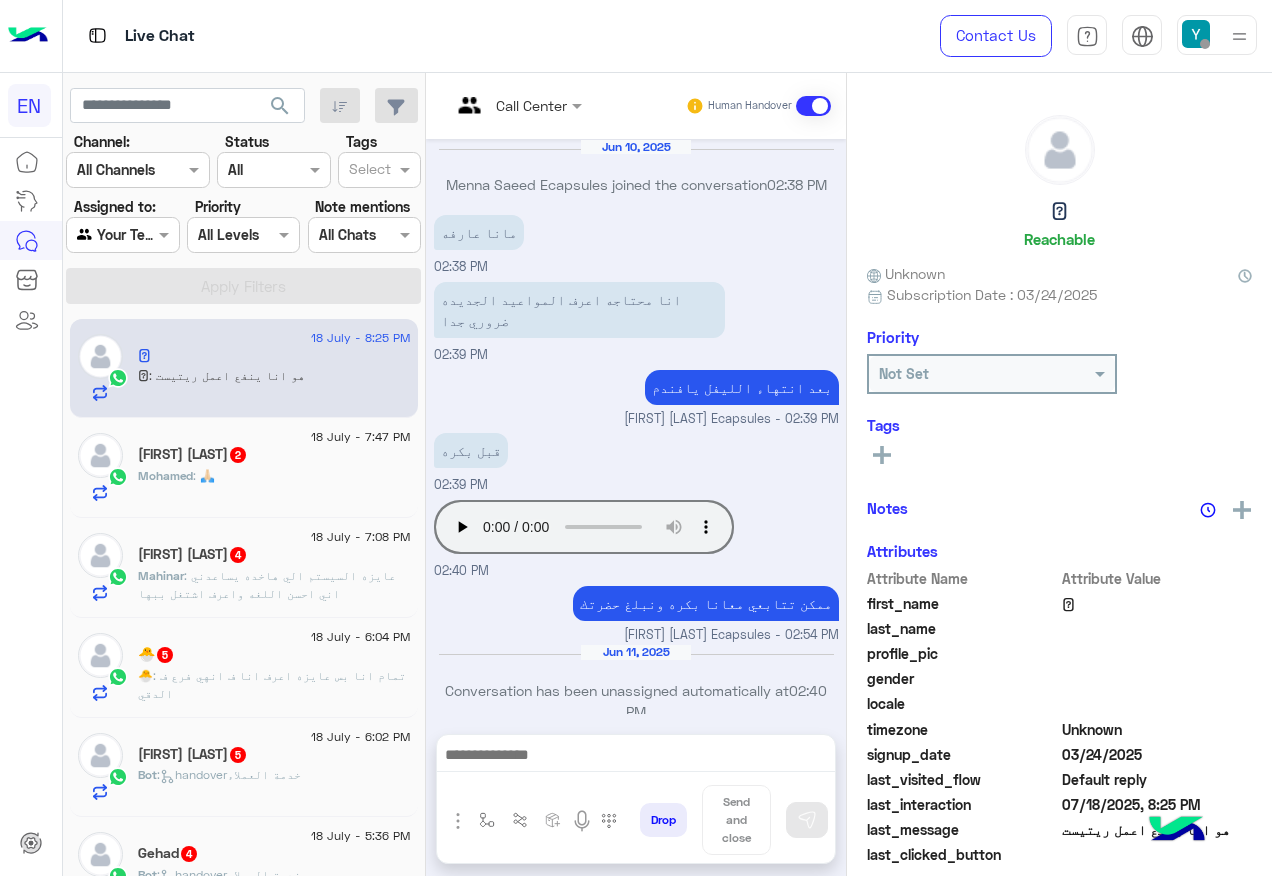 scroll, scrollTop: 937, scrollLeft: 0, axis: vertical 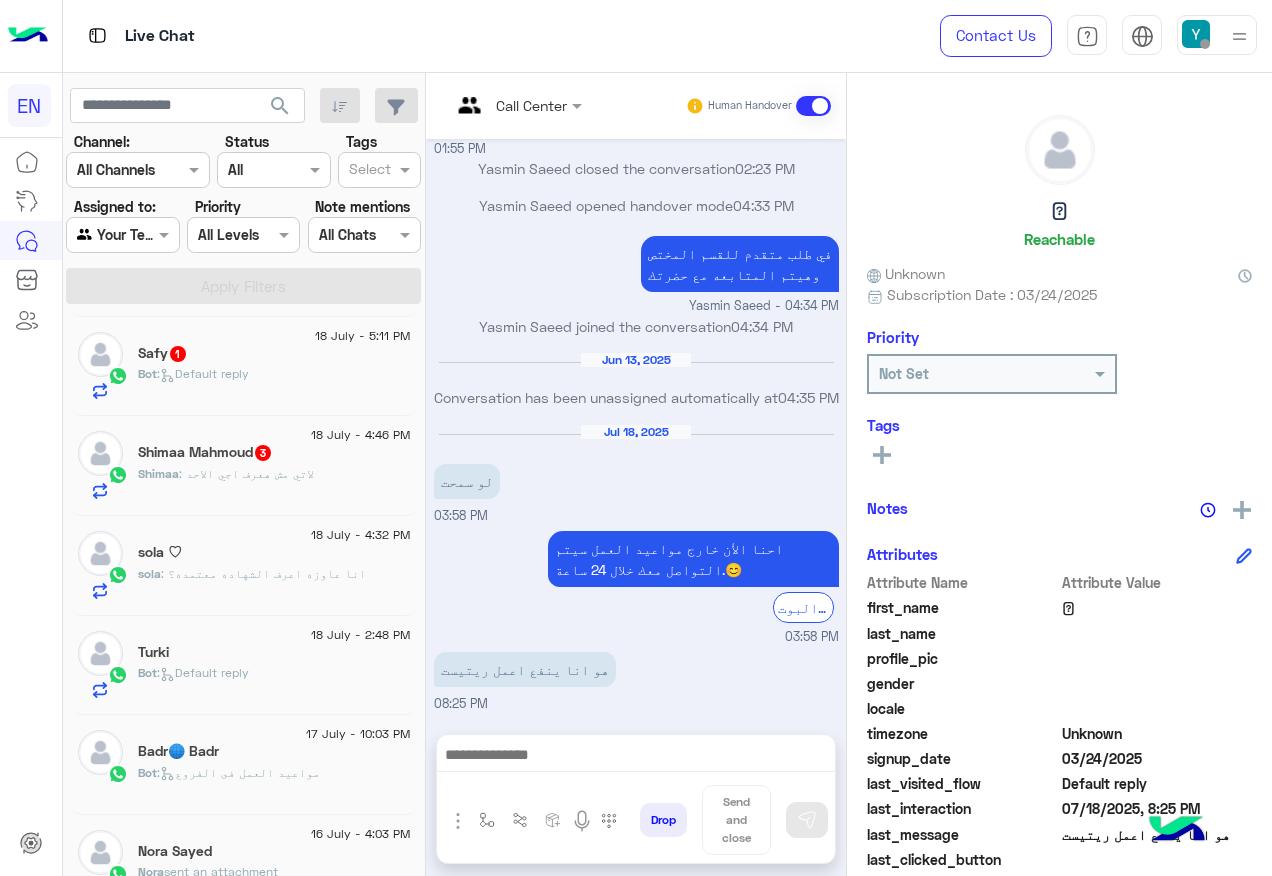 click on ": انا عاوزه اعرف الشهاده معتمده؟" 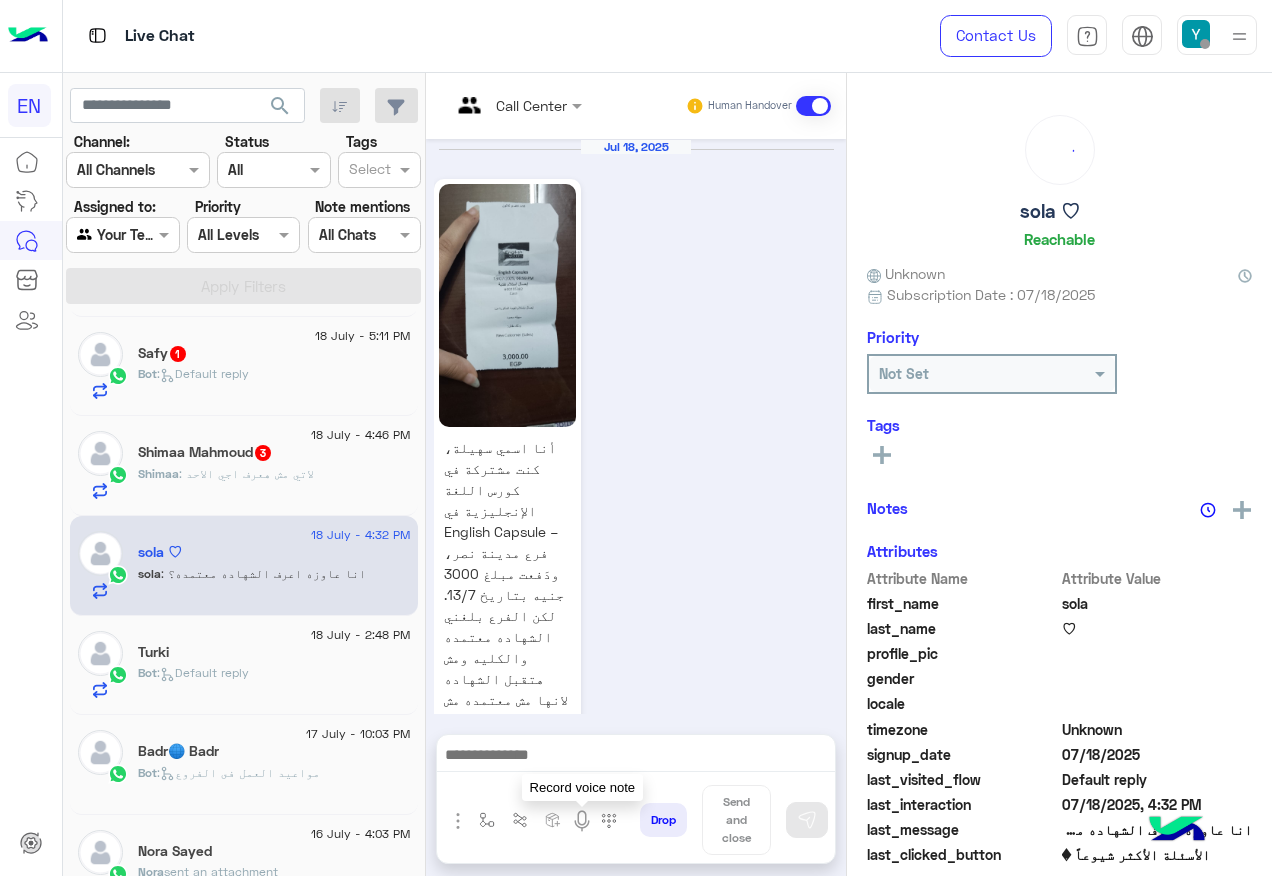 scroll, scrollTop: 1426, scrollLeft: 0, axis: vertical 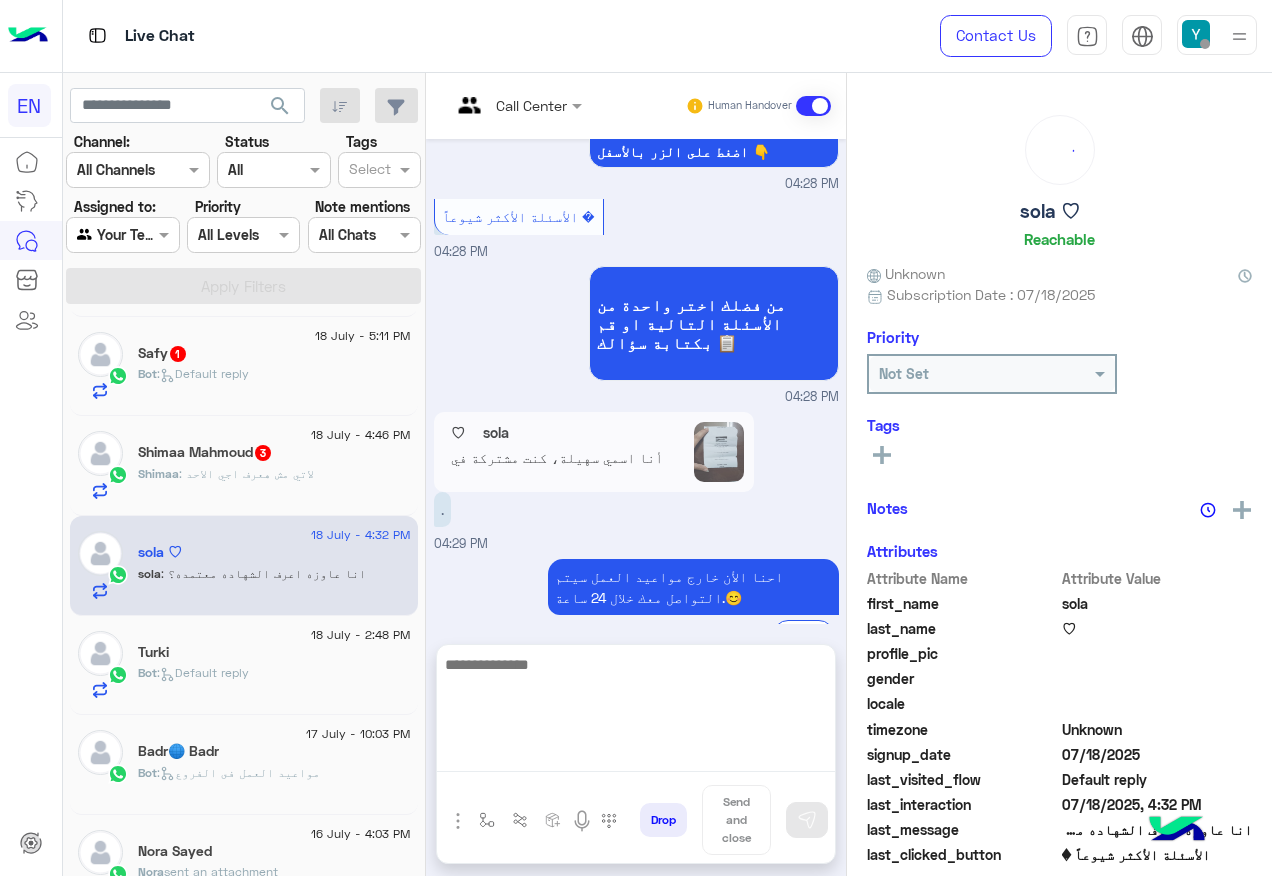 click at bounding box center [636, 712] 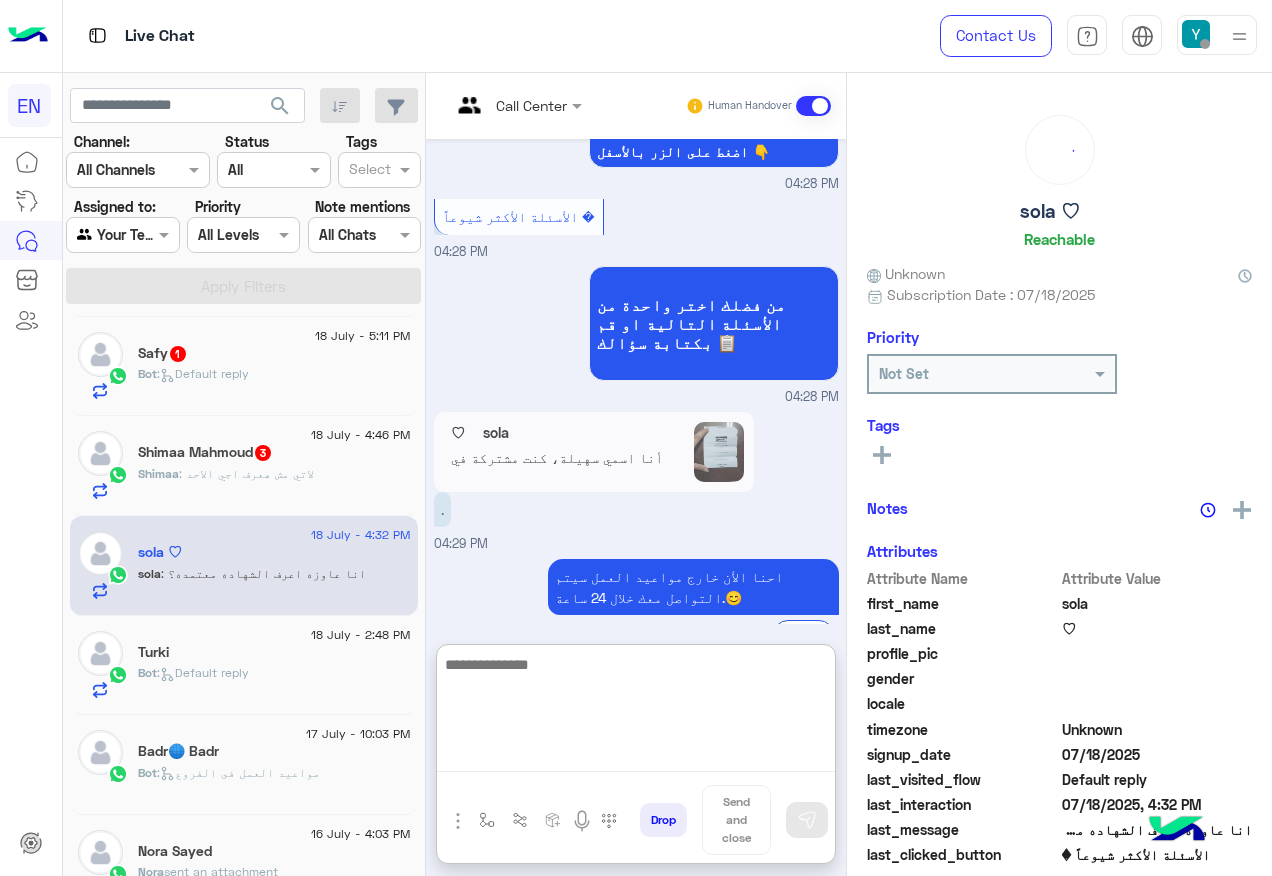 paste on "**********" 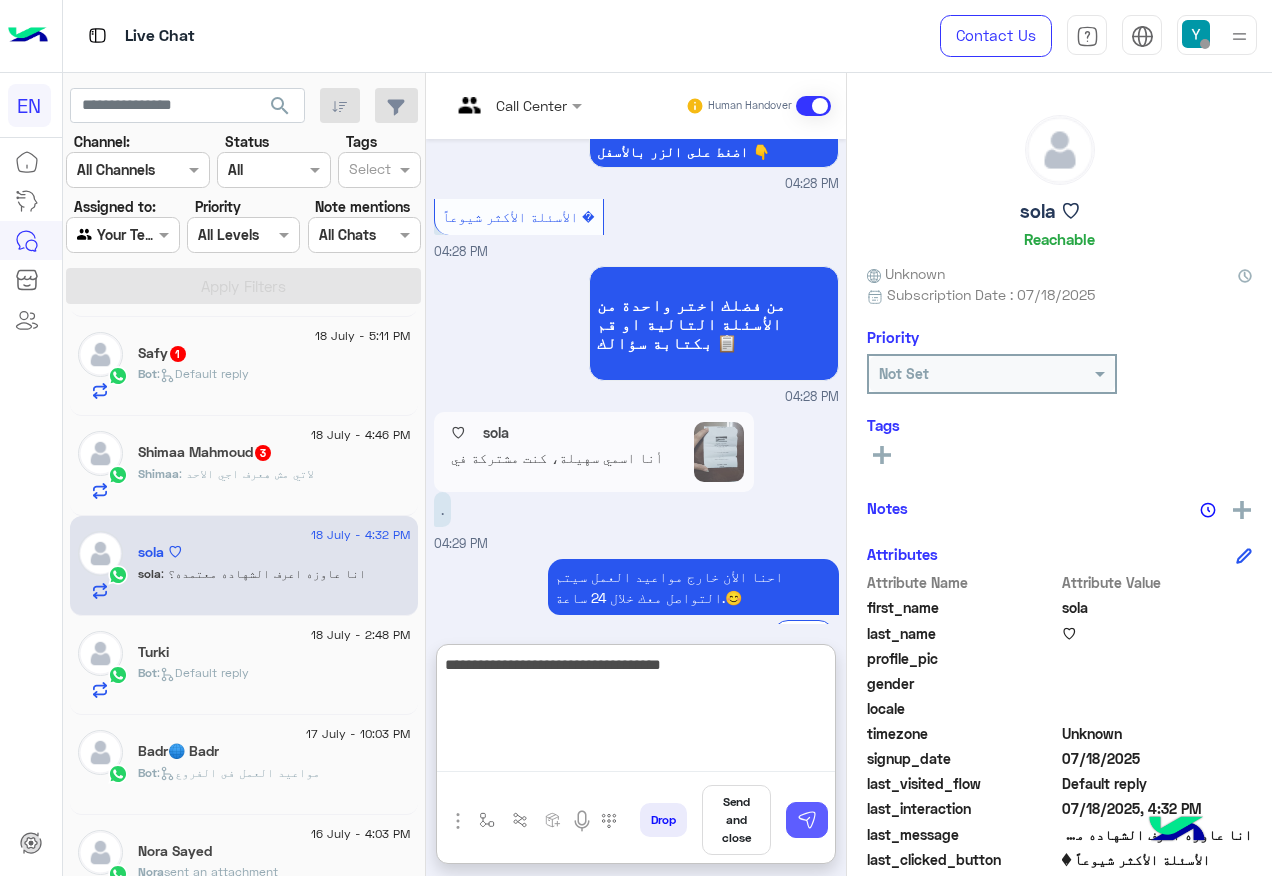 type on "**********" 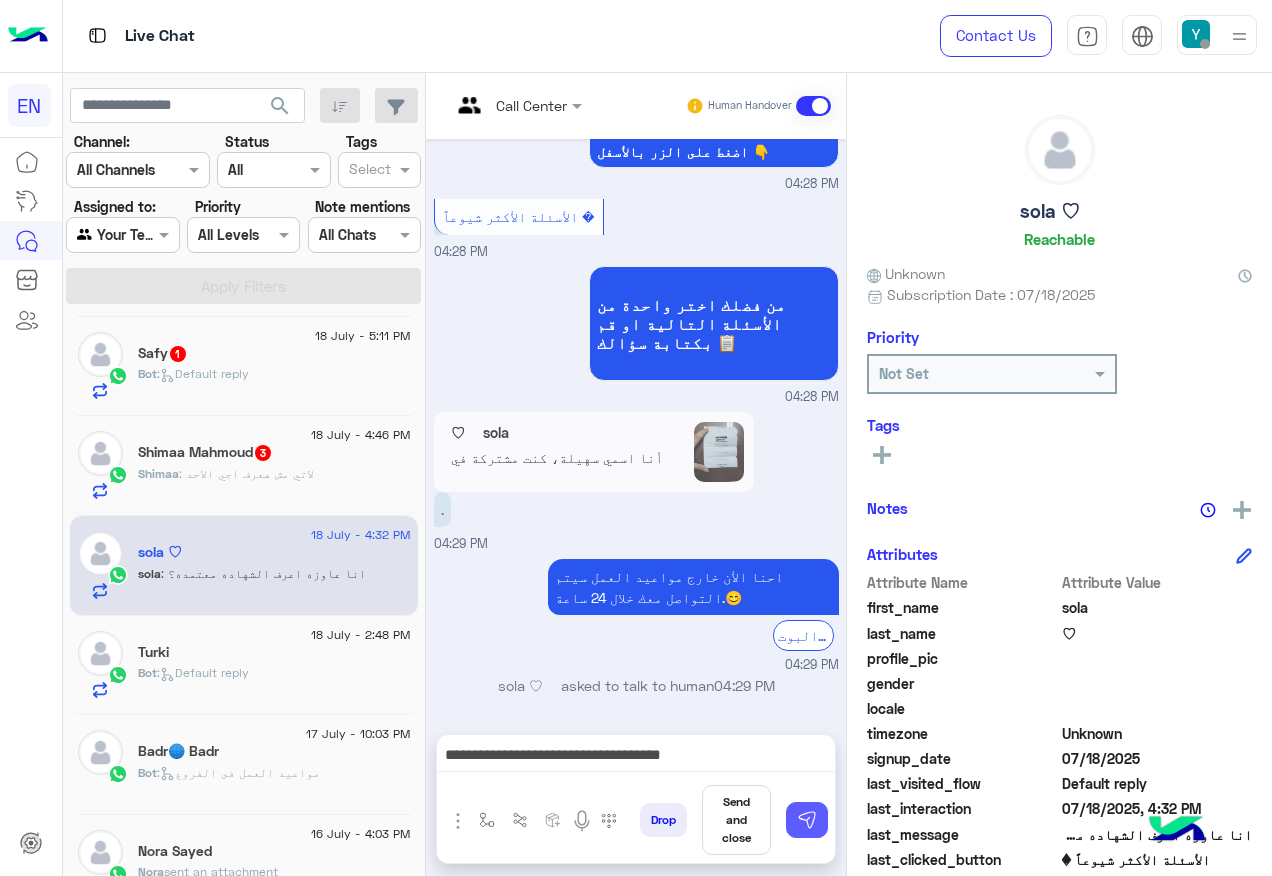click at bounding box center (807, 820) 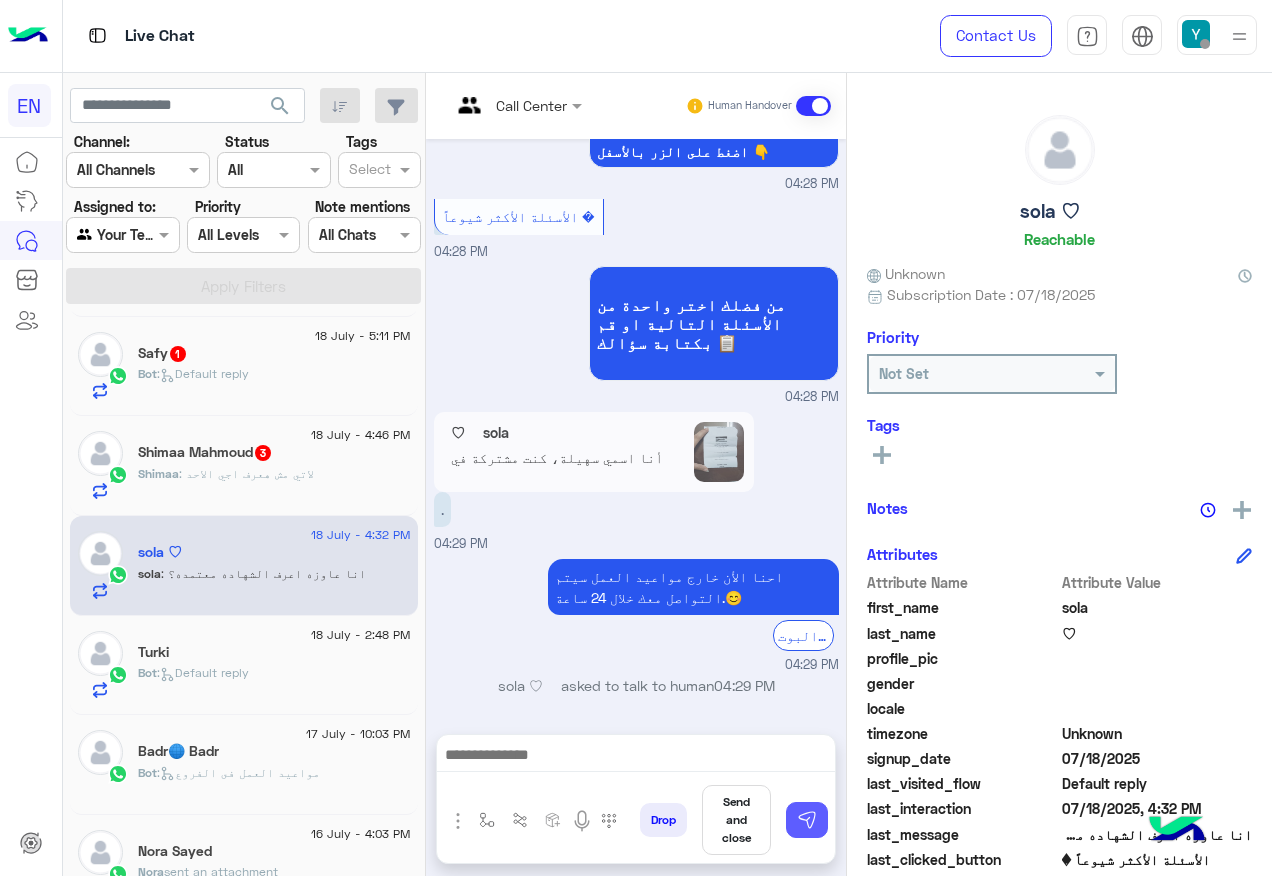 scroll, scrollTop: 1525, scrollLeft: 0, axis: vertical 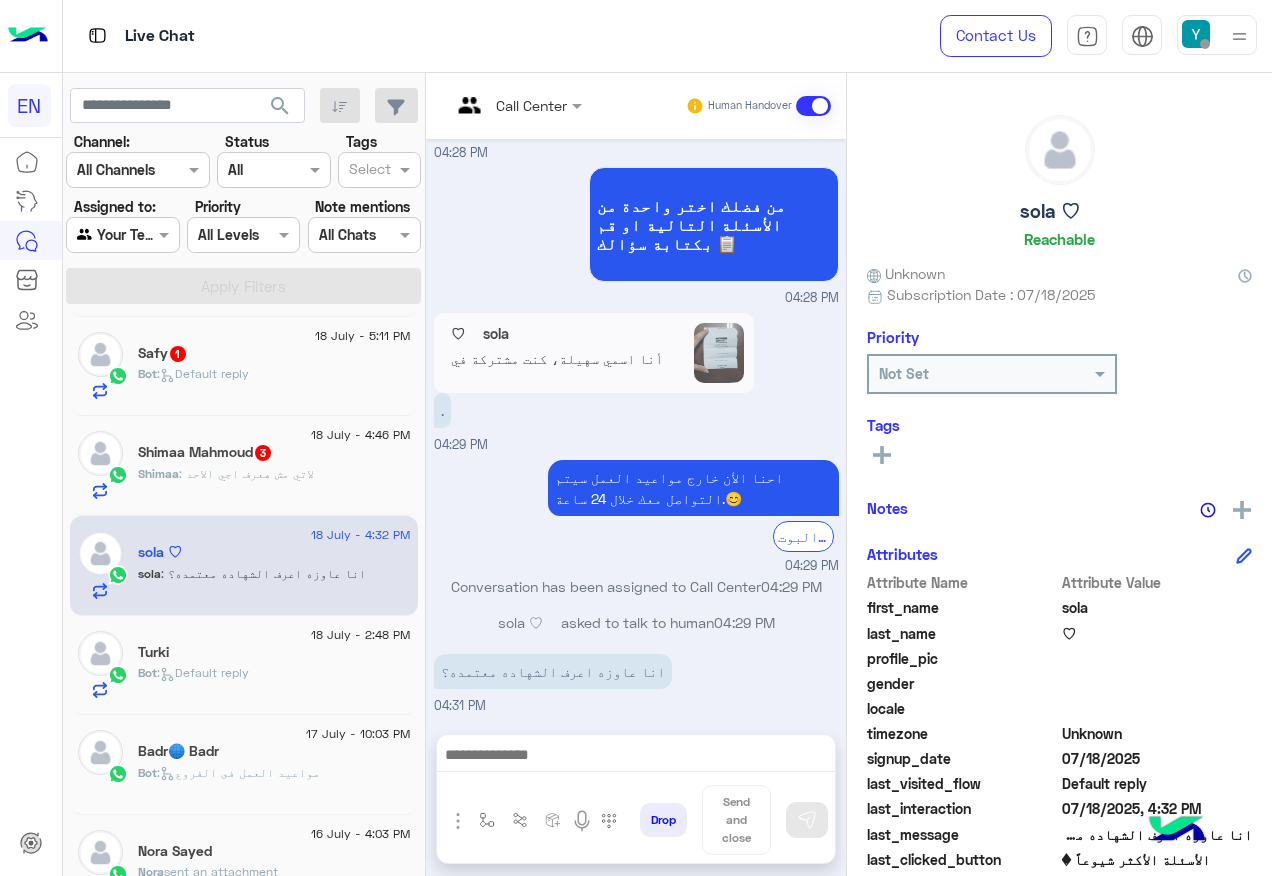 click on "Shimaa : لاتي مش هعرف اجي الاحد" 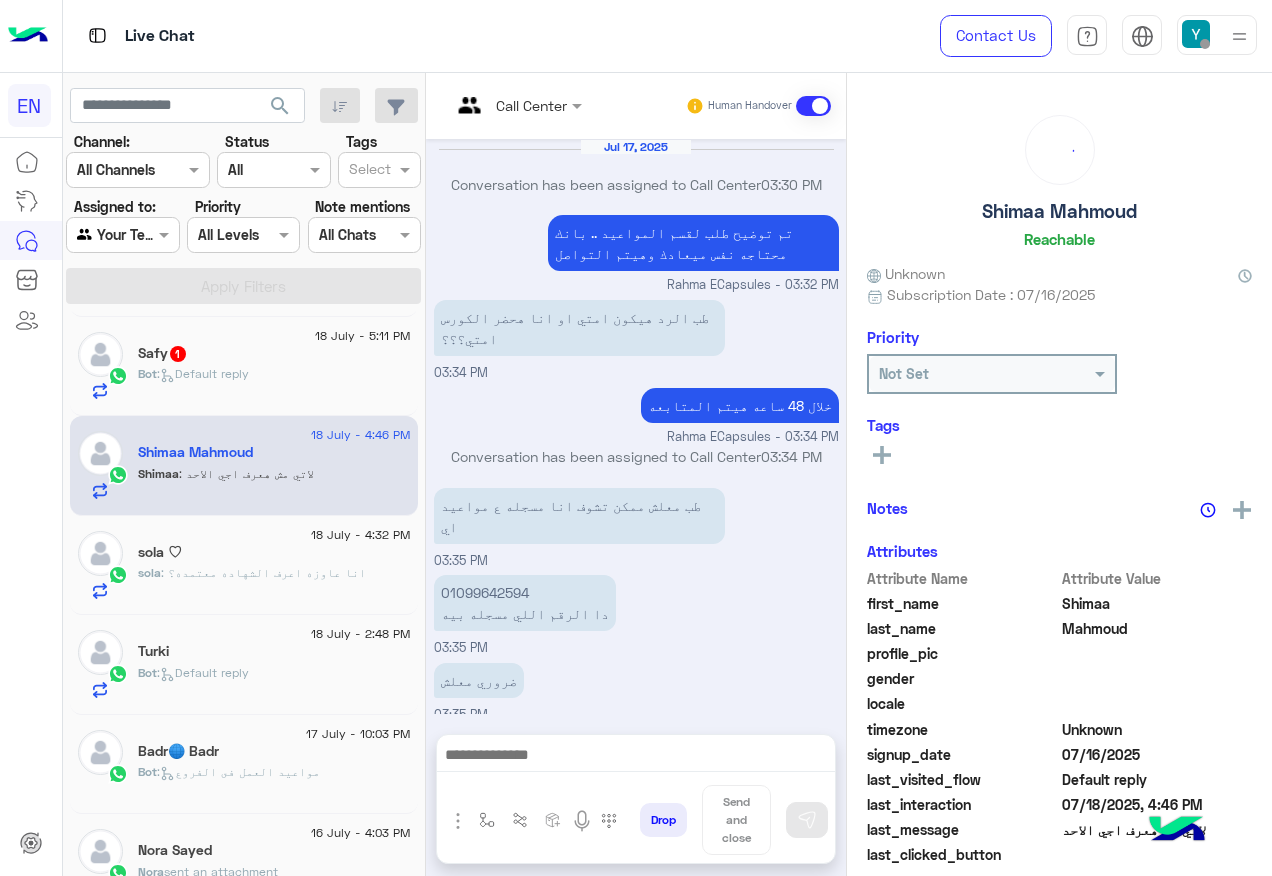 scroll, scrollTop: 974, scrollLeft: 0, axis: vertical 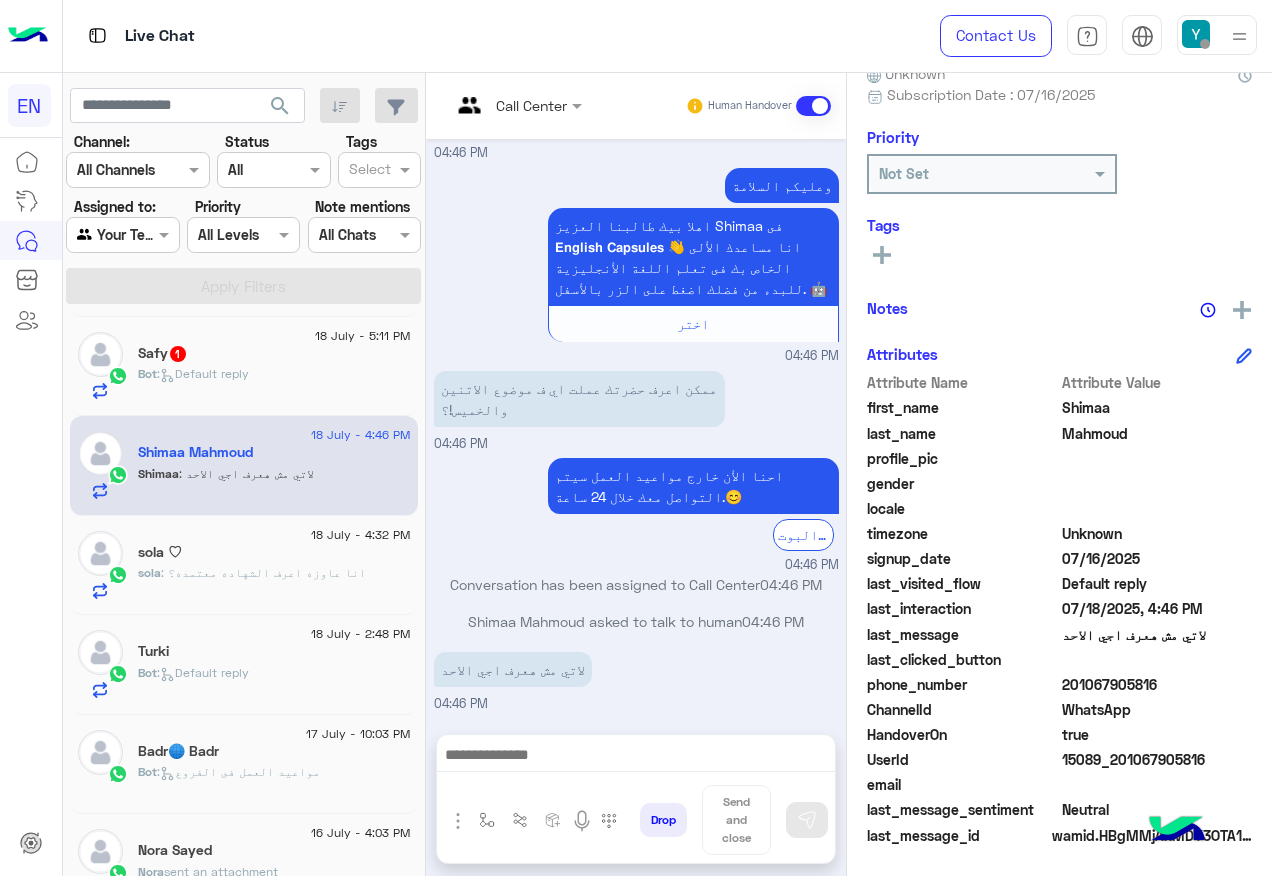 click on "201067905816" 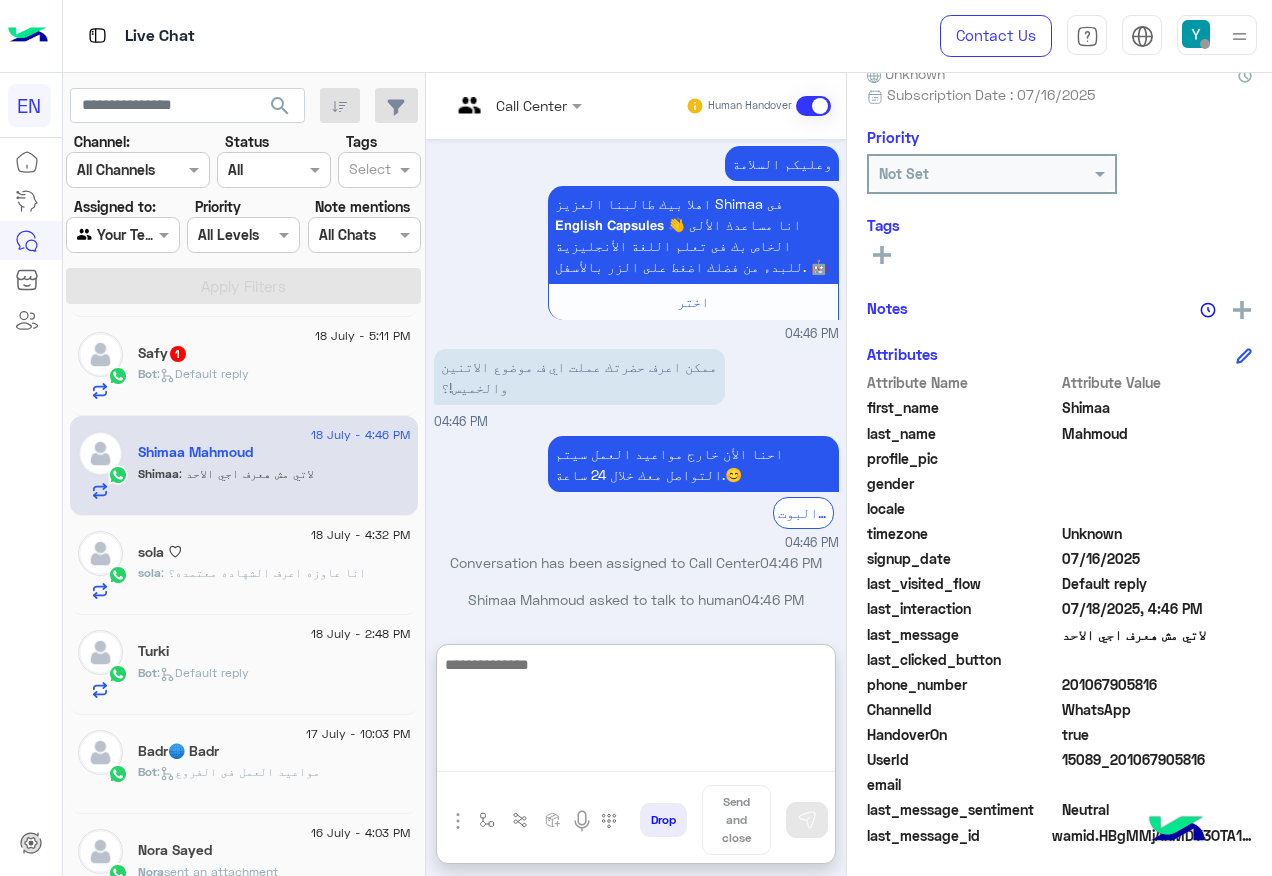 click at bounding box center [636, 712] 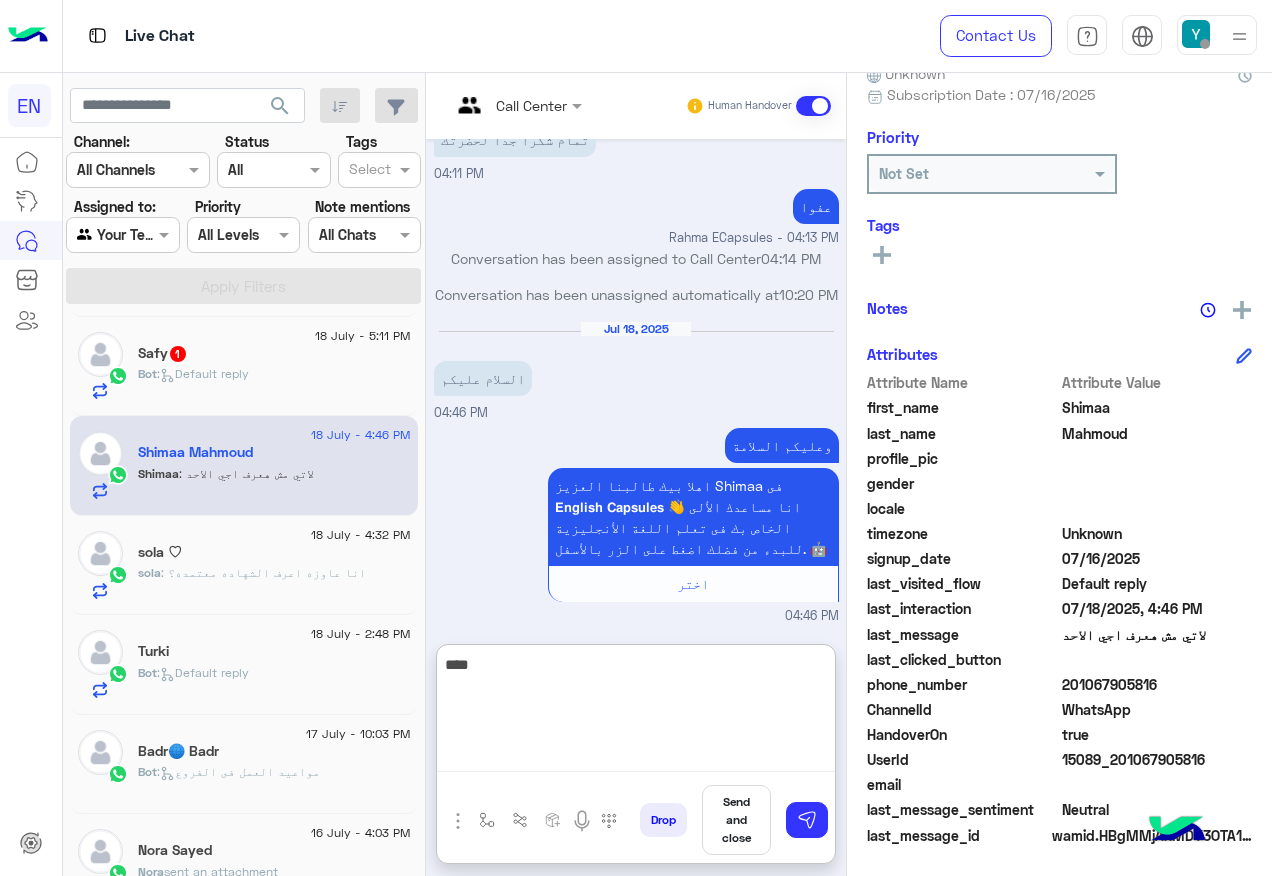 scroll, scrollTop: 2631, scrollLeft: 0, axis: vertical 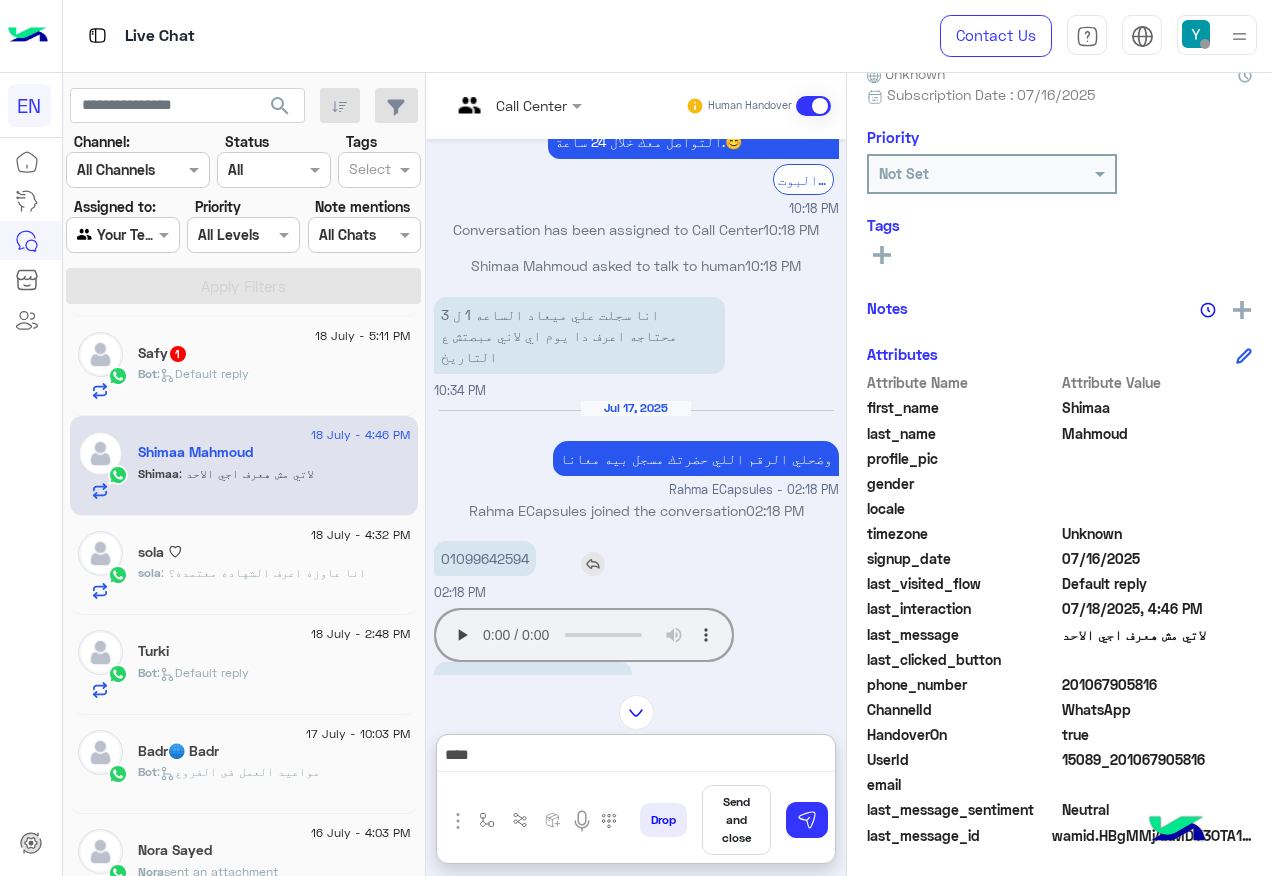 click on "01099642594" at bounding box center [485, 558] 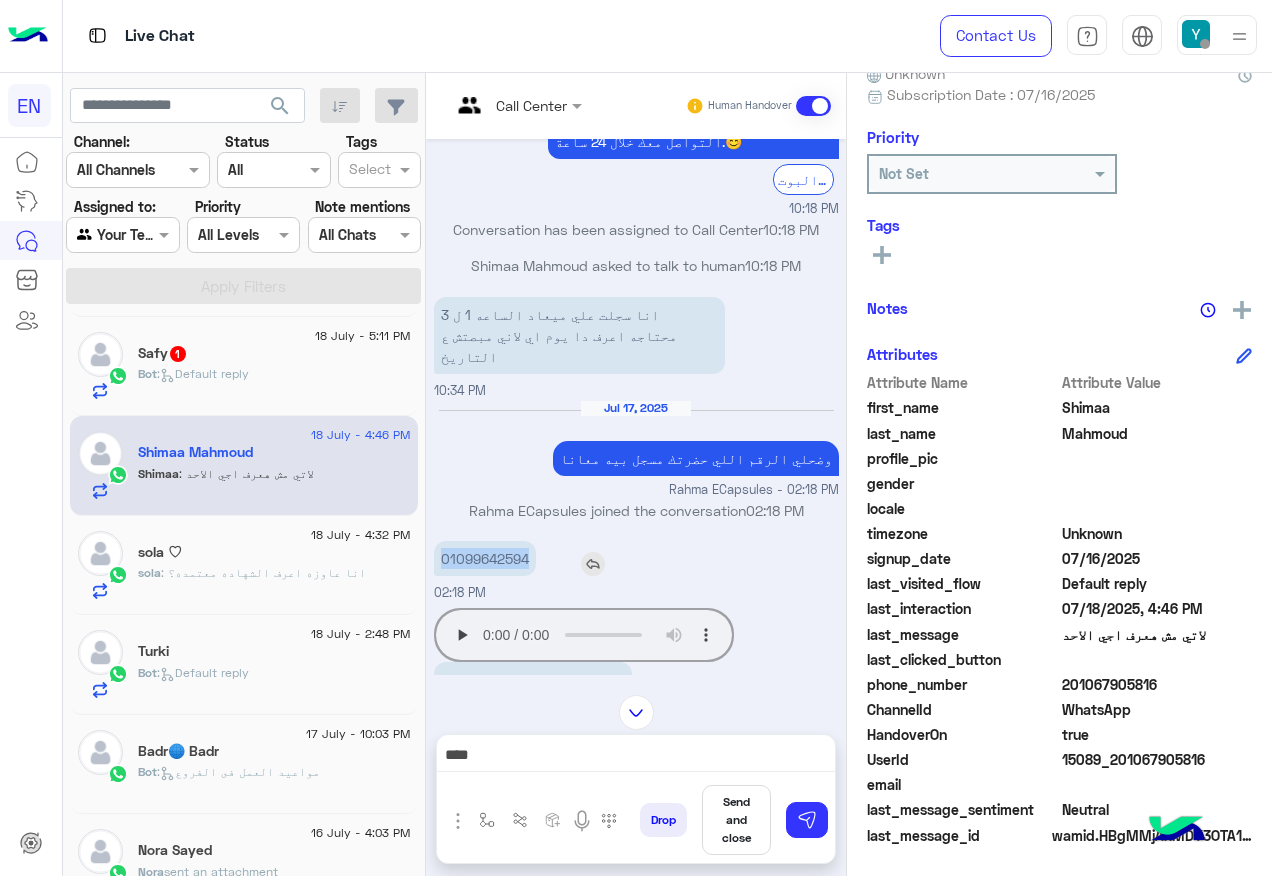 click on "01099642594" at bounding box center [485, 558] 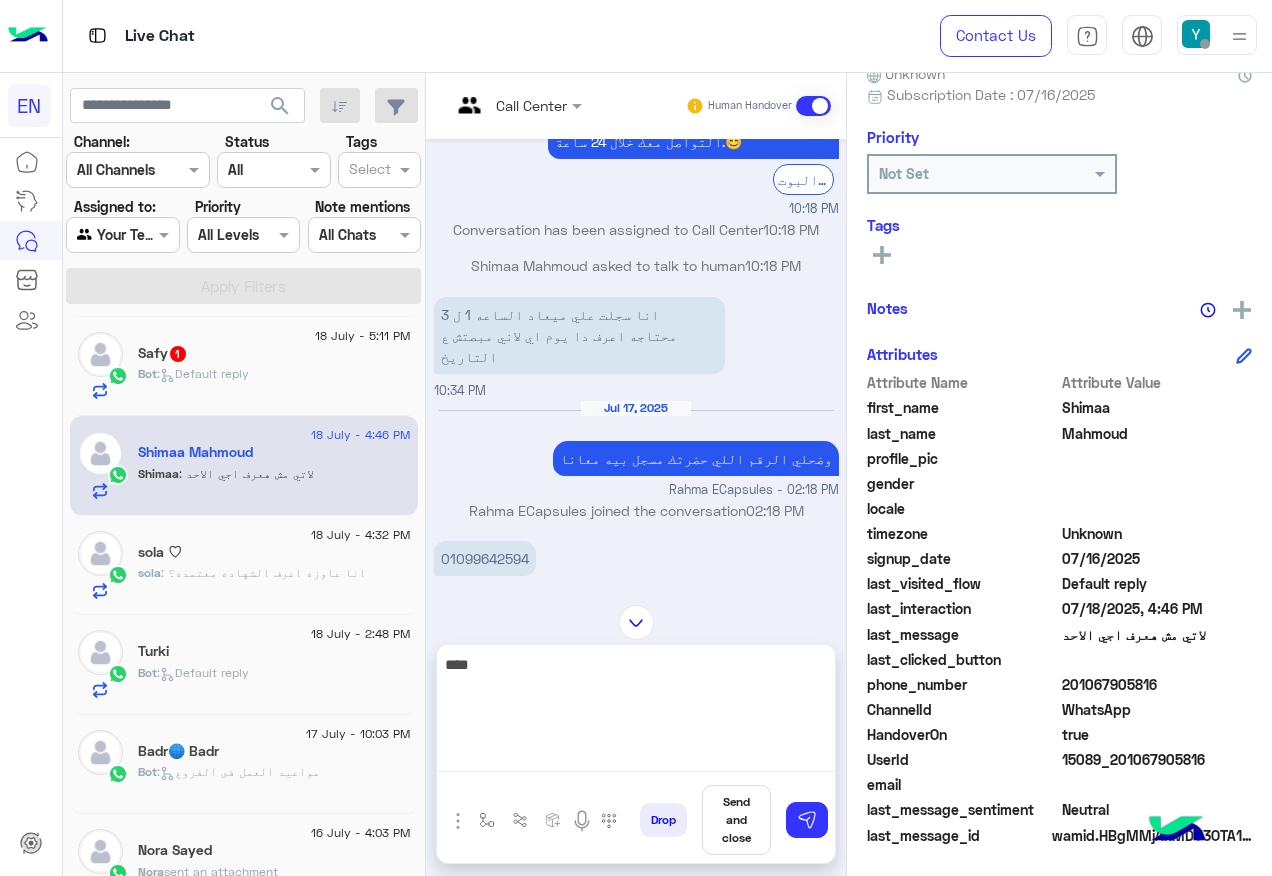 click on "****" at bounding box center (636, 712) 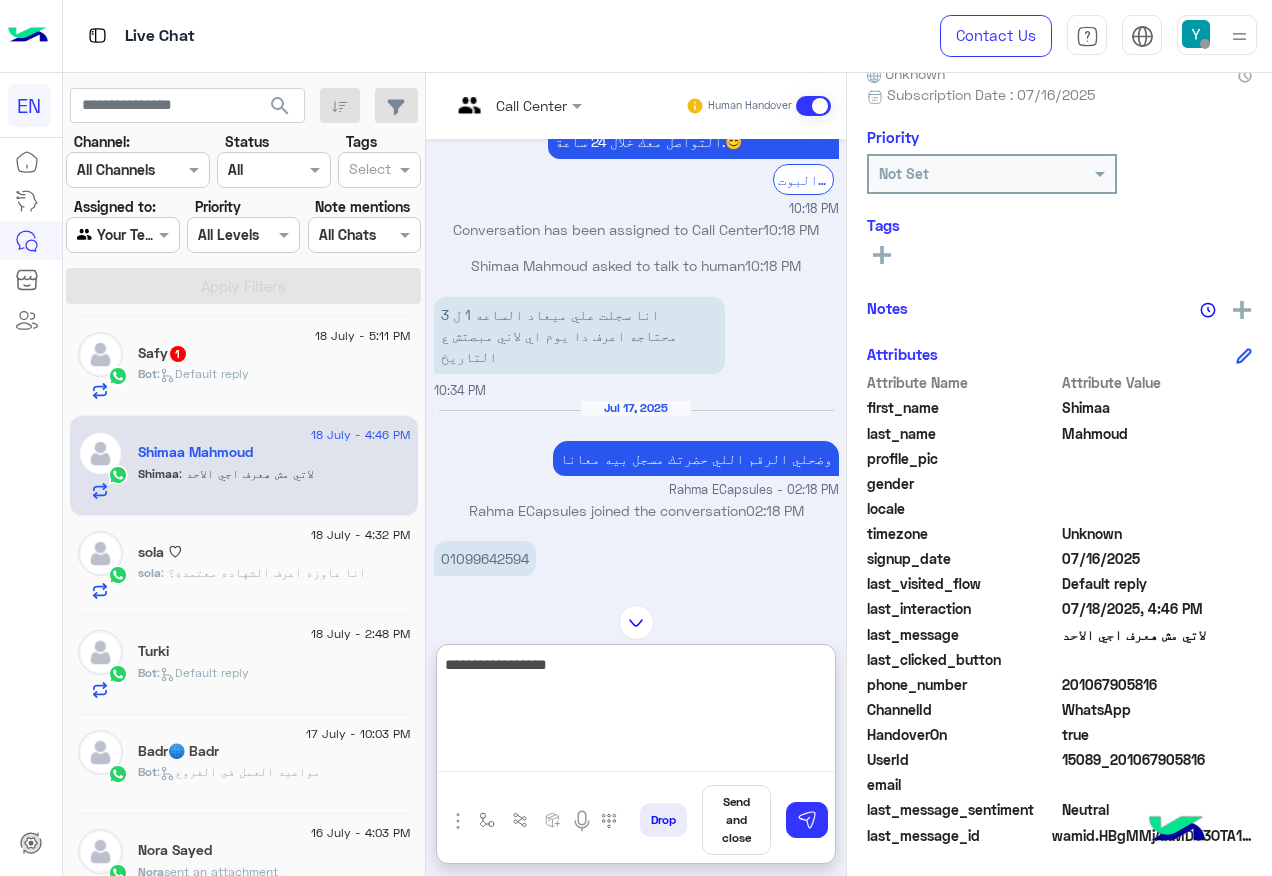 type on "**********" 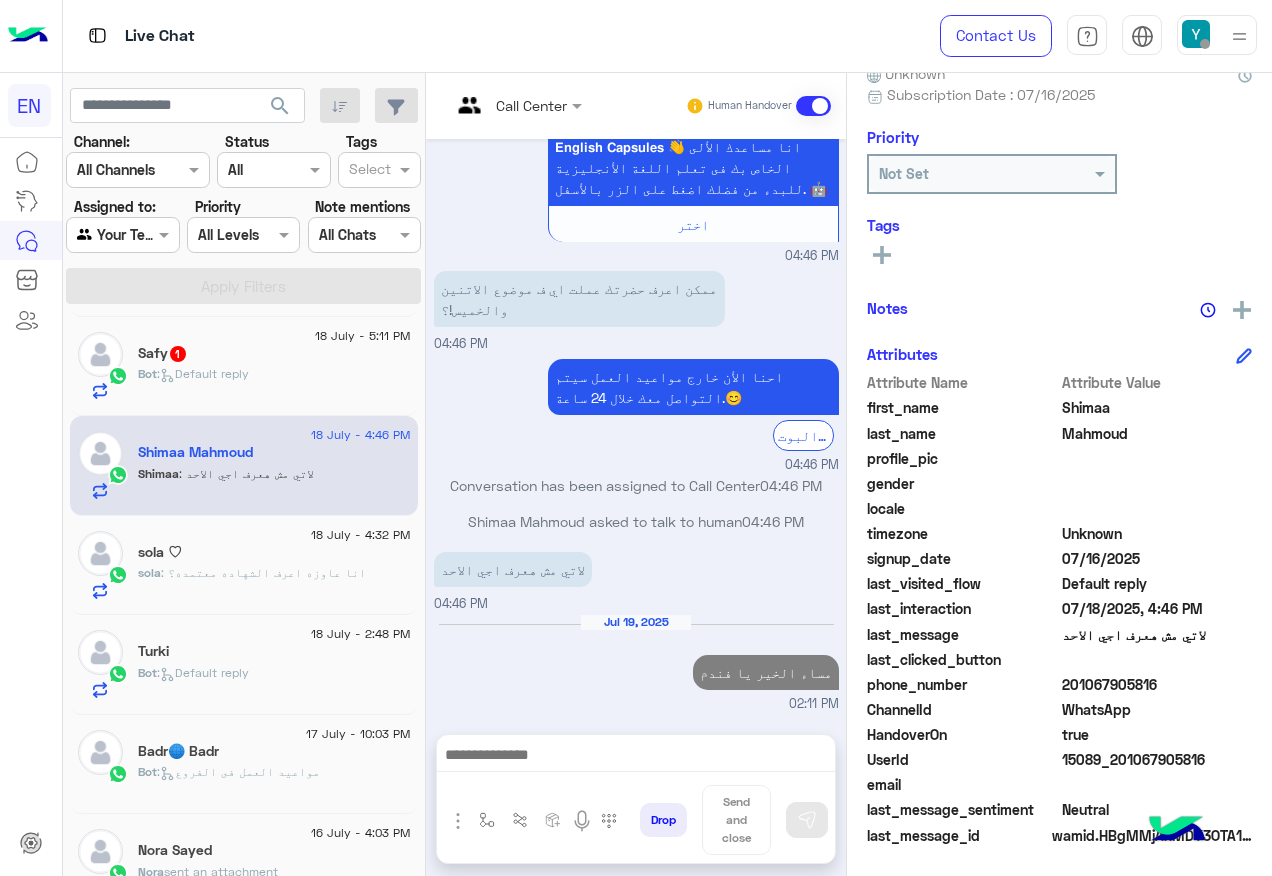 scroll, scrollTop: 3281, scrollLeft: 0, axis: vertical 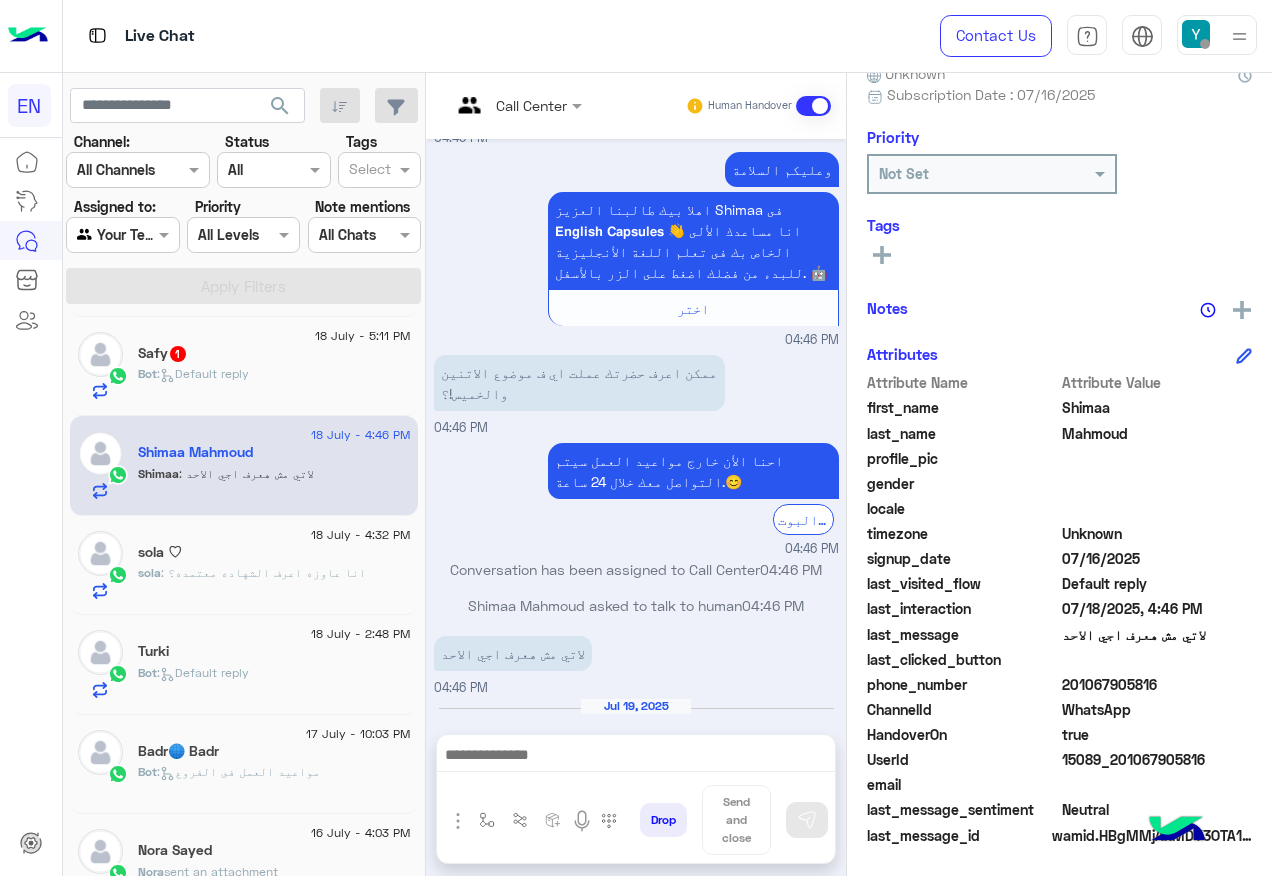 drag, startPoint x: 823, startPoint y: 579, endPoint x: 680, endPoint y: 668, distance: 168.43396 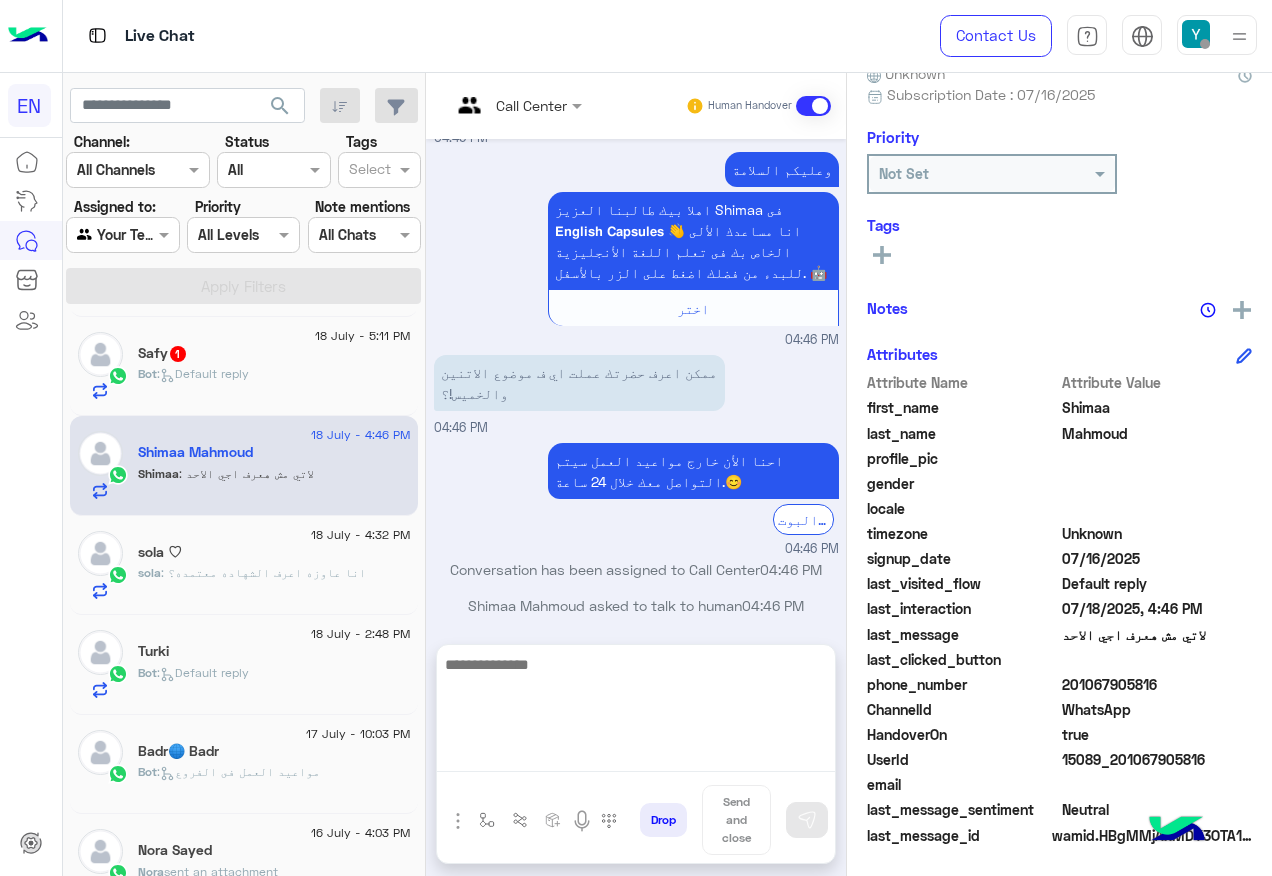 click at bounding box center (636, 712) 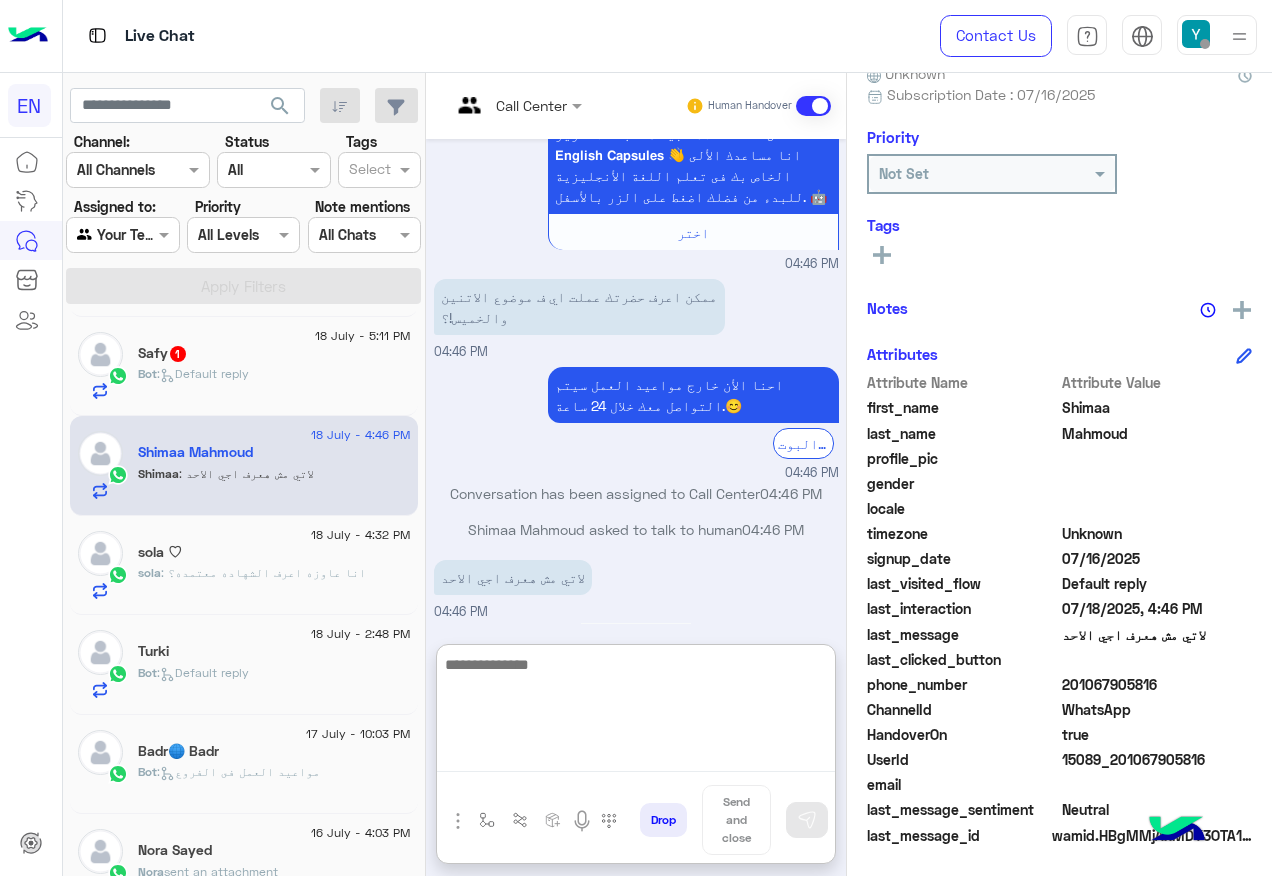scroll, scrollTop: 3371, scrollLeft: 0, axis: vertical 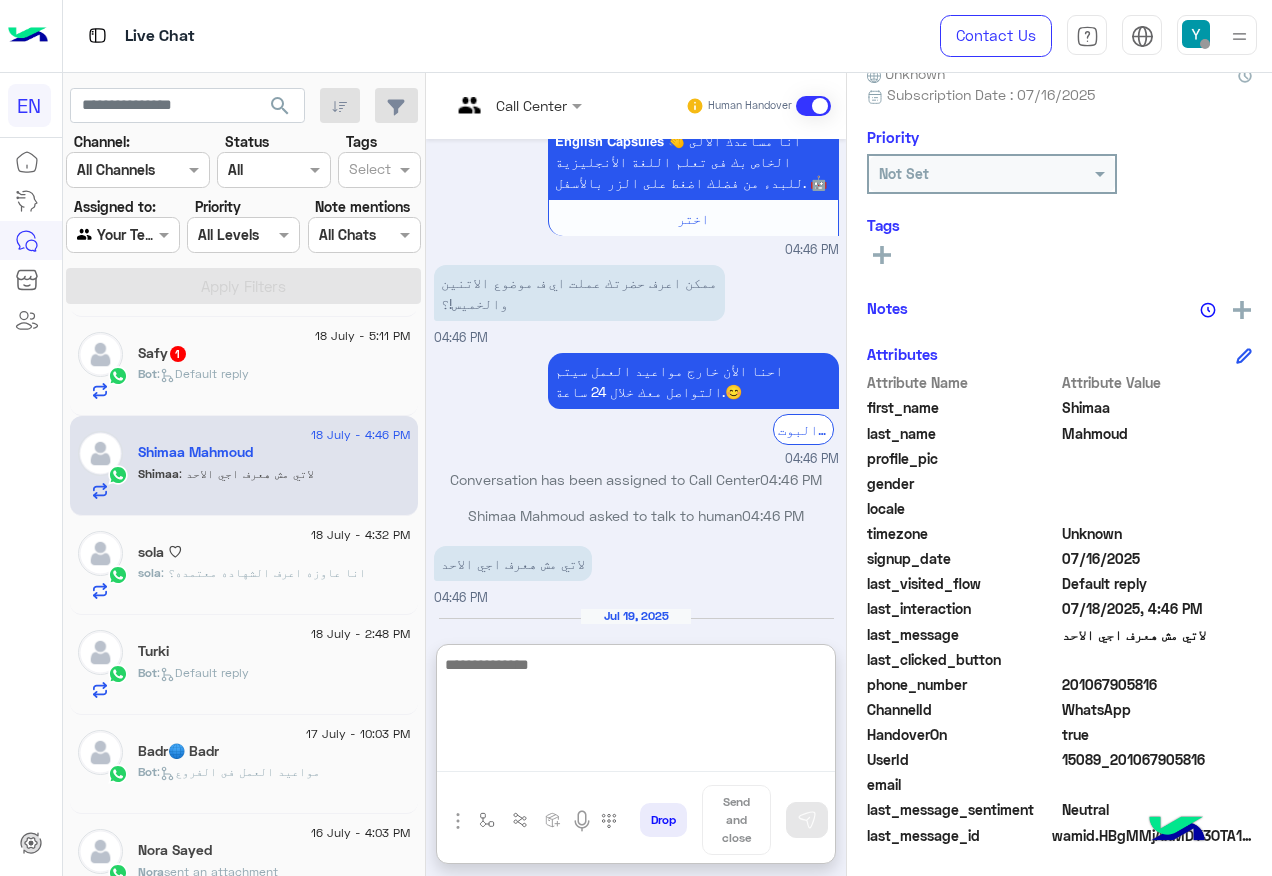 paste on "**********" 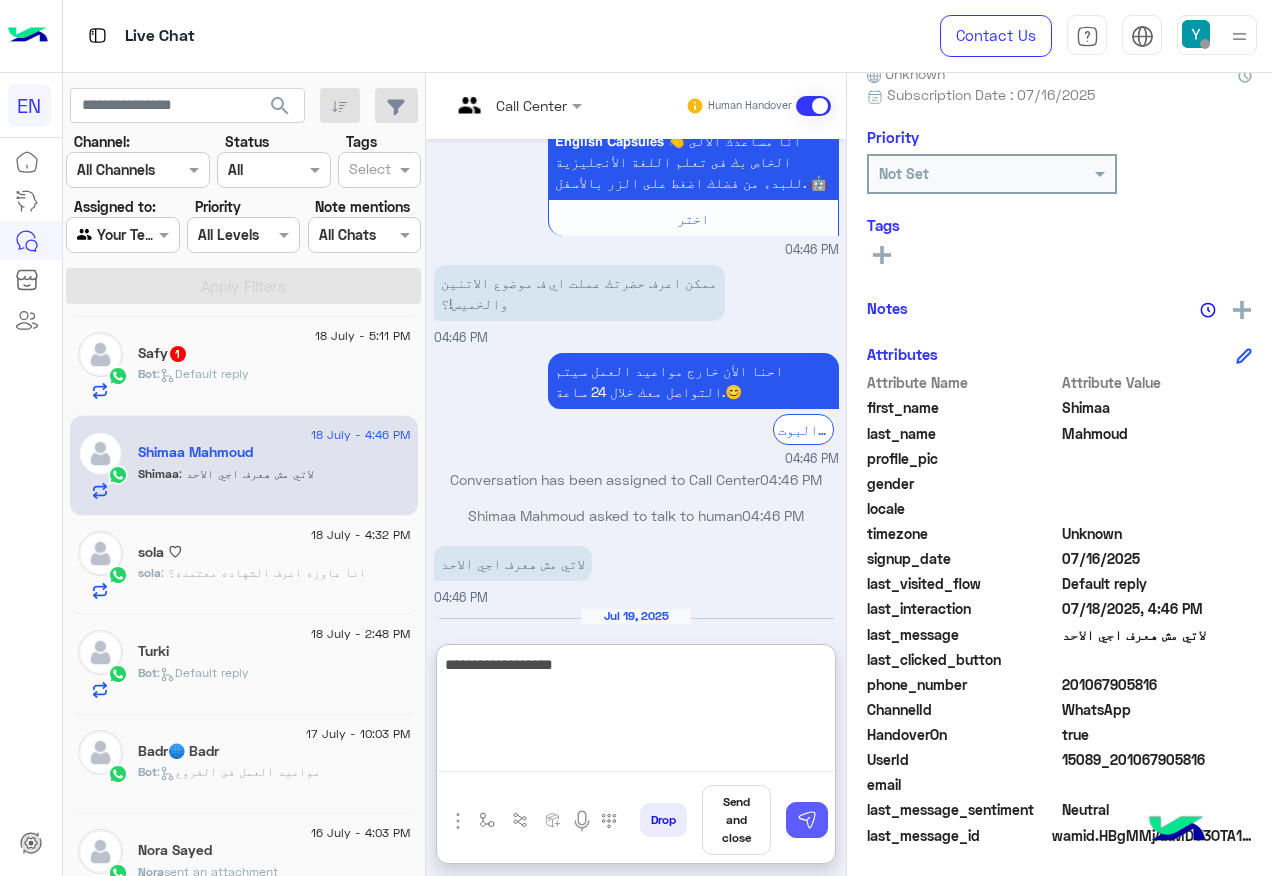 type on "**********" 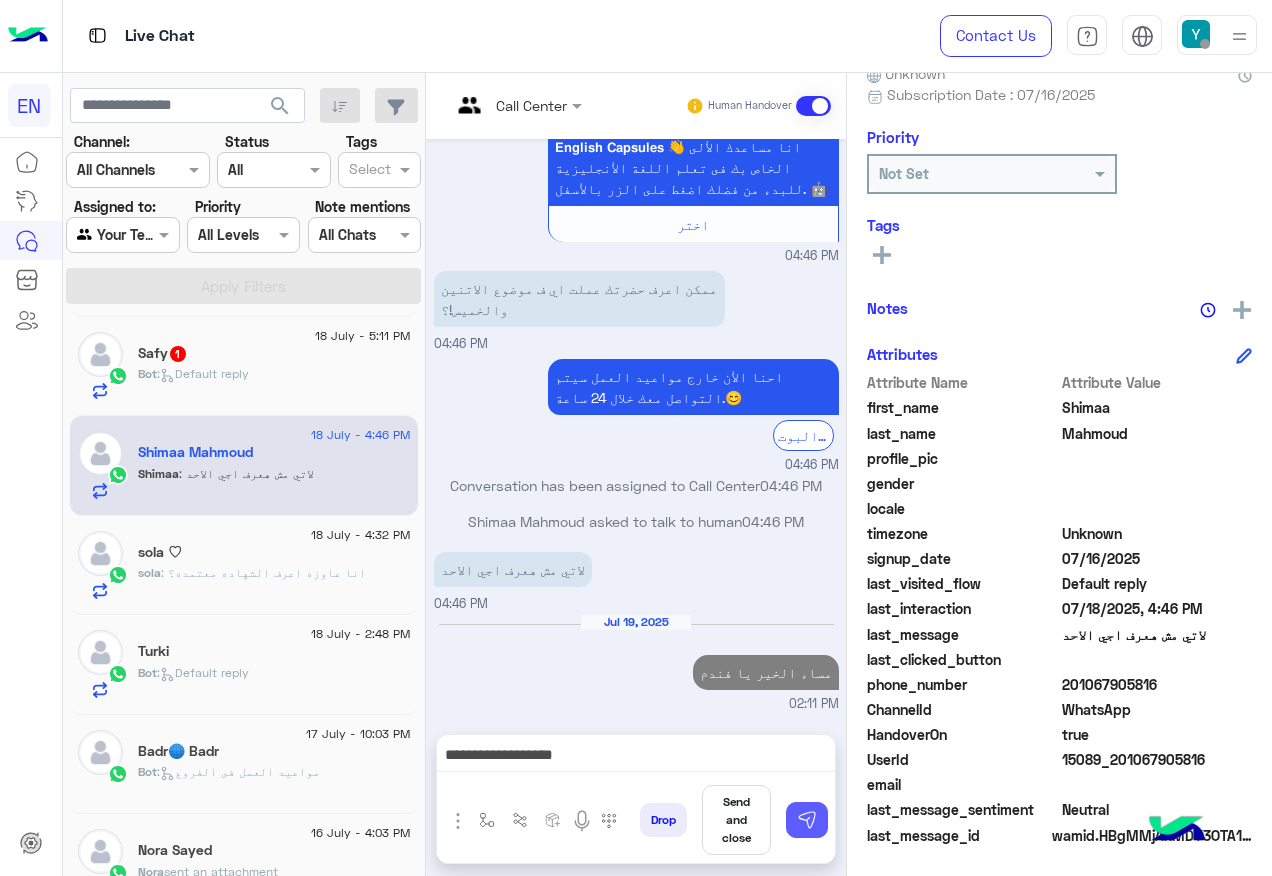 click at bounding box center [807, 820] 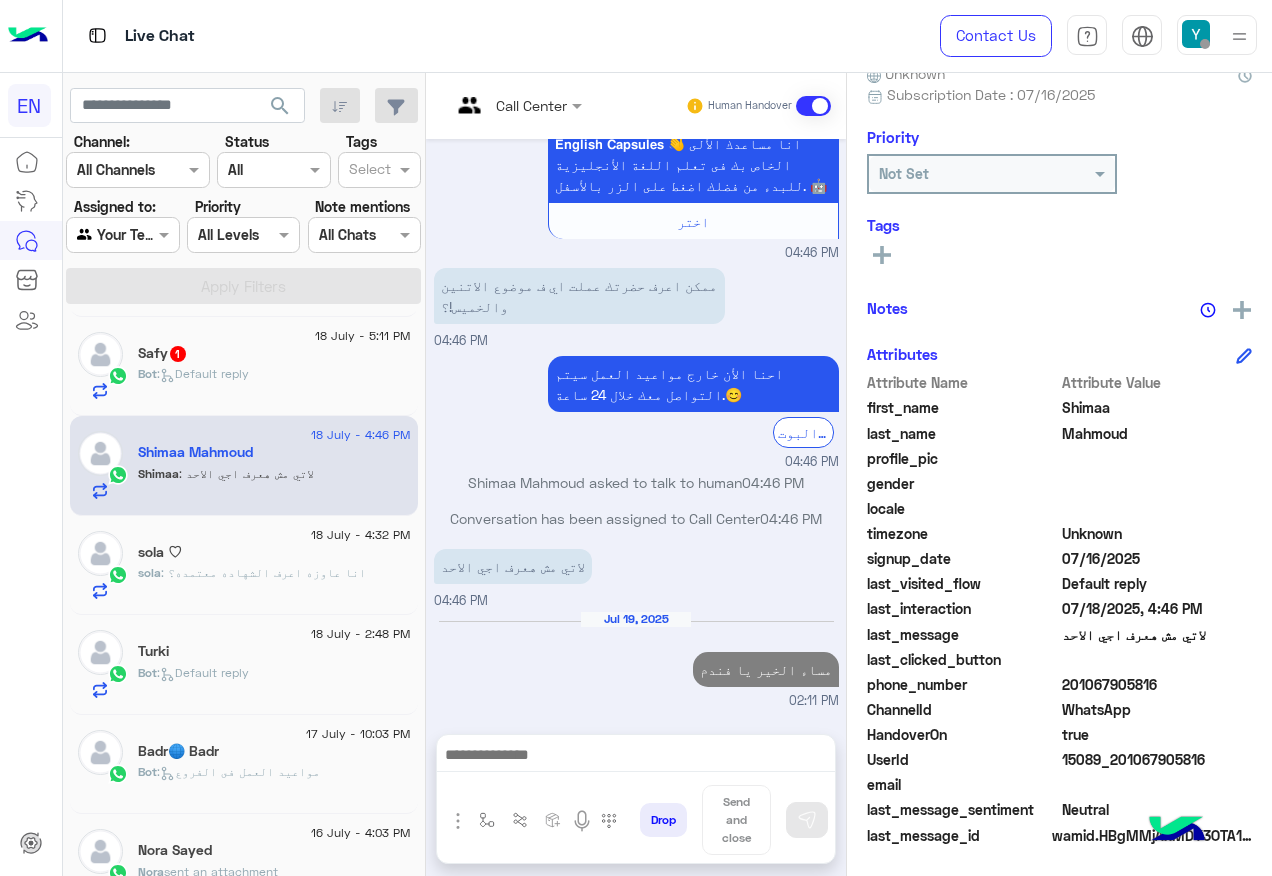 scroll, scrollTop: 3345, scrollLeft: 0, axis: vertical 